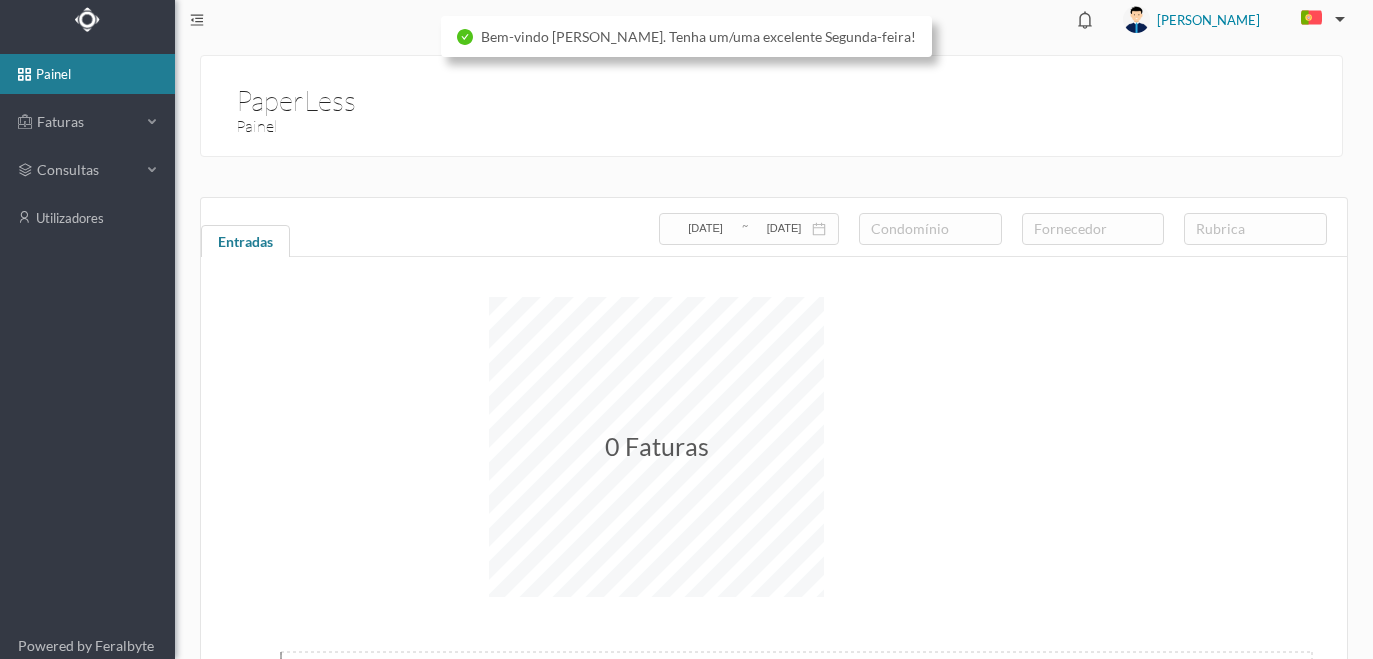 scroll, scrollTop: 0, scrollLeft: 0, axis: both 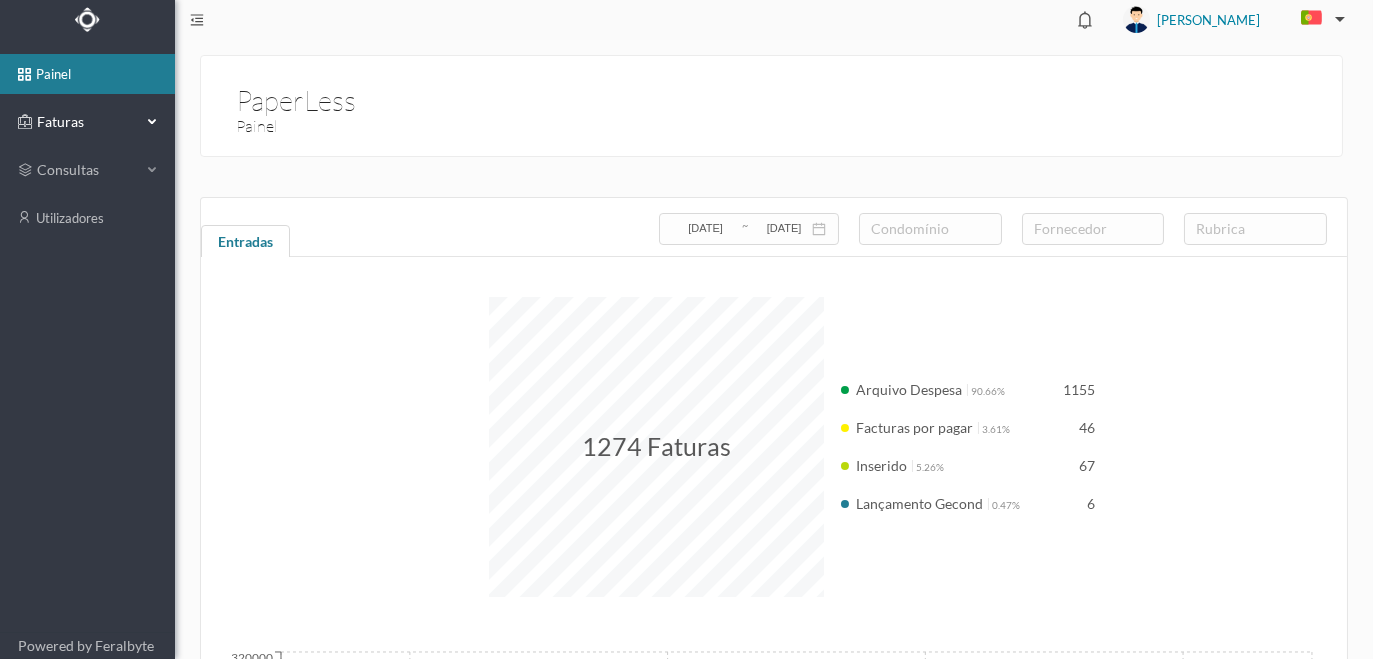 click on "Faturas" at bounding box center (87, 122) 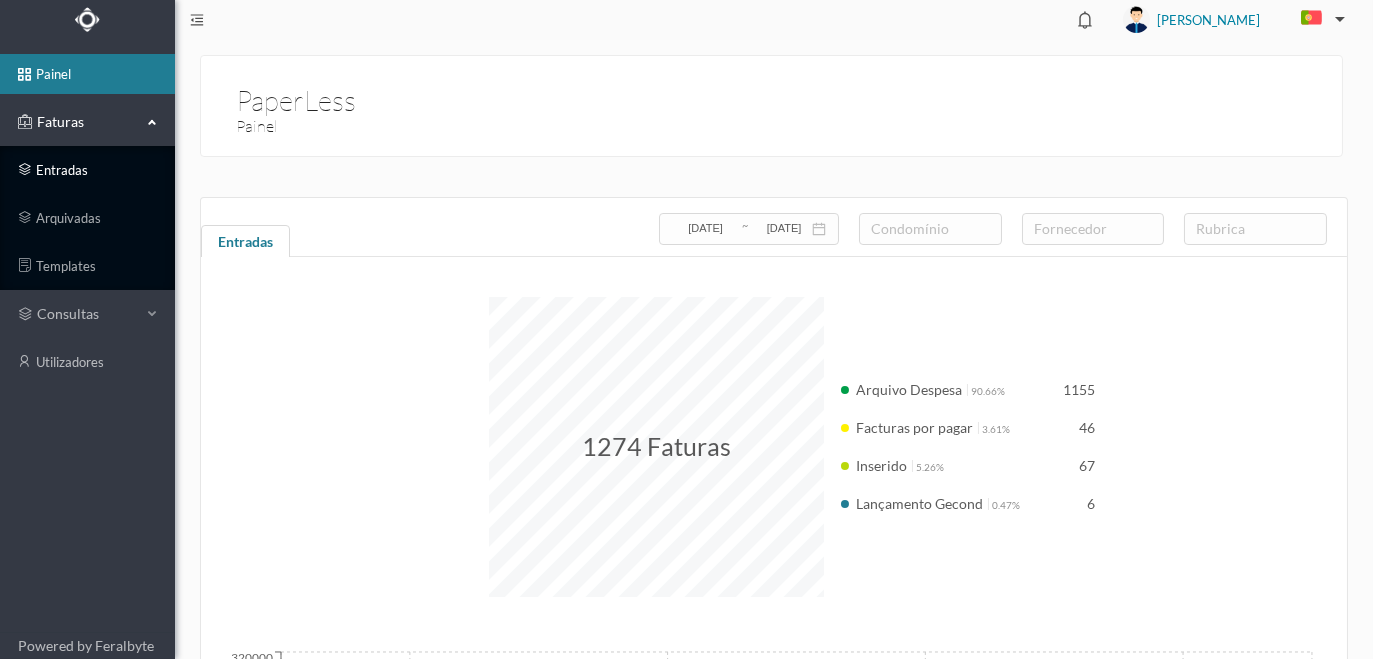 click on "entradas" at bounding box center (87, 170) 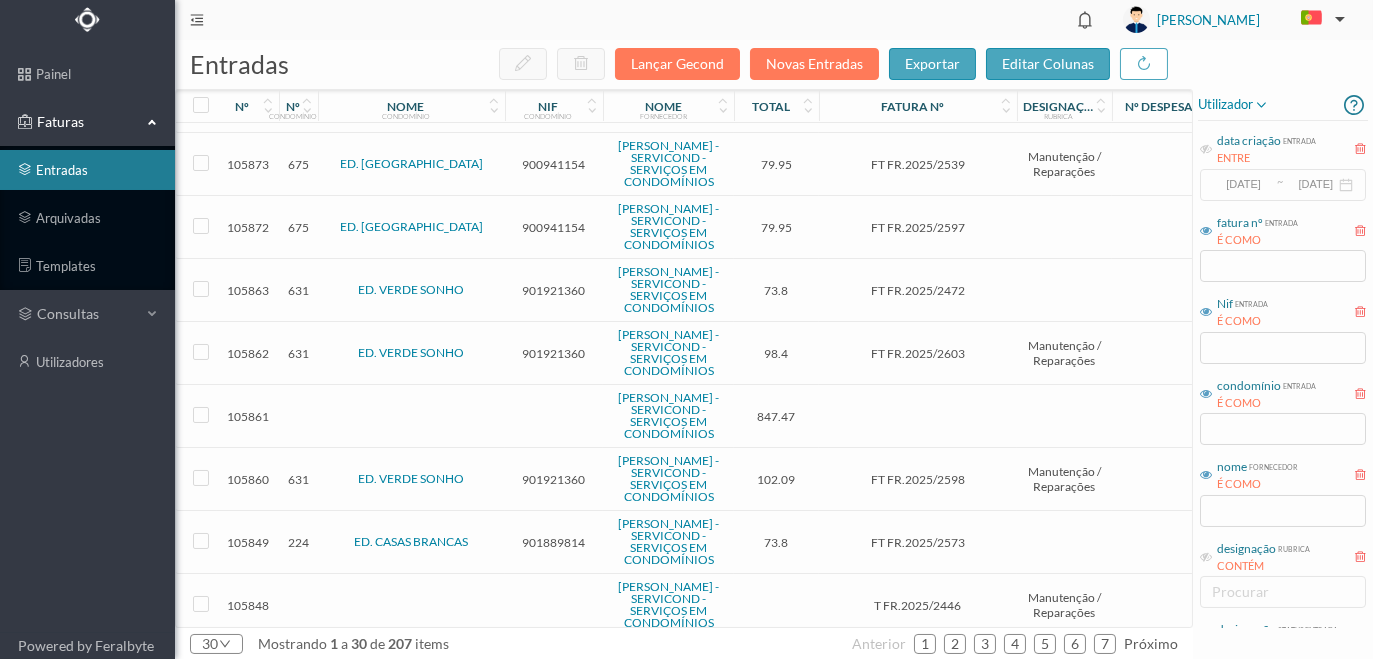 scroll, scrollTop: 818, scrollLeft: 0, axis: vertical 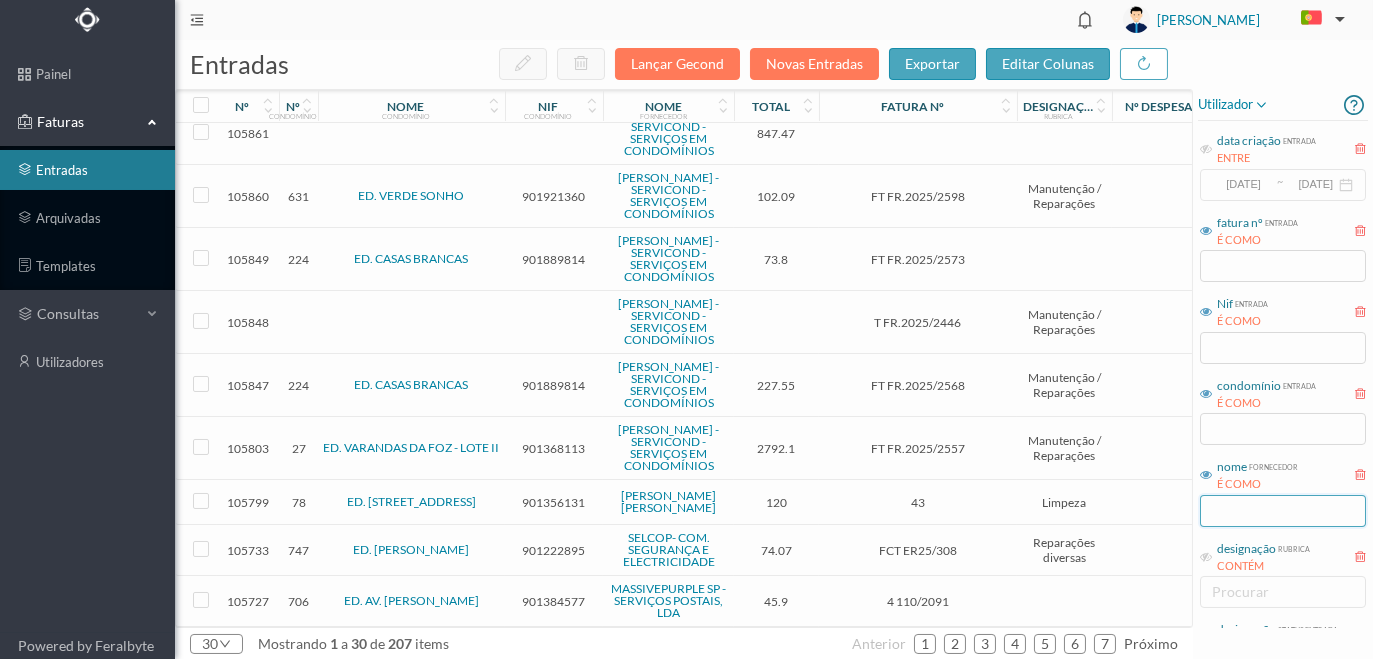 click at bounding box center [1283, 511] 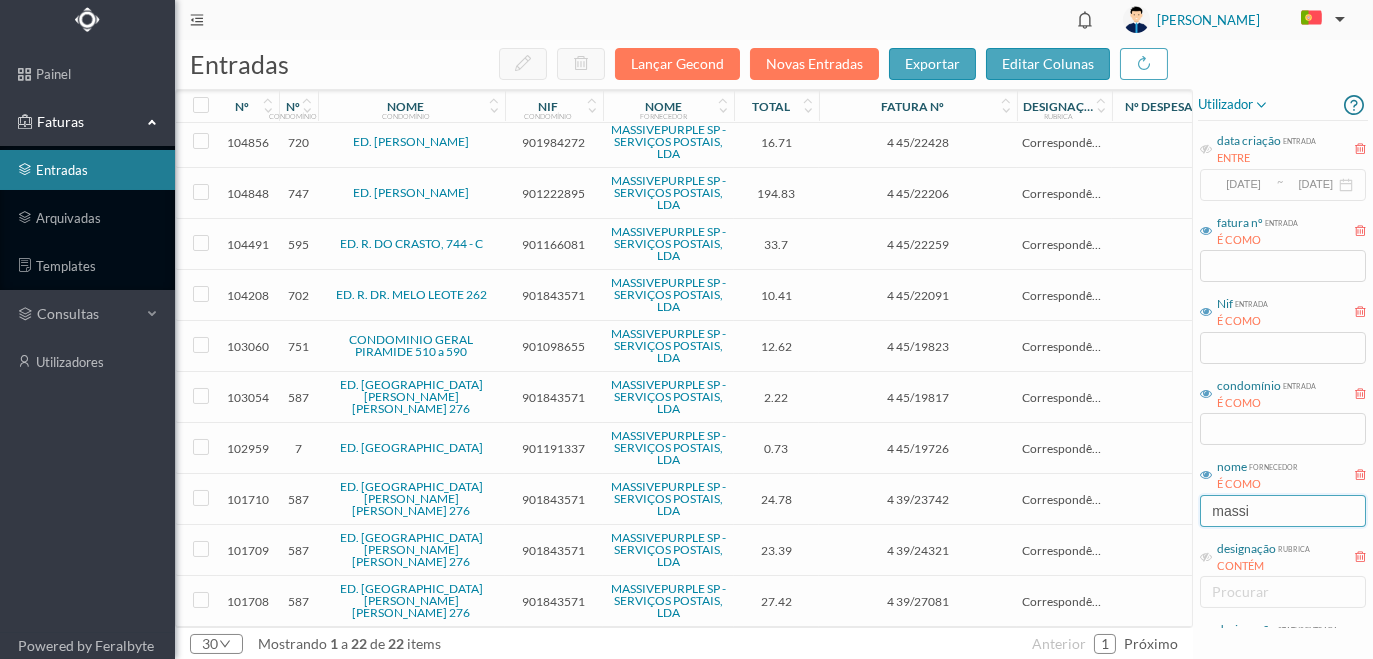 scroll, scrollTop: 619, scrollLeft: 0, axis: vertical 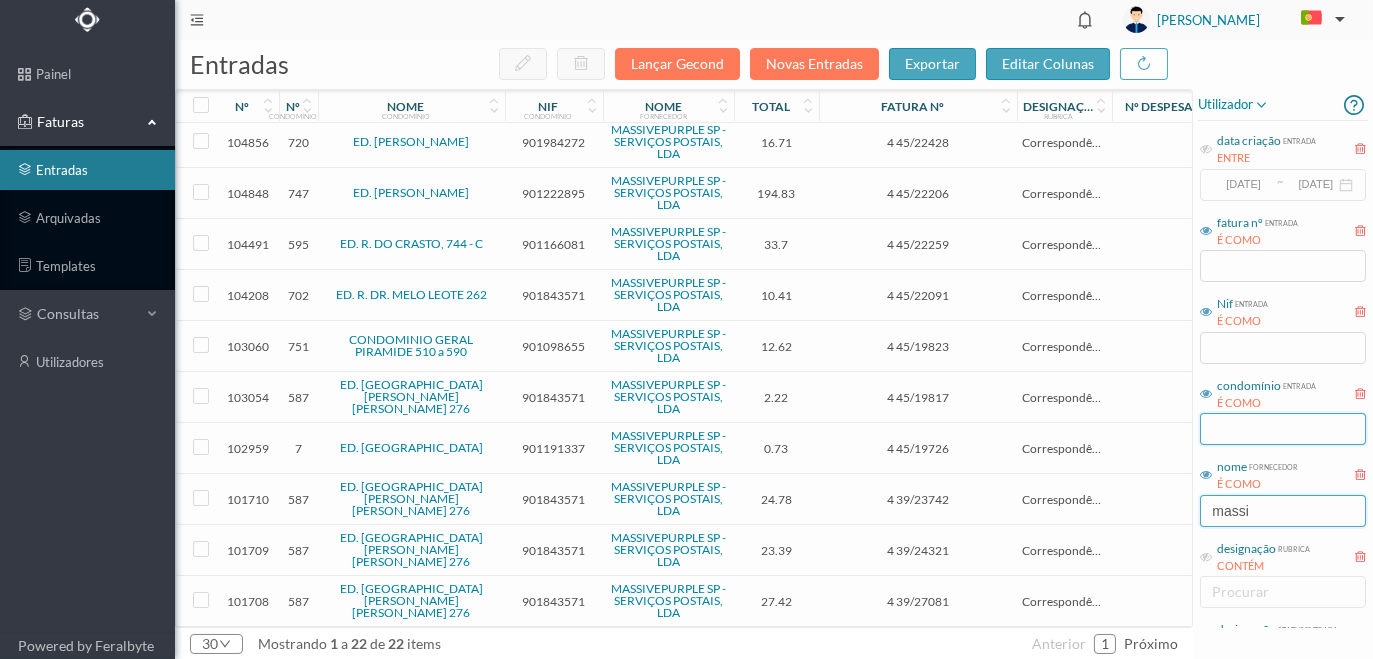type on "massi" 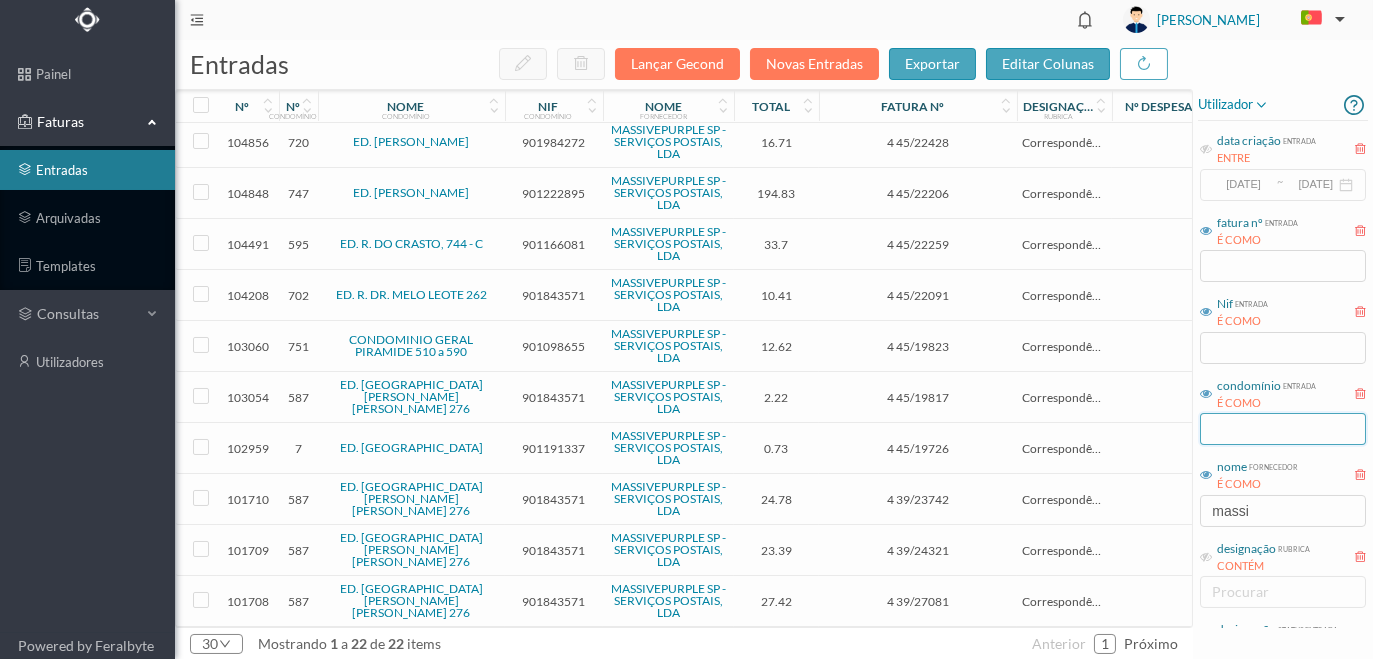 click at bounding box center (1283, 429) 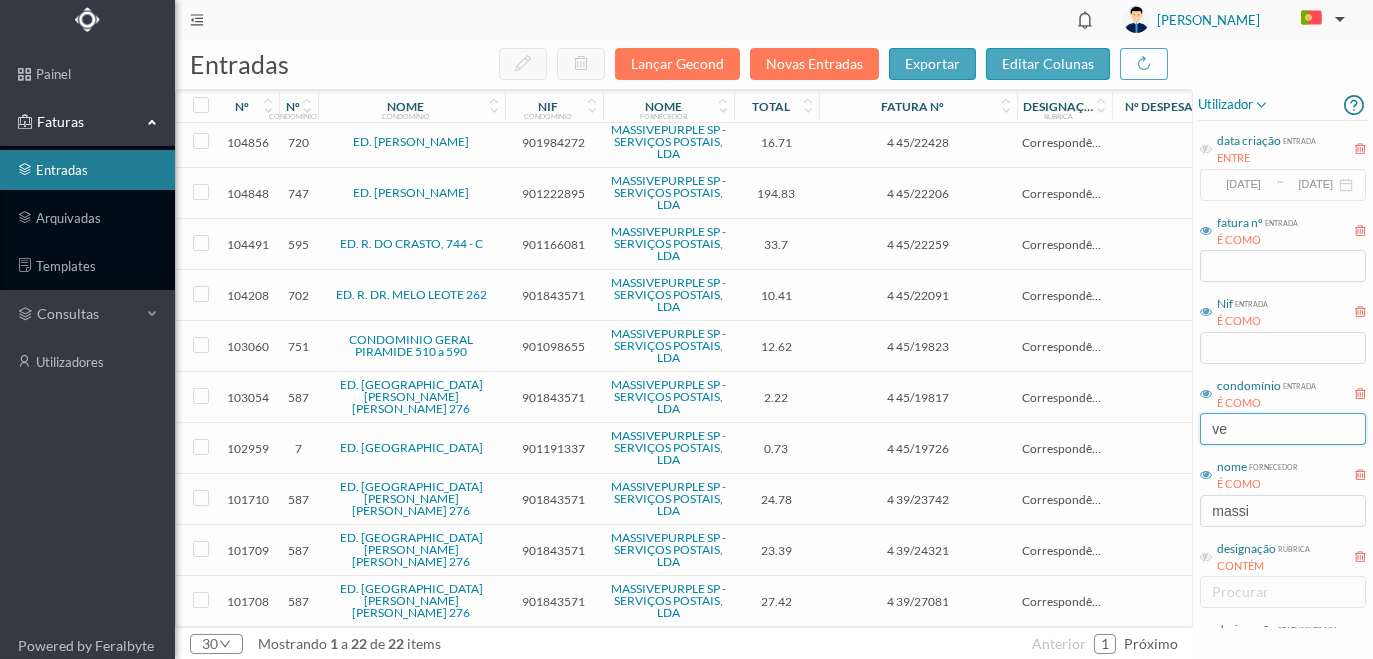 scroll, scrollTop: 0, scrollLeft: 0, axis: both 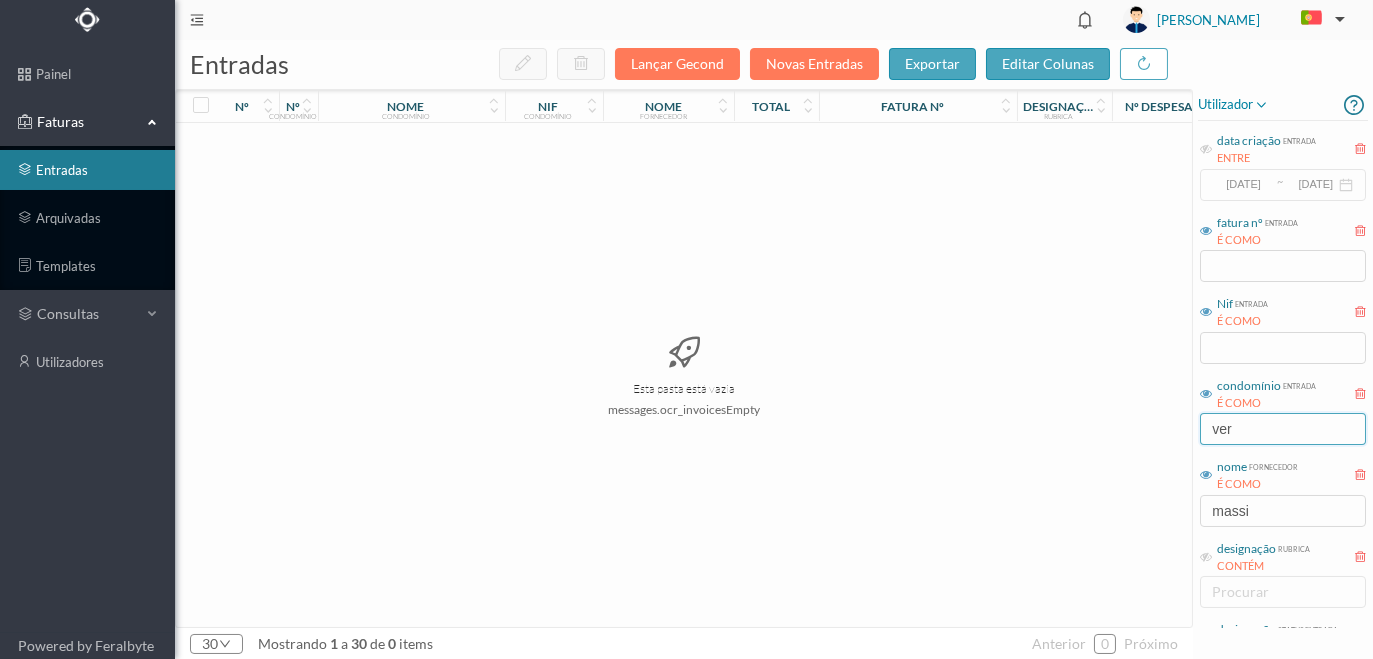 drag, startPoint x: 1277, startPoint y: 434, endPoint x: 1150, endPoint y: 435, distance: 127.00394 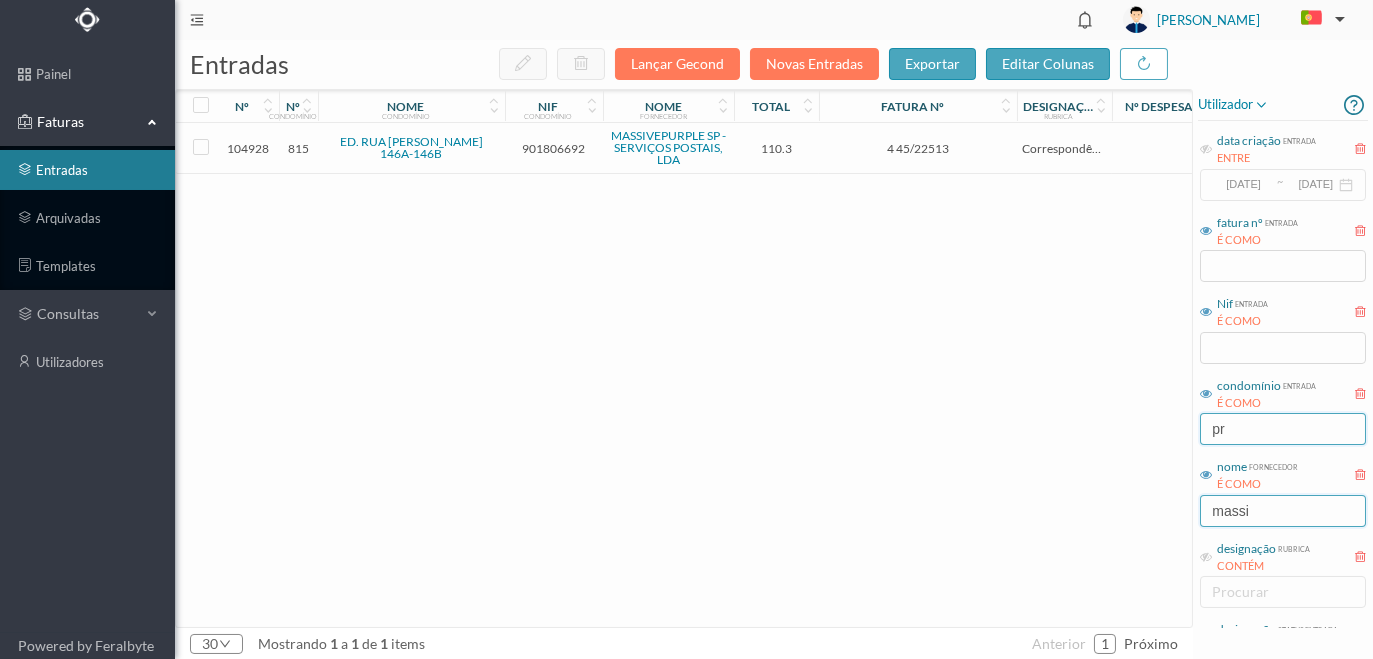 type on "pr" 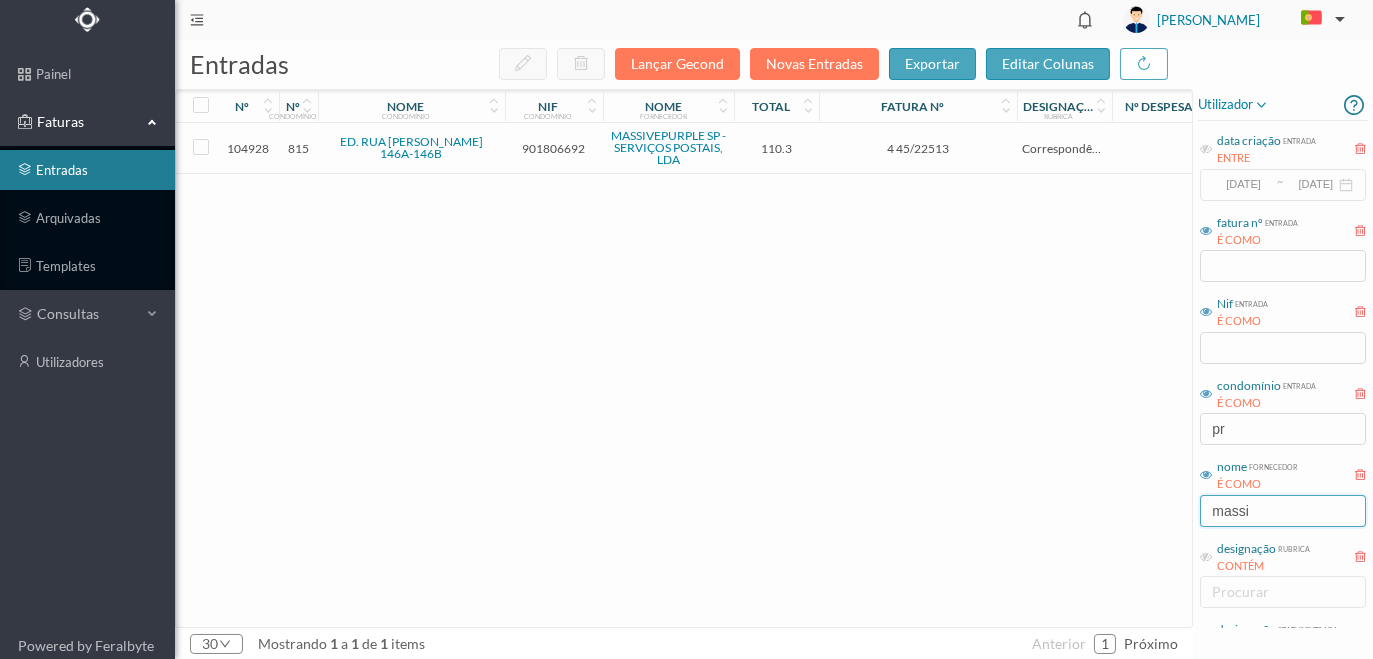 click on "massi" at bounding box center (1283, 511) 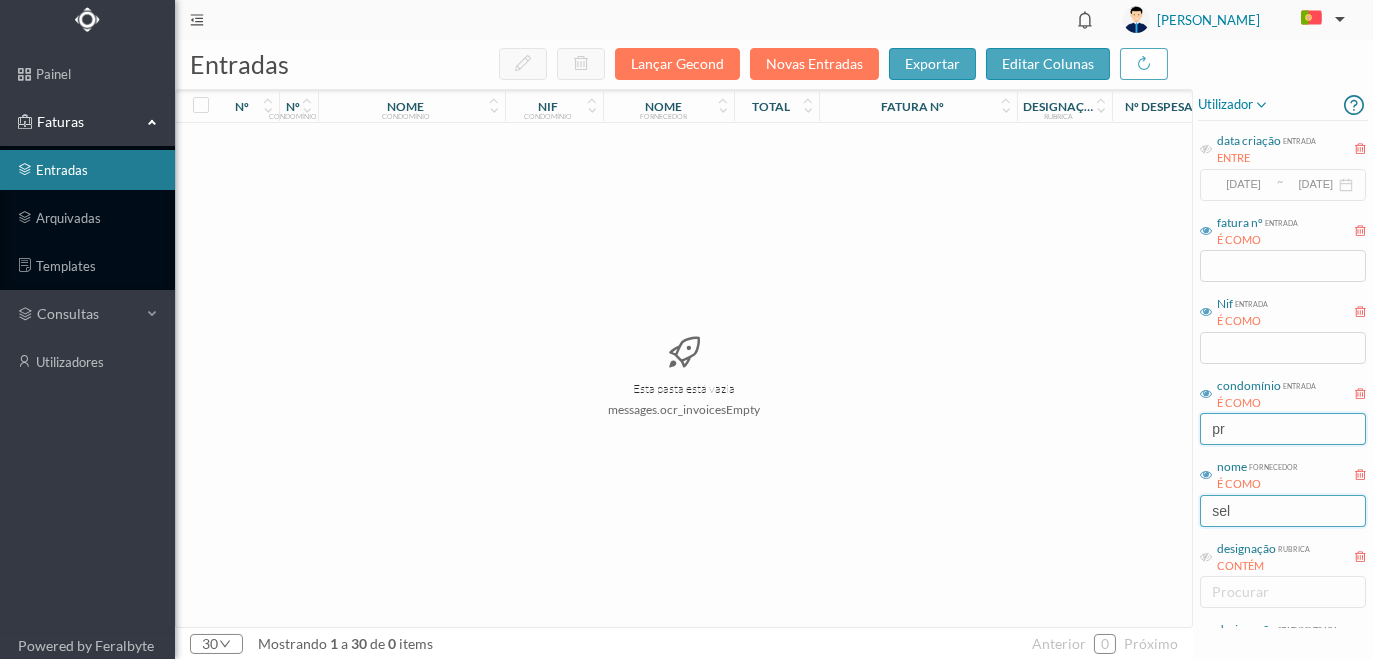 type on "sel" 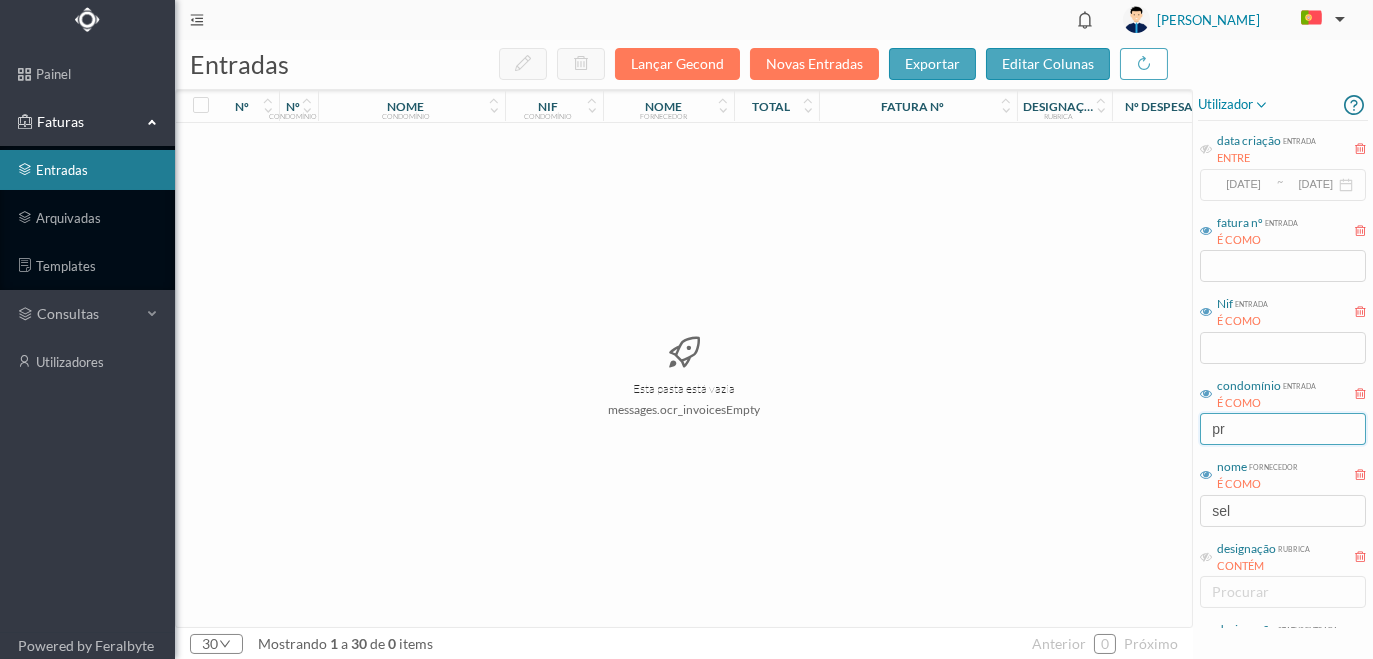 drag, startPoint x: 1259, startPoint y: 431, endPoint x: 1150, endPoint y: 427, distance: 109.07337 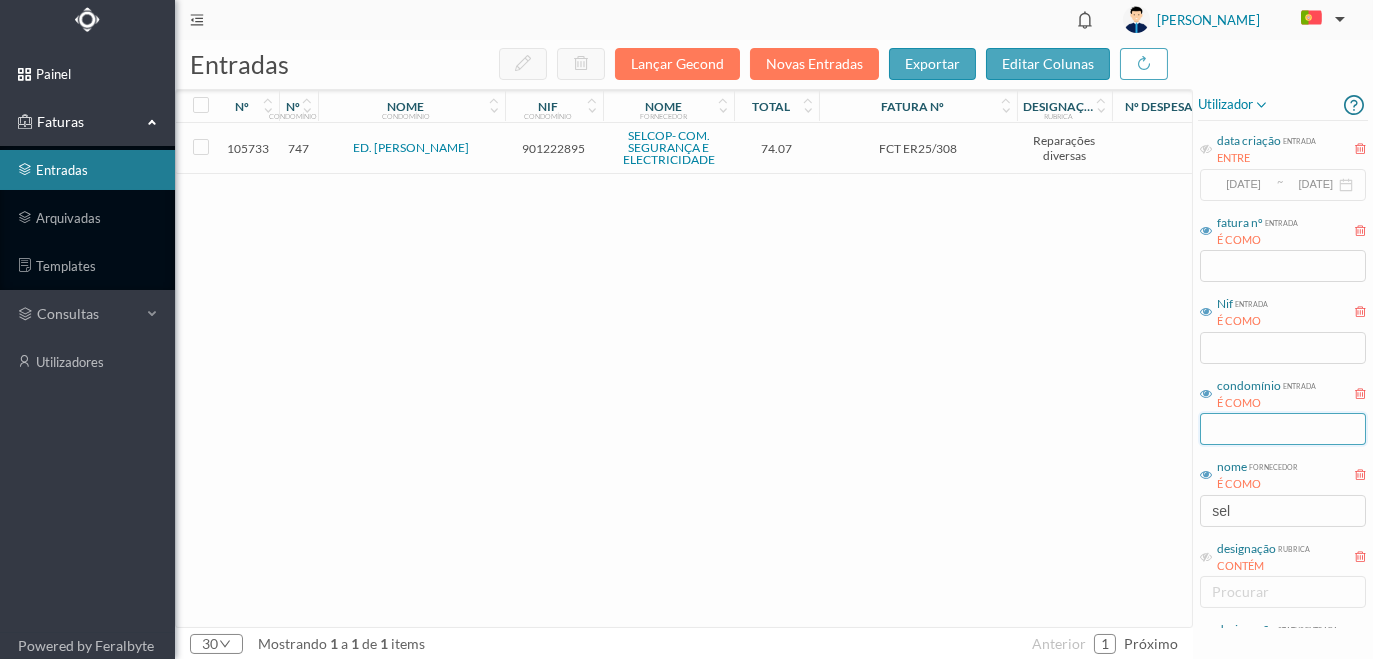 type 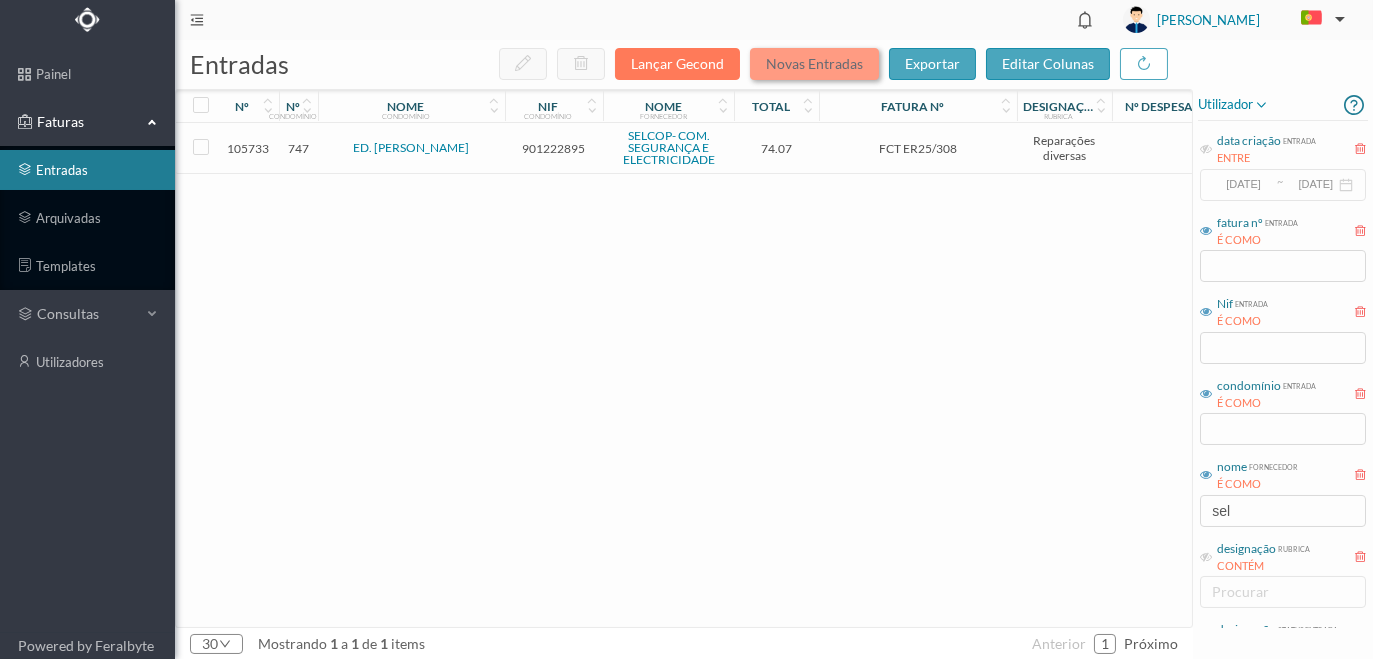 click on "Novas Entradas" at bounding box center [814, 64] 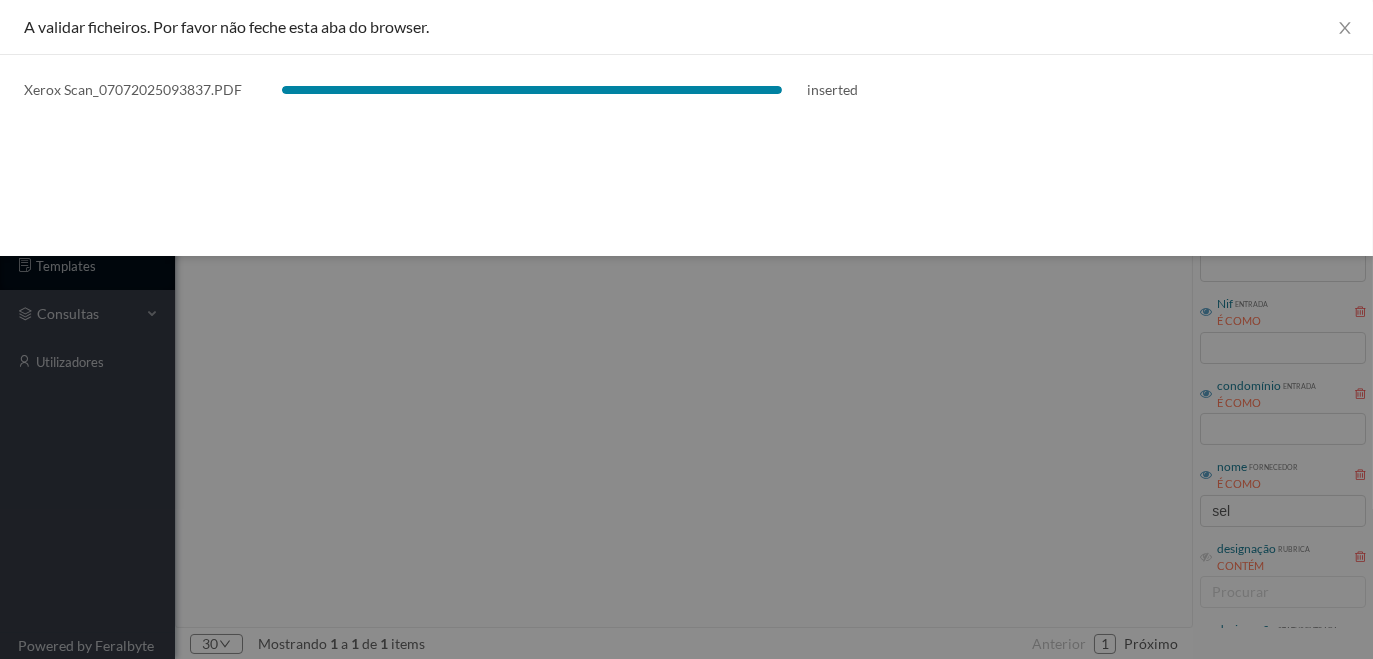 click on "A validar ficheiros. Por favor não feche esta aba do browser. Xerox Scan_07072025093837.PDF inserted" at bounding box center (686, 128) 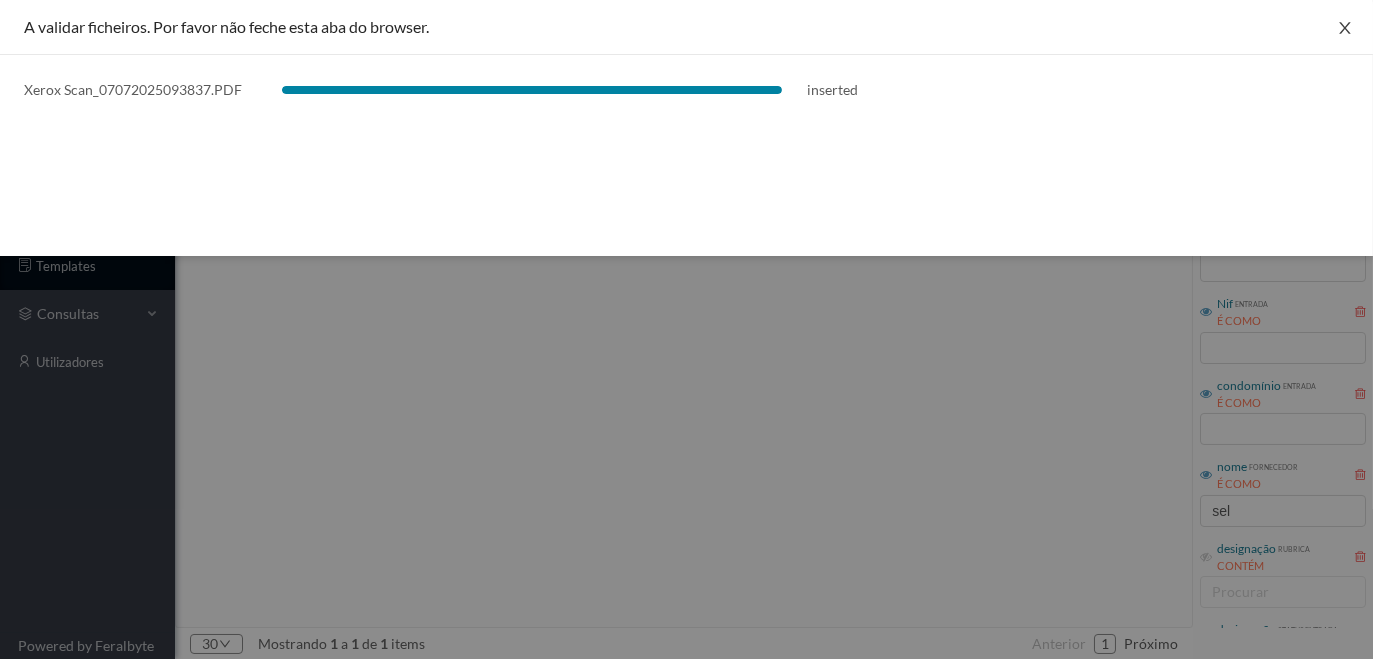 click 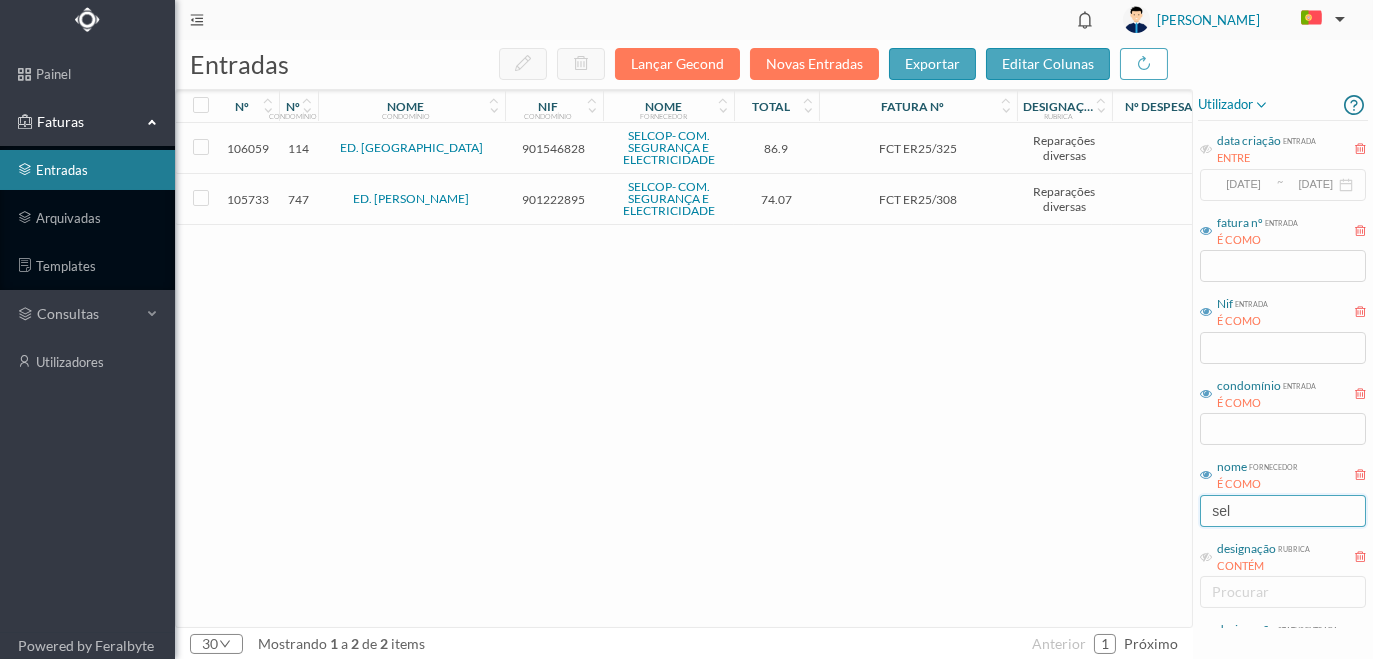 drag, startPoint x: 1247, startPoint y: 505, endPoint x: 1110, endPoint y: 519, distance: 137.71347 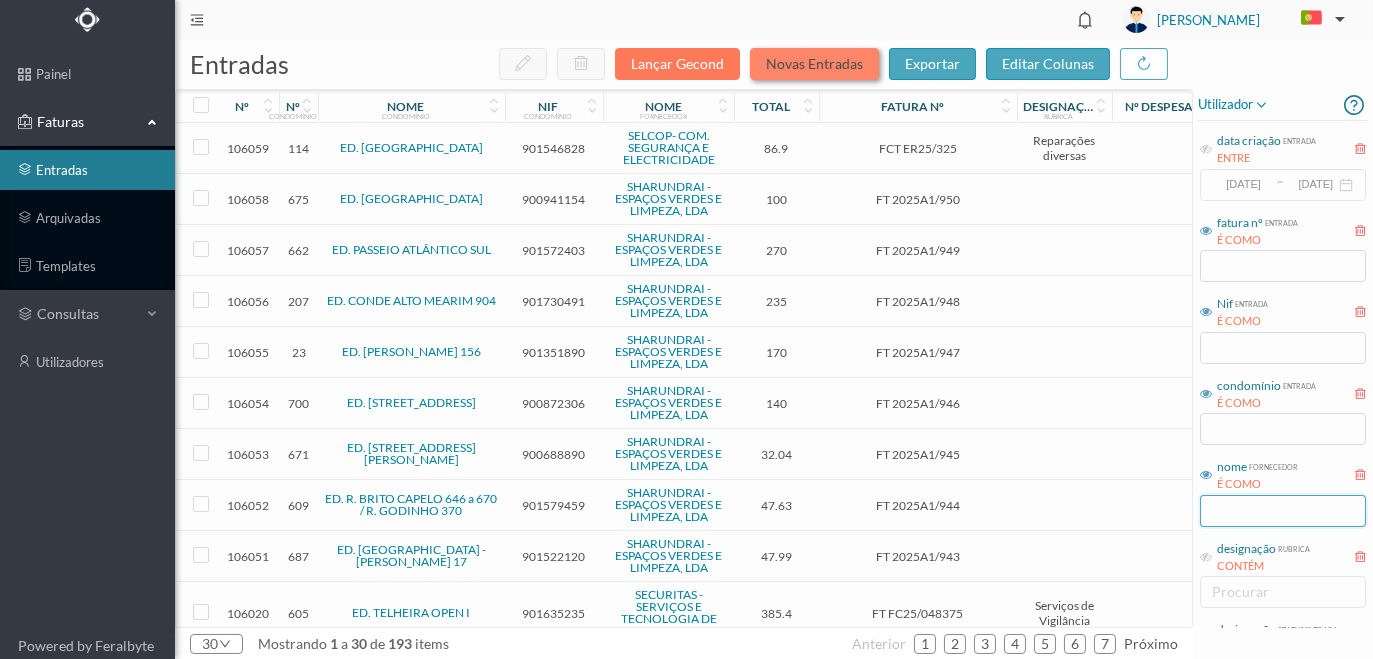 type 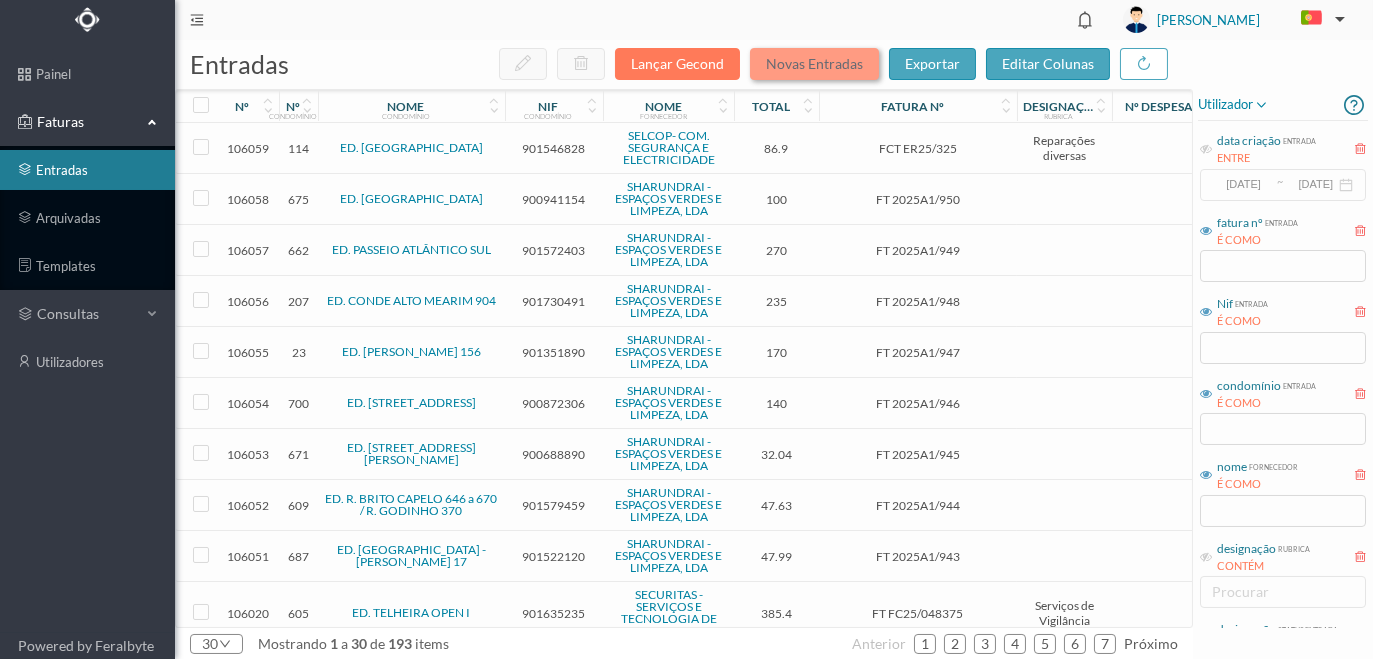 click on "Novas Entradas" at bounding box center [814, 64] 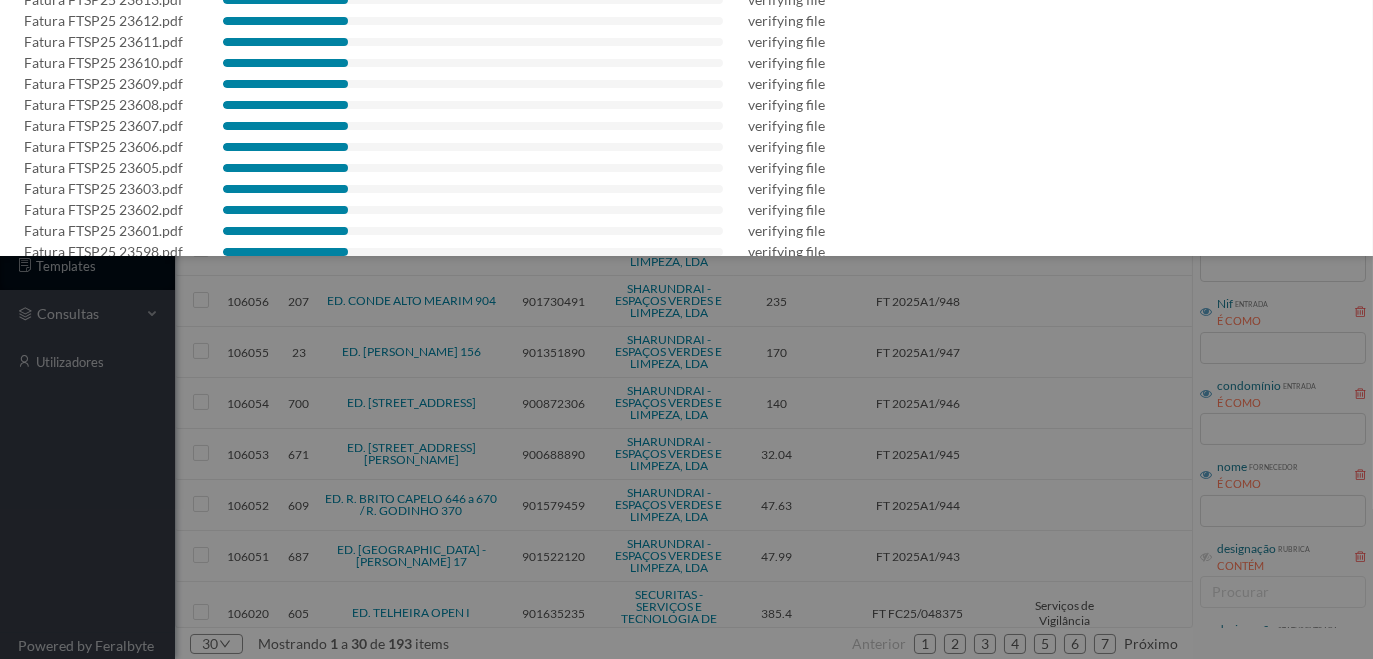 scroll, scrollTop: 818, scrollLeft: 0, axis: vertical 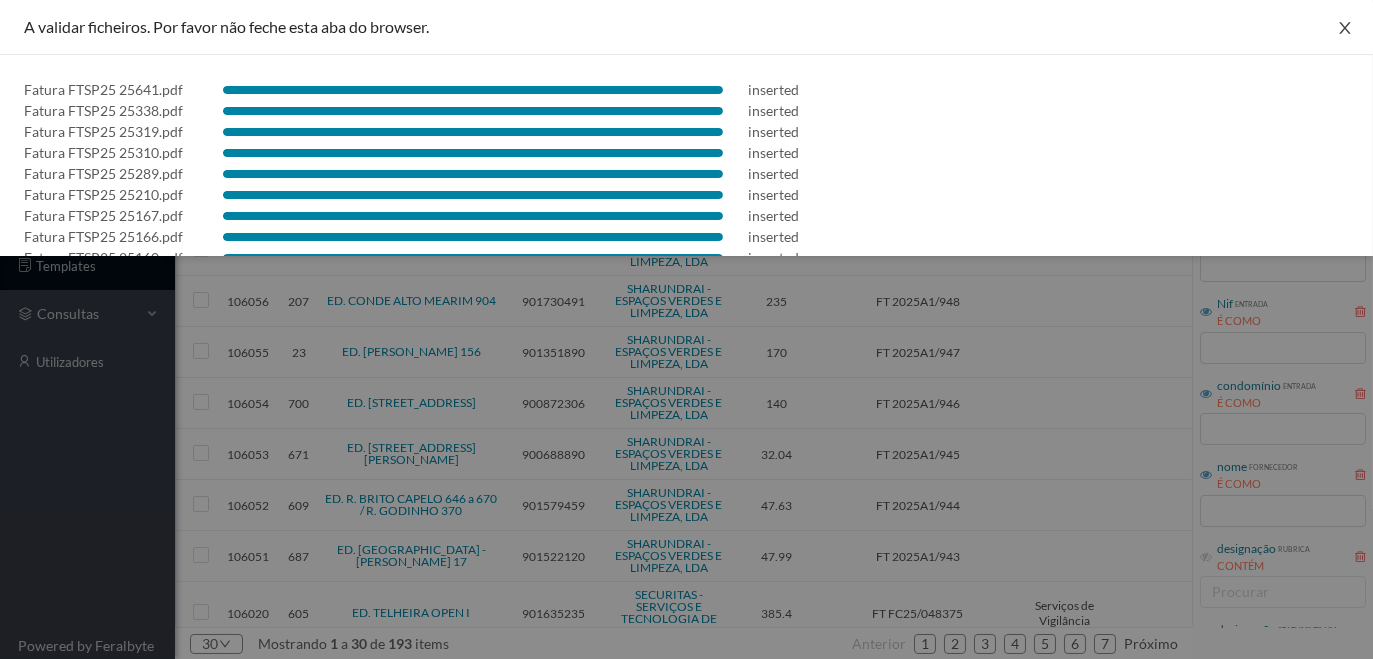 click 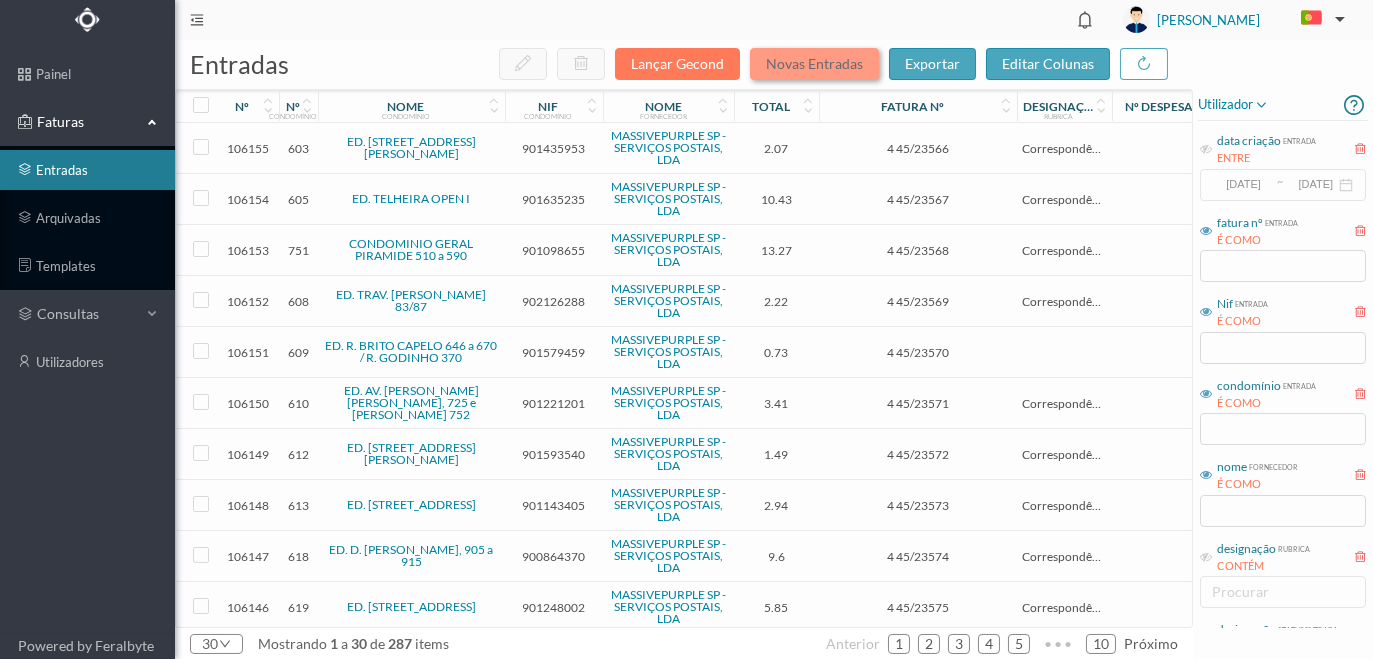 click on "Novas Entradas" at bounding box center (814, 64) 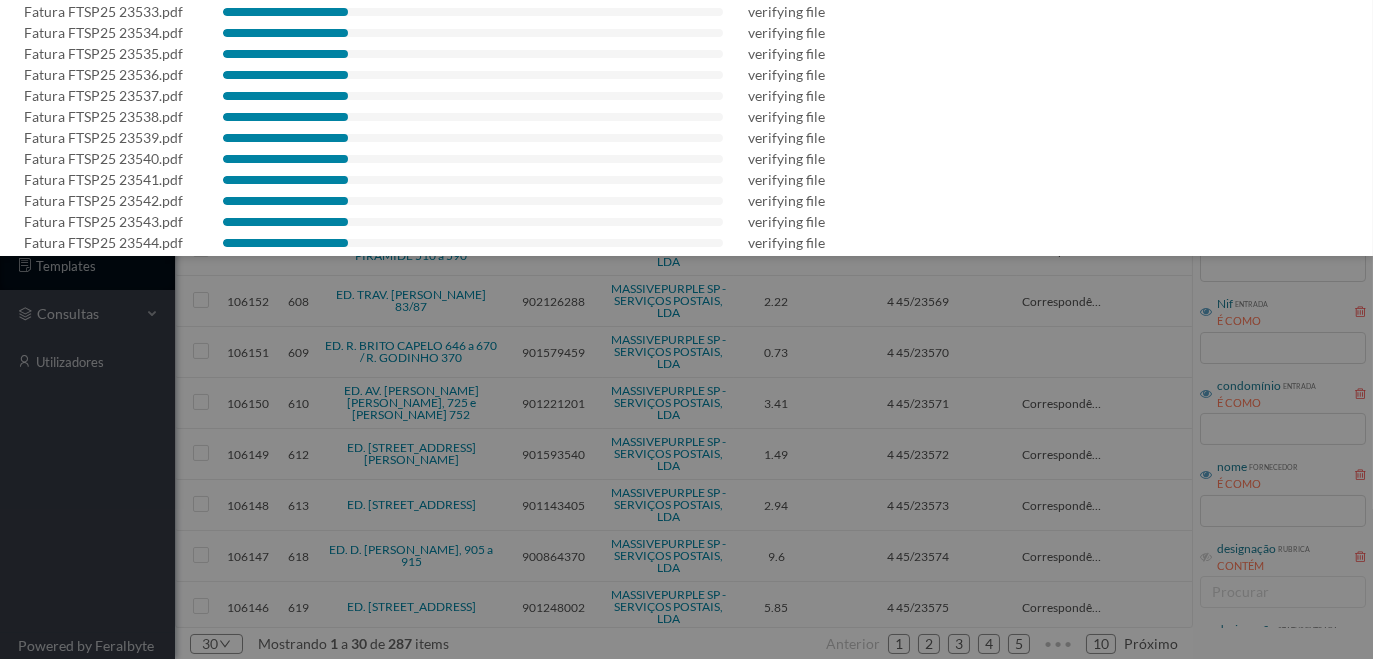 scroll, scrollTop: 545, scrollLeft: 0, axis: vertical 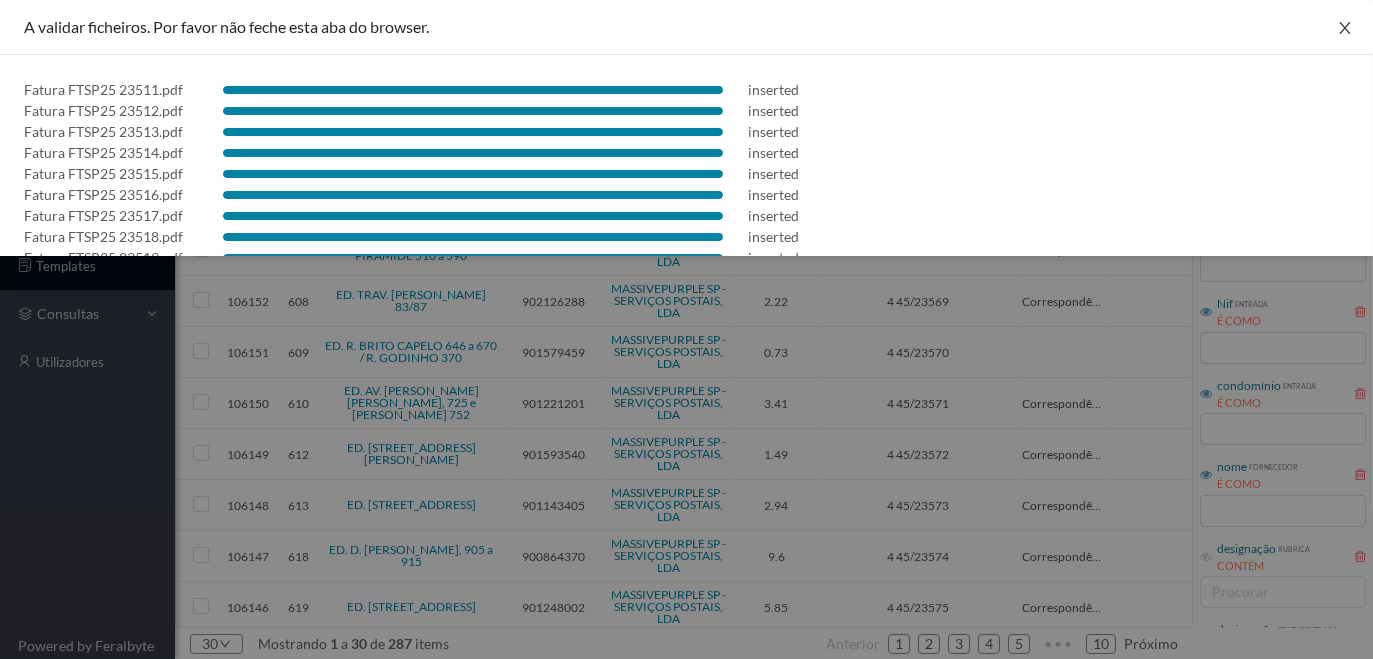 drag, startPoint x: 1342, startPoint y: 22, endPoint x: 1314, endPoint y: 42, distance: 34.4093 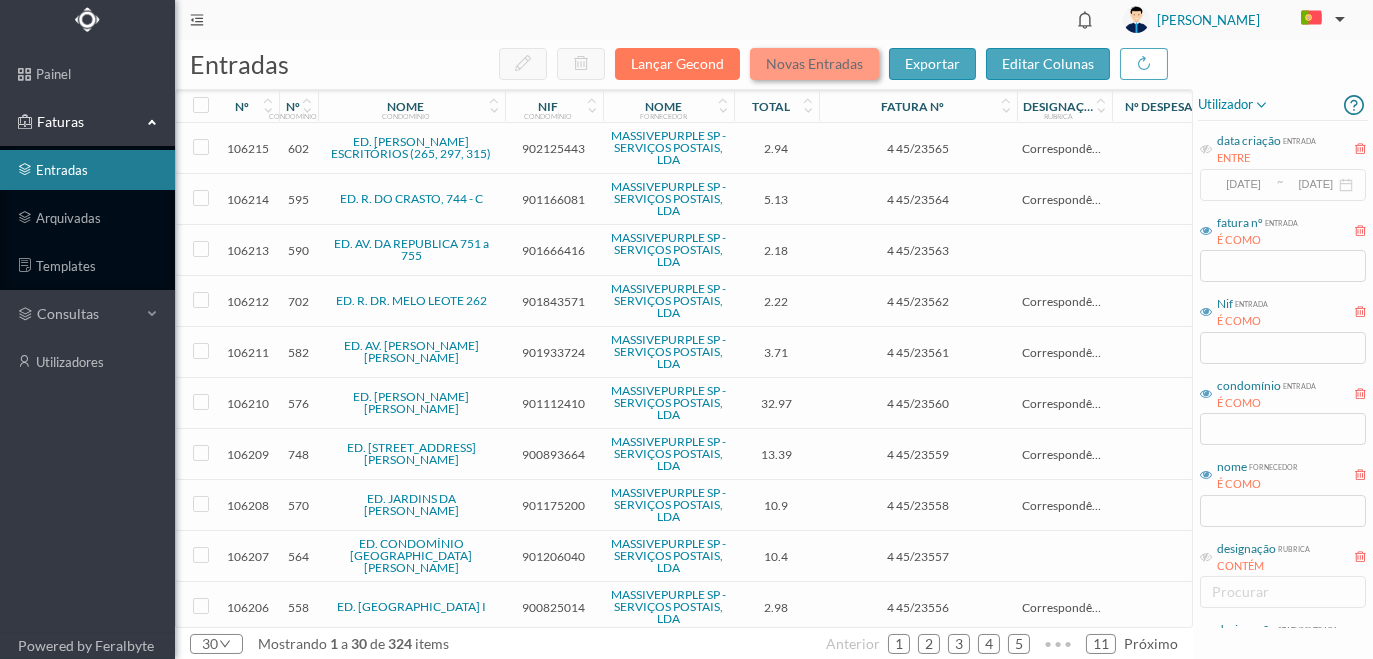 click on "Novas Entradas" at bounding box center [814, 64] 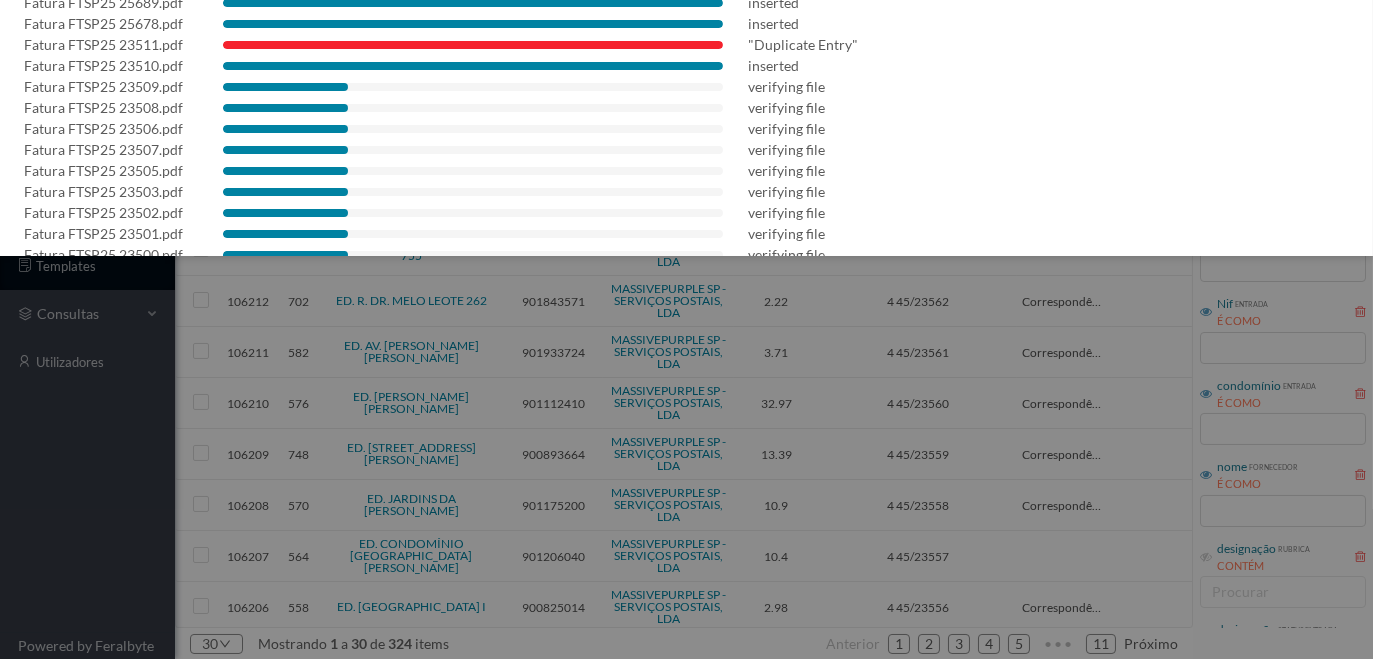 scroll, scrollTop: 181, scrollLeft: 0, axis: vertical 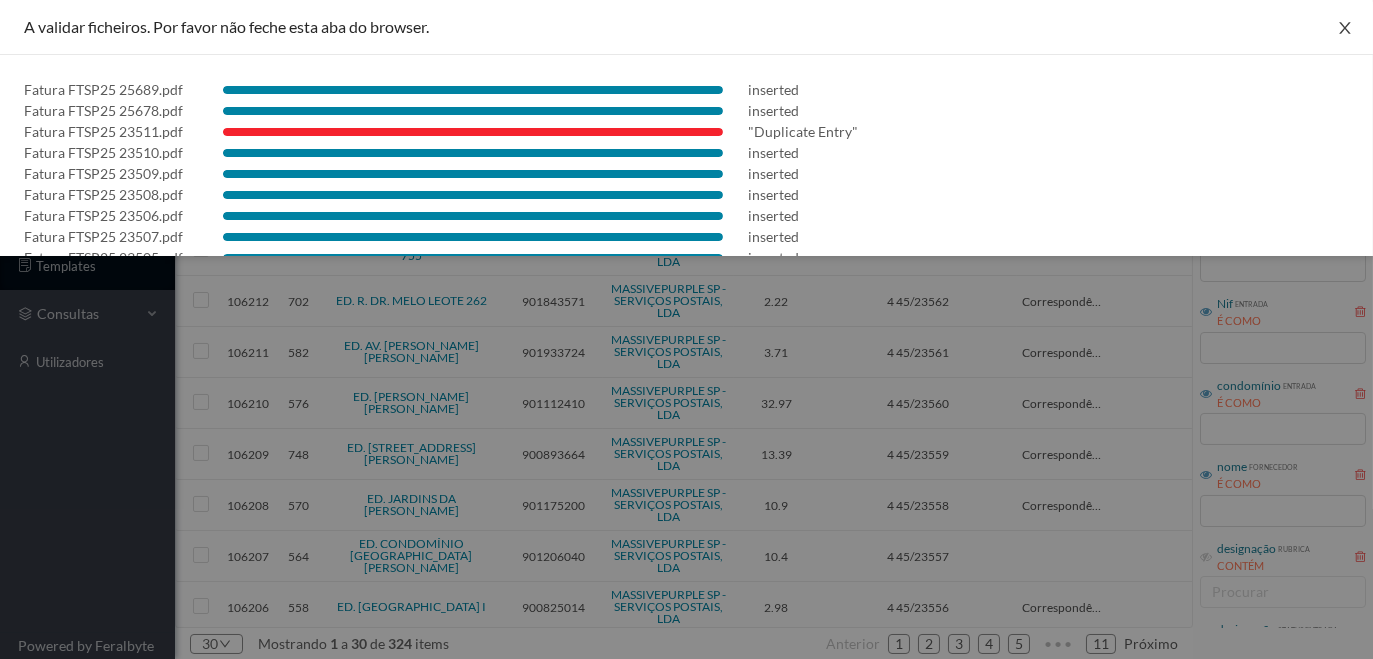 drag, startPoint x: 1337, startPoint y: 22, endPoint x: 1214, endPoint y: 2, distance: 124.61541 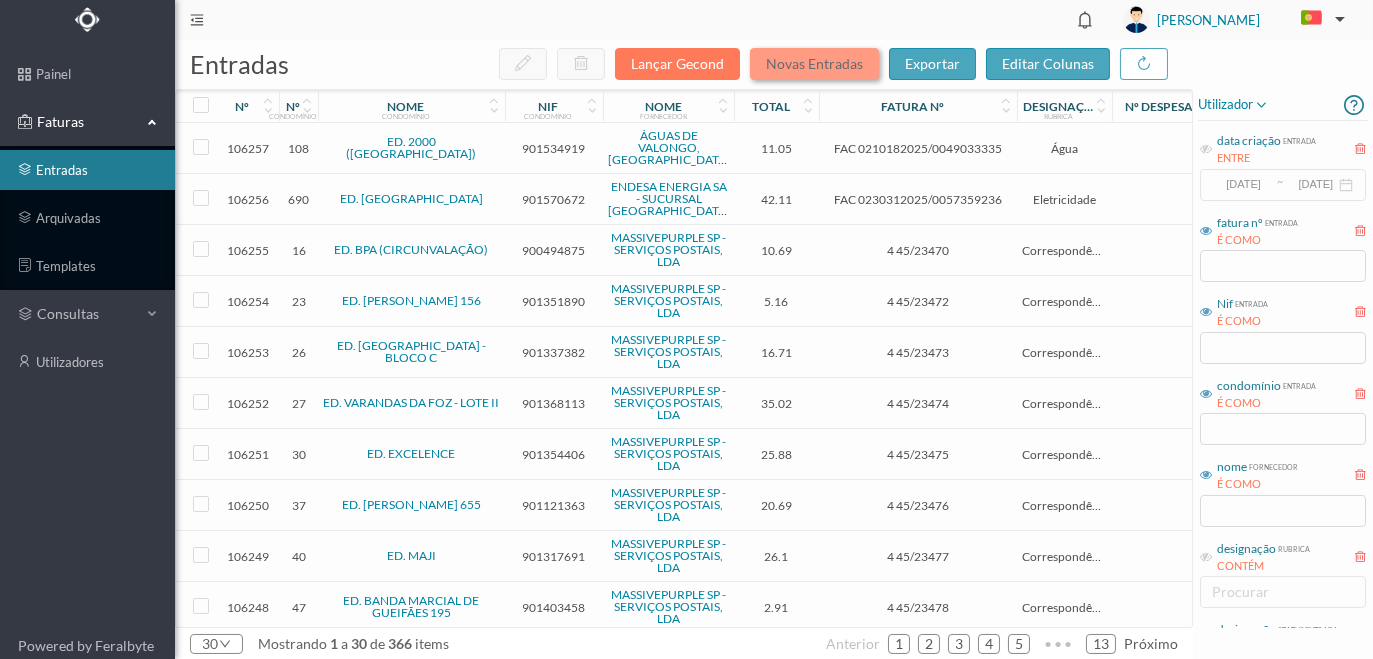 click on "Novas Entradas" at bounding box center [814, 64] 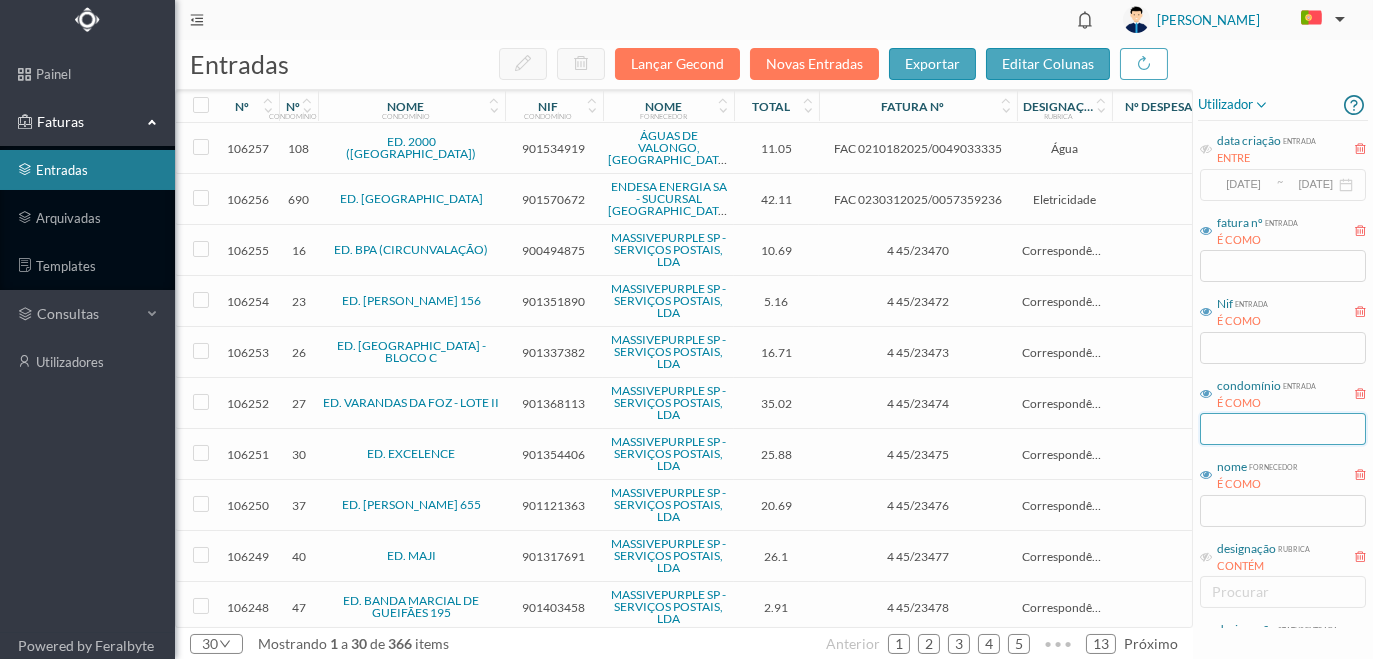 click at bounding box center [1283, 429] 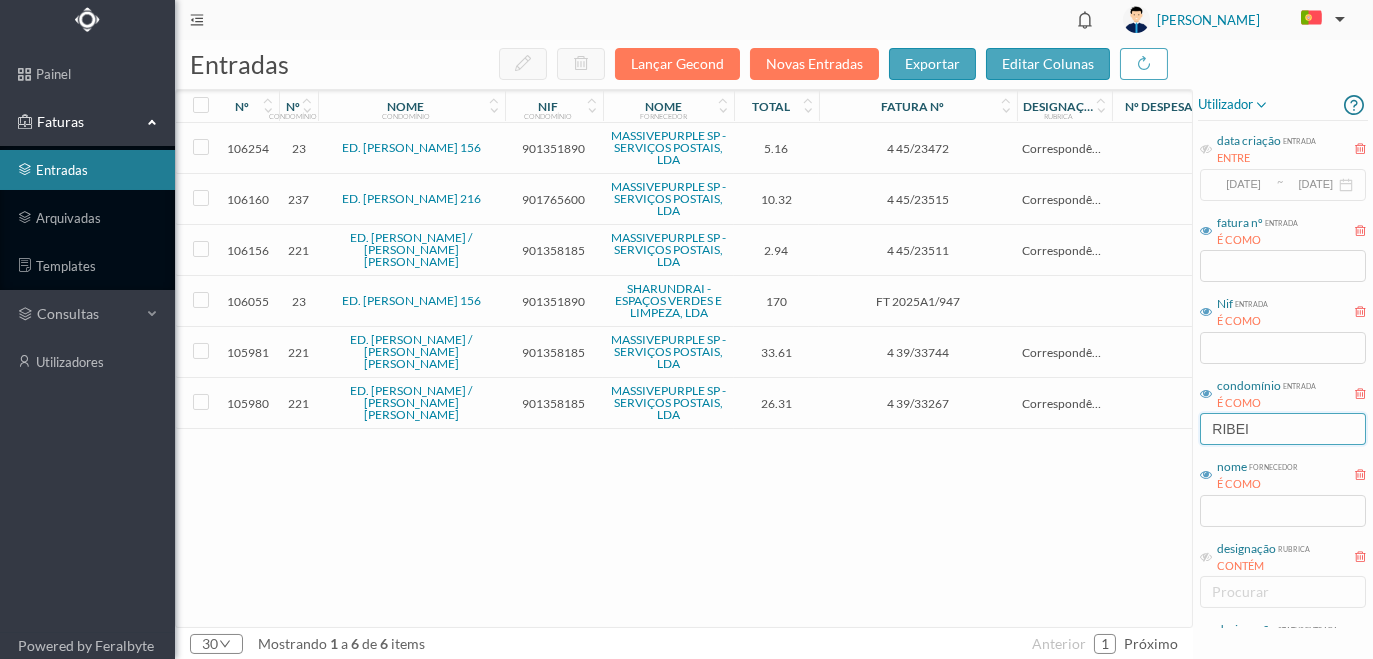 drag, startPoint x: 1337, startPoint y: 418, endPoint x: 1137, endPoint y: 432, distance: 200.4894 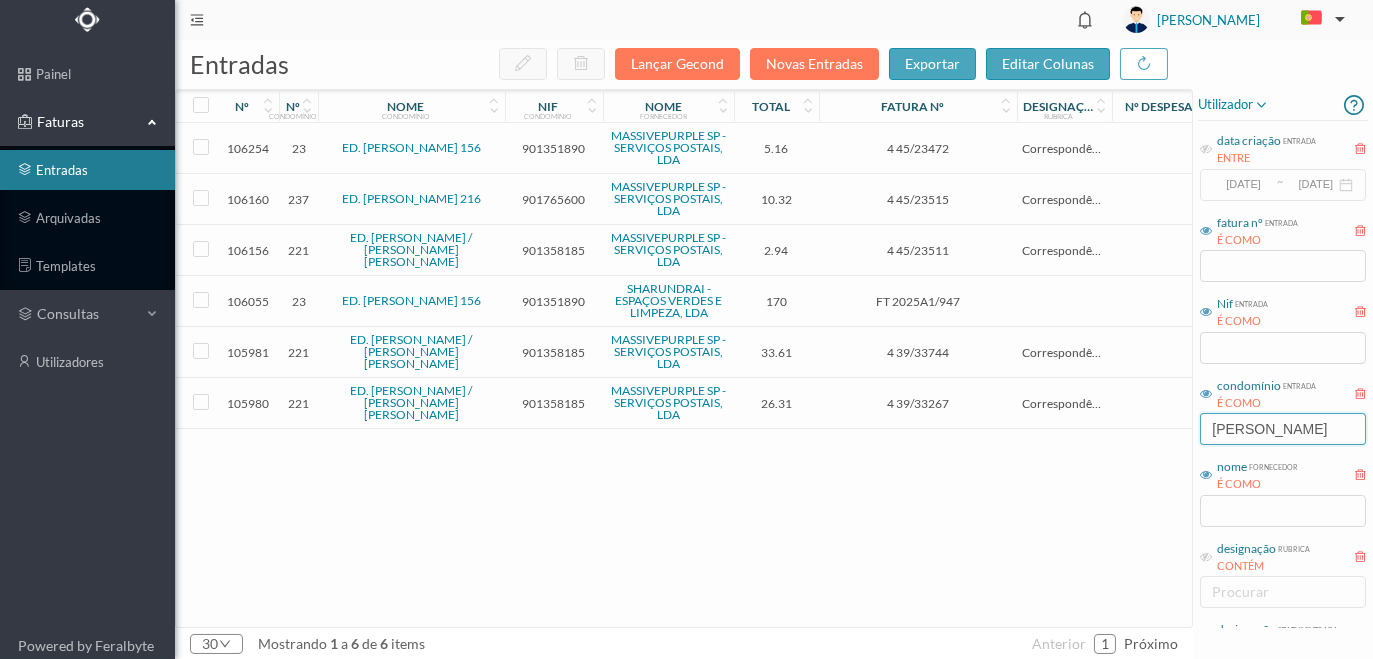 type on "[PERSON_NAME]" 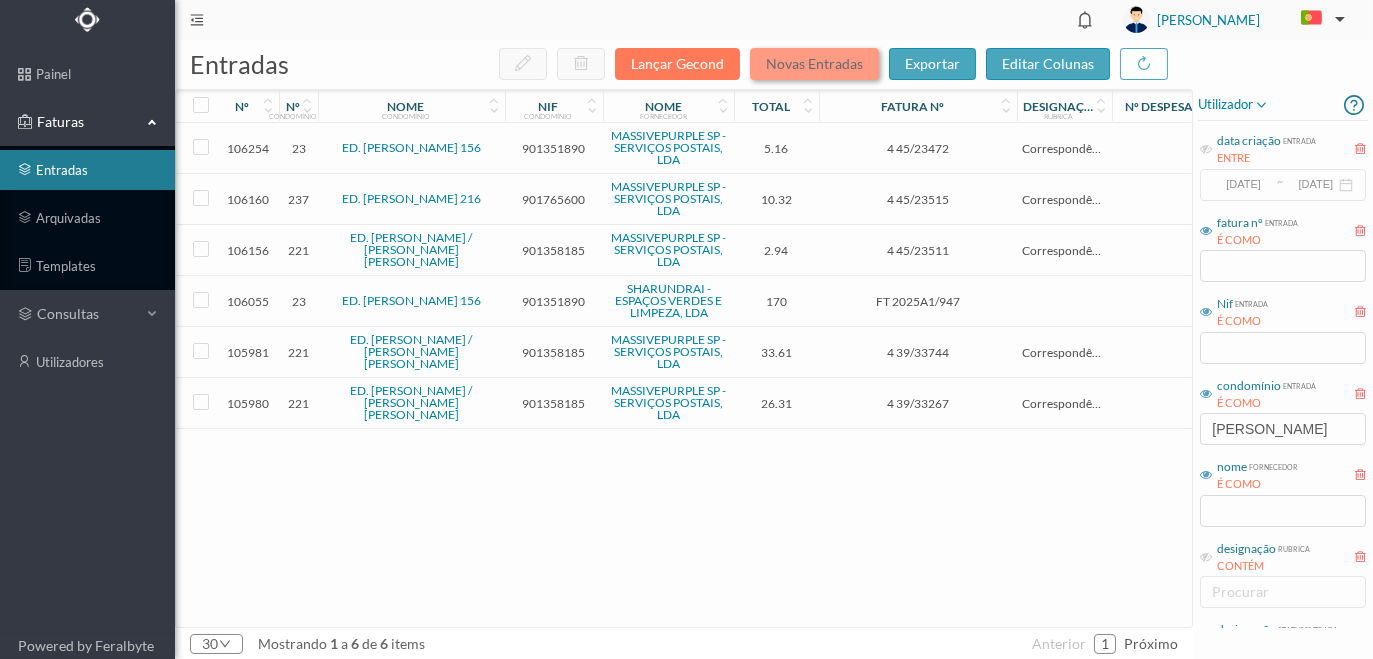 click on "Novas Entradas" at bounding box center [814, 64] 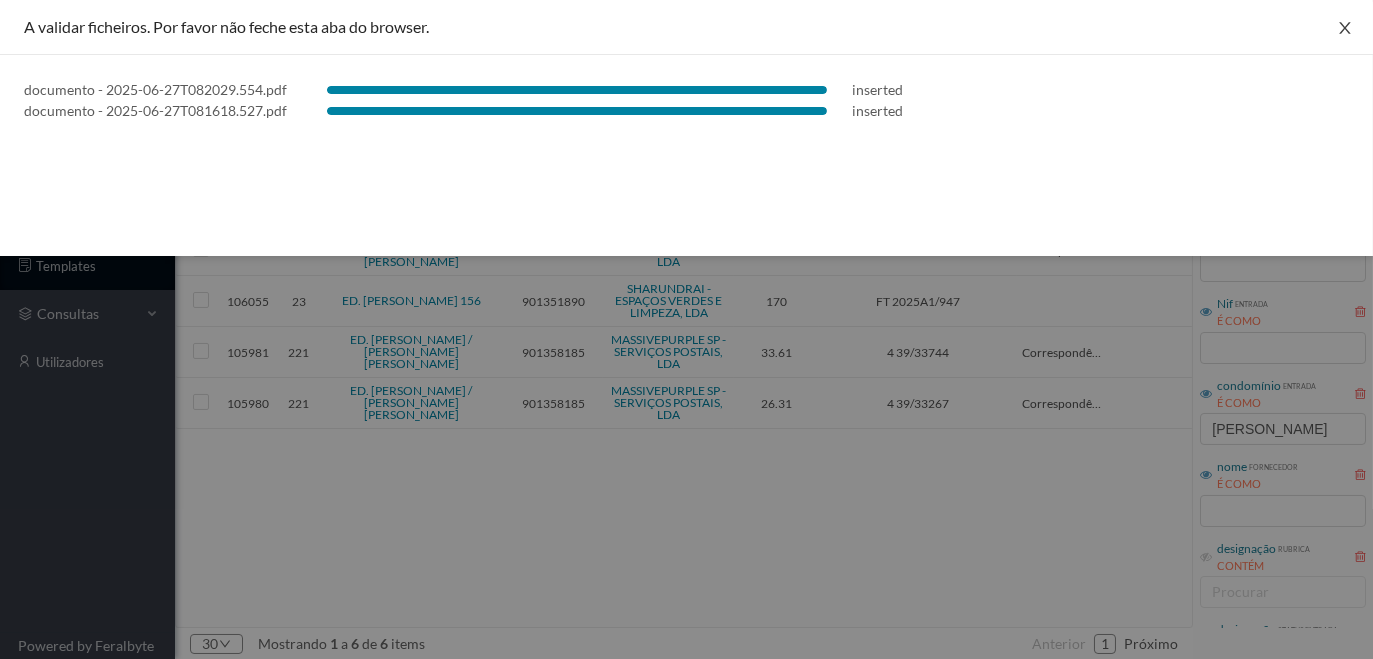 drag, startPoint x: 1344, startPoint y: 20, endPoint x: 1292, endPoint y: 101, distance: 96.25487 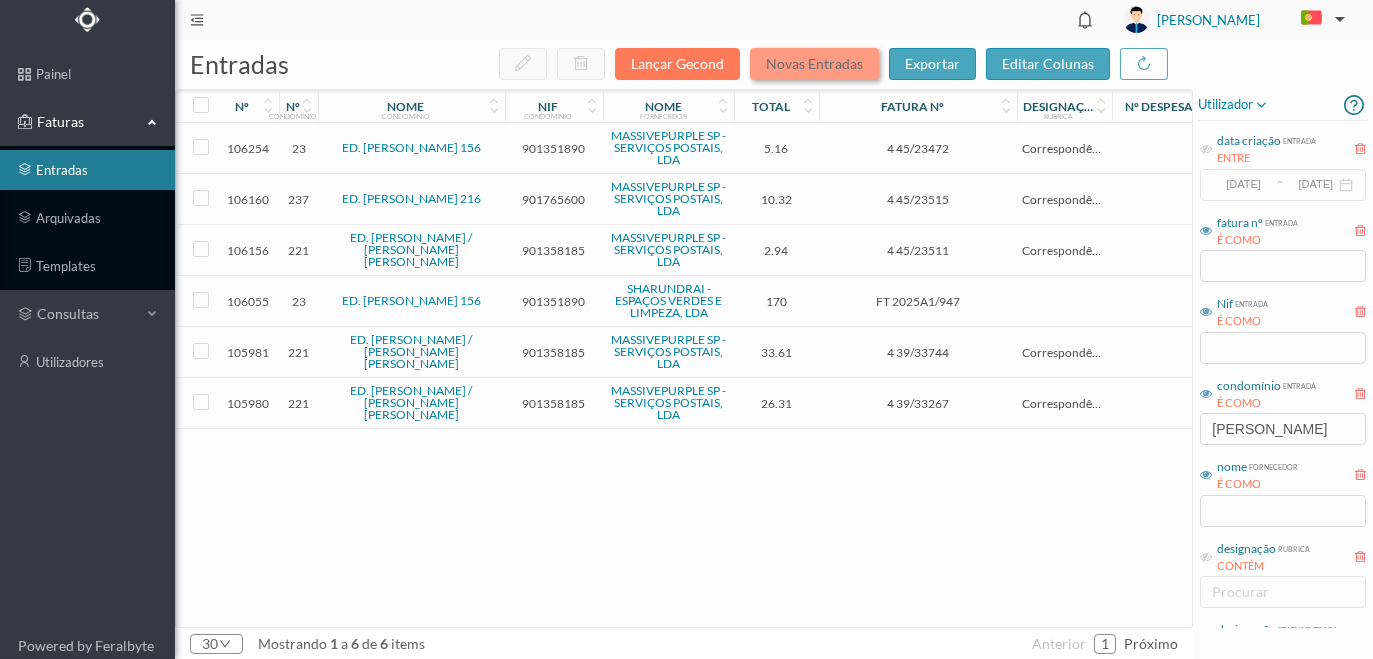 click on "Novas Entradas" at bounding box center [814, 64] 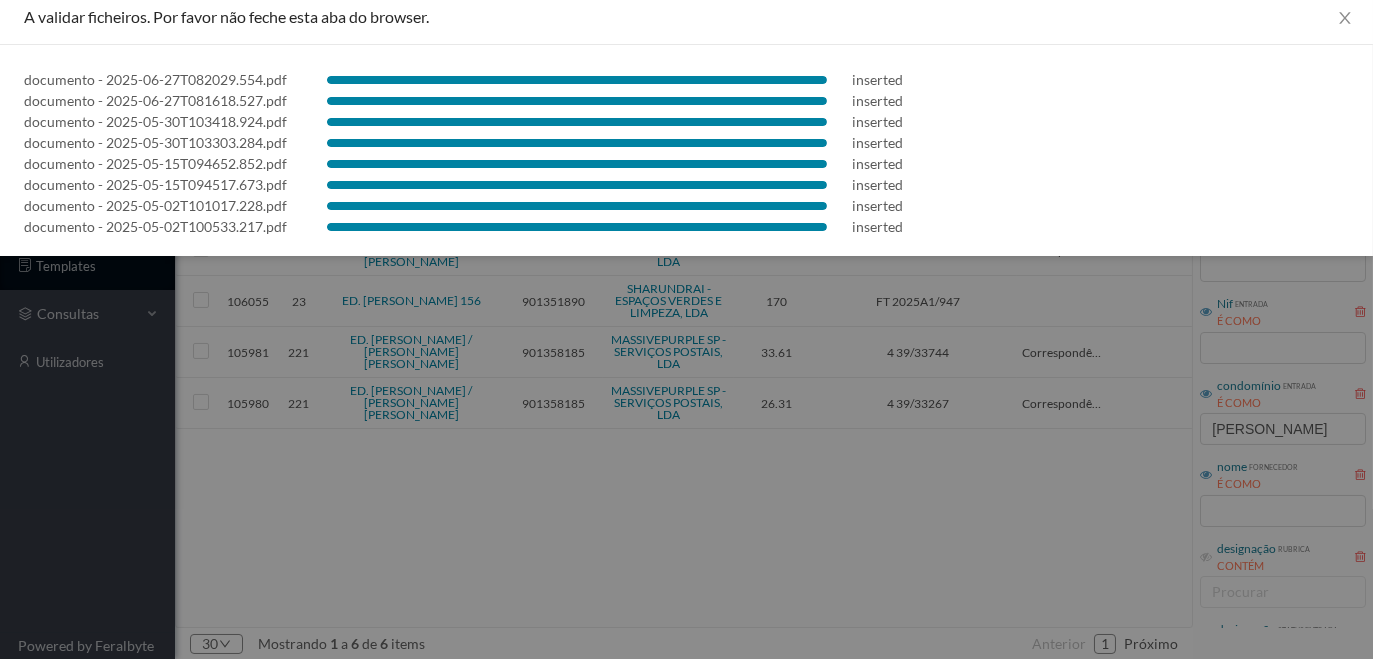 scroll, scrollTop: 15, scrollLeft: 0, axis: vertical 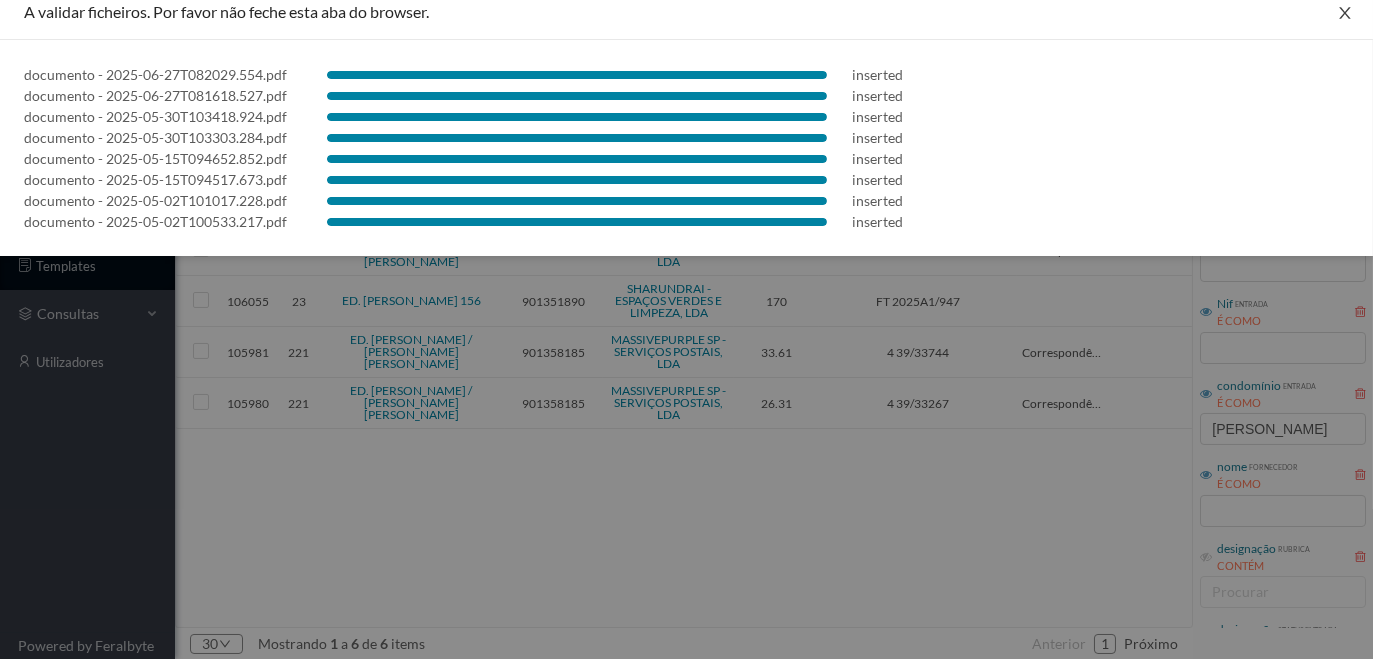 click 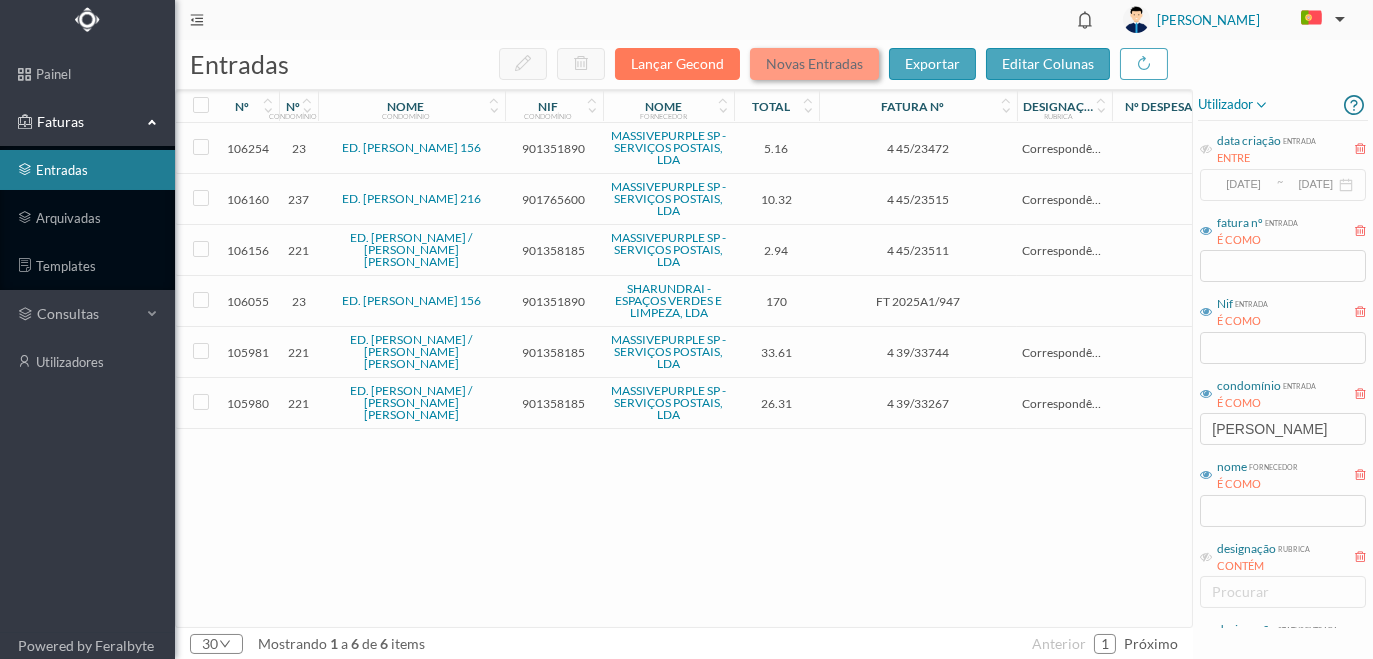 click on "Novas Entradas" at bounding box center (814, 64) 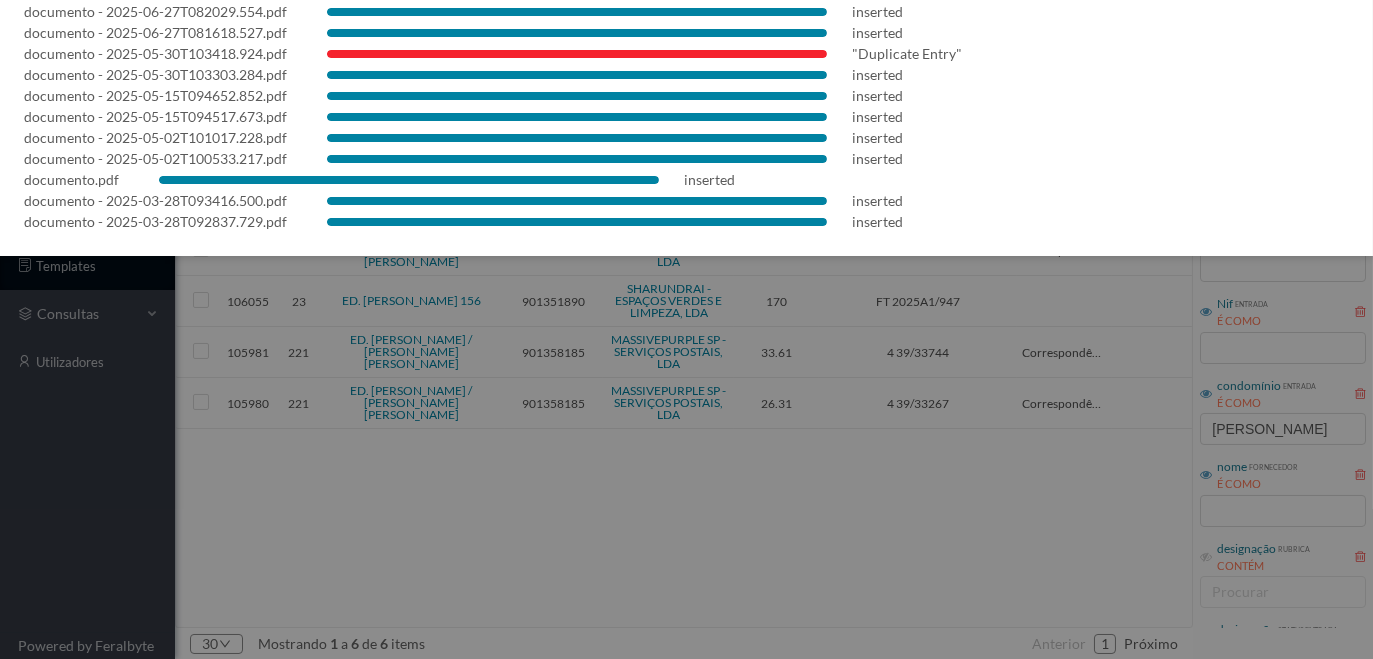 scroll, scrollTop: 0, scrollLeft: 0, axis: both 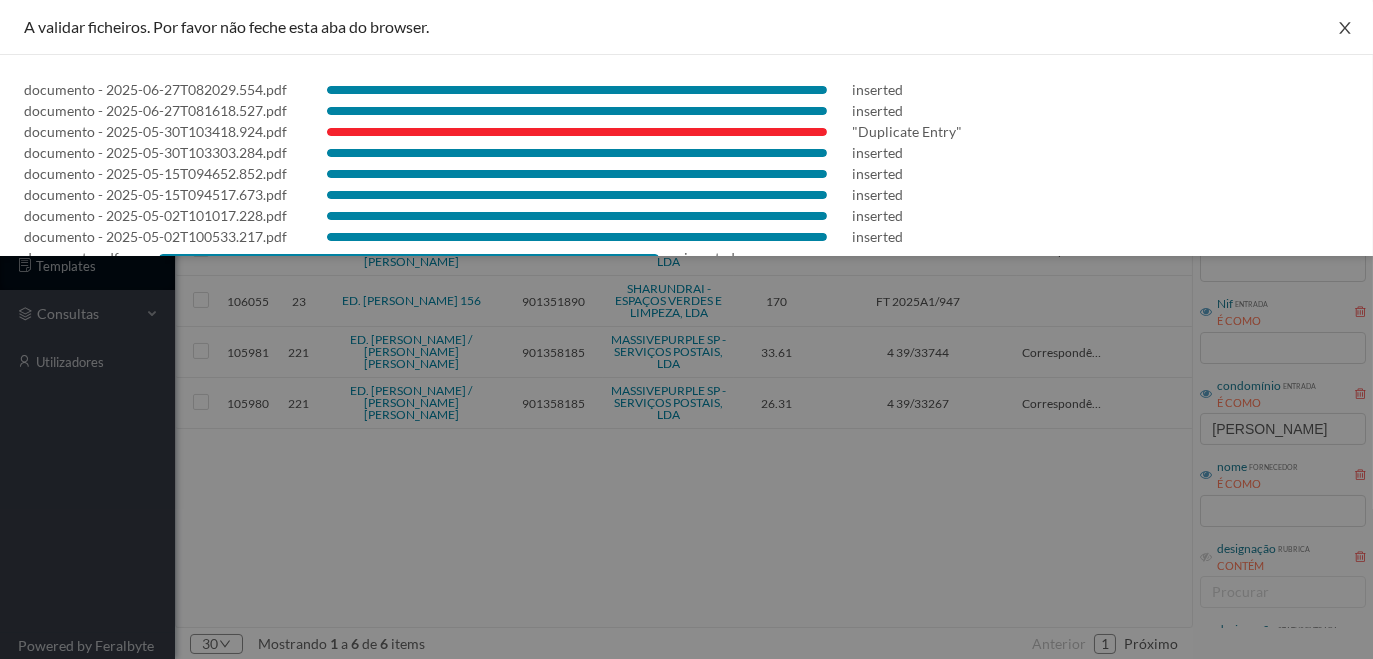 click 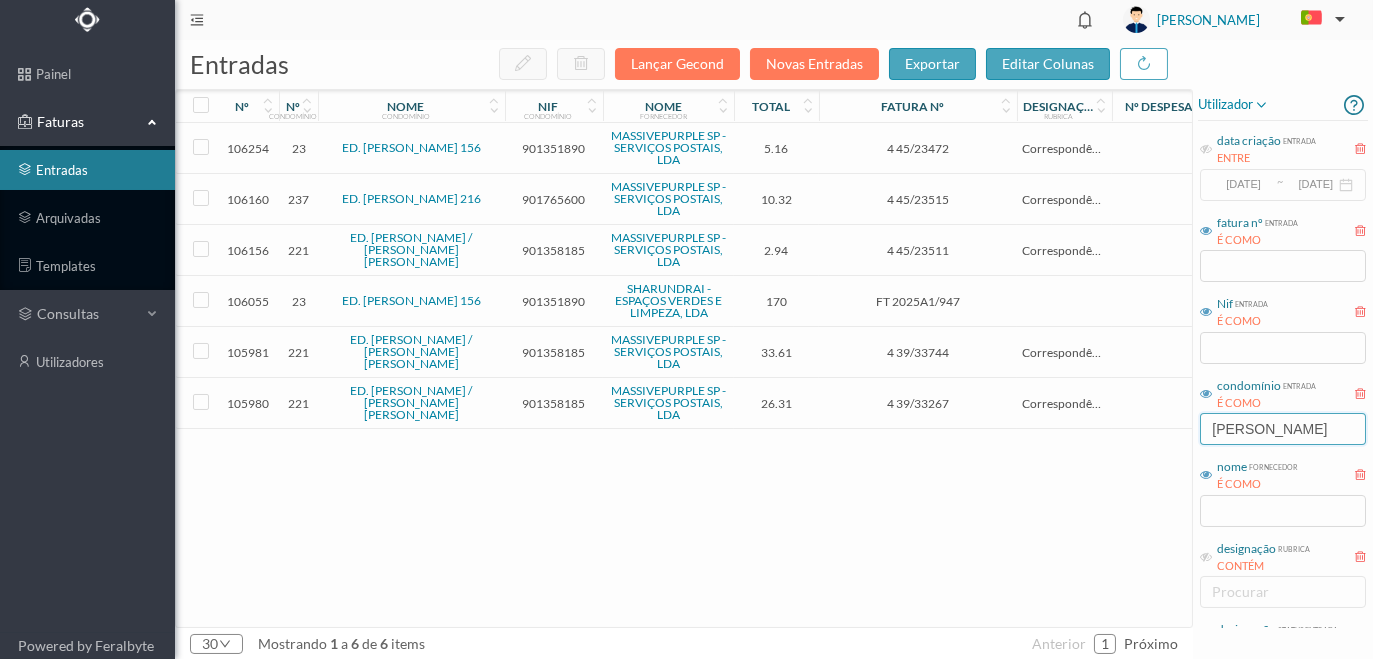 drag, startPoint x: 1108, startPoint y: 448, endPoint x: 902, endPoint y: 468, distance: 206.9686 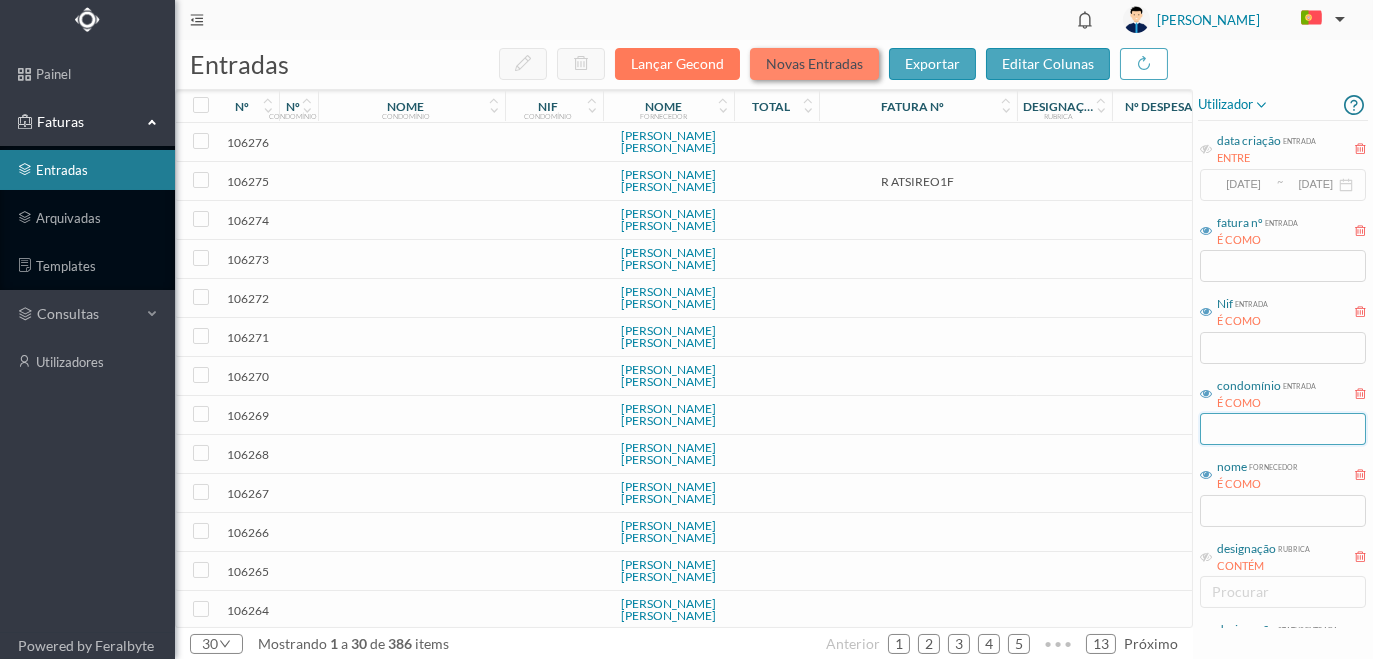 type 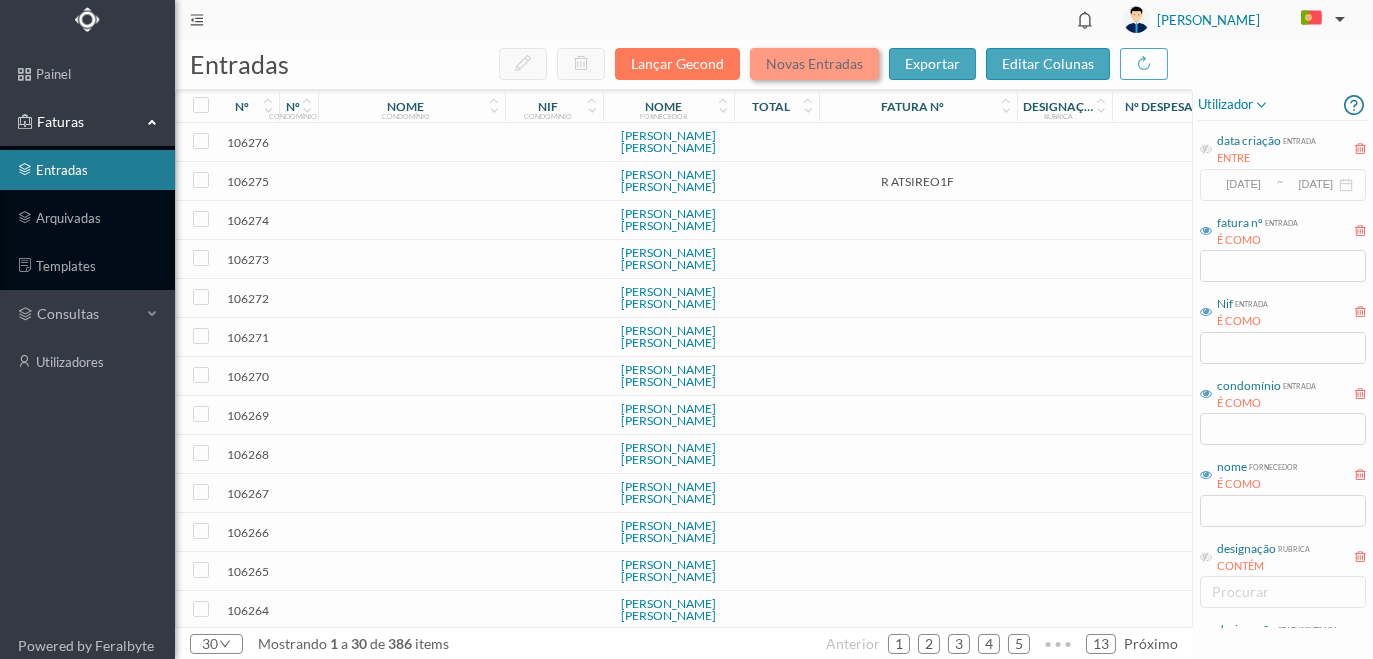 click on "Novas Entradas" at bounding box center [814, 64] 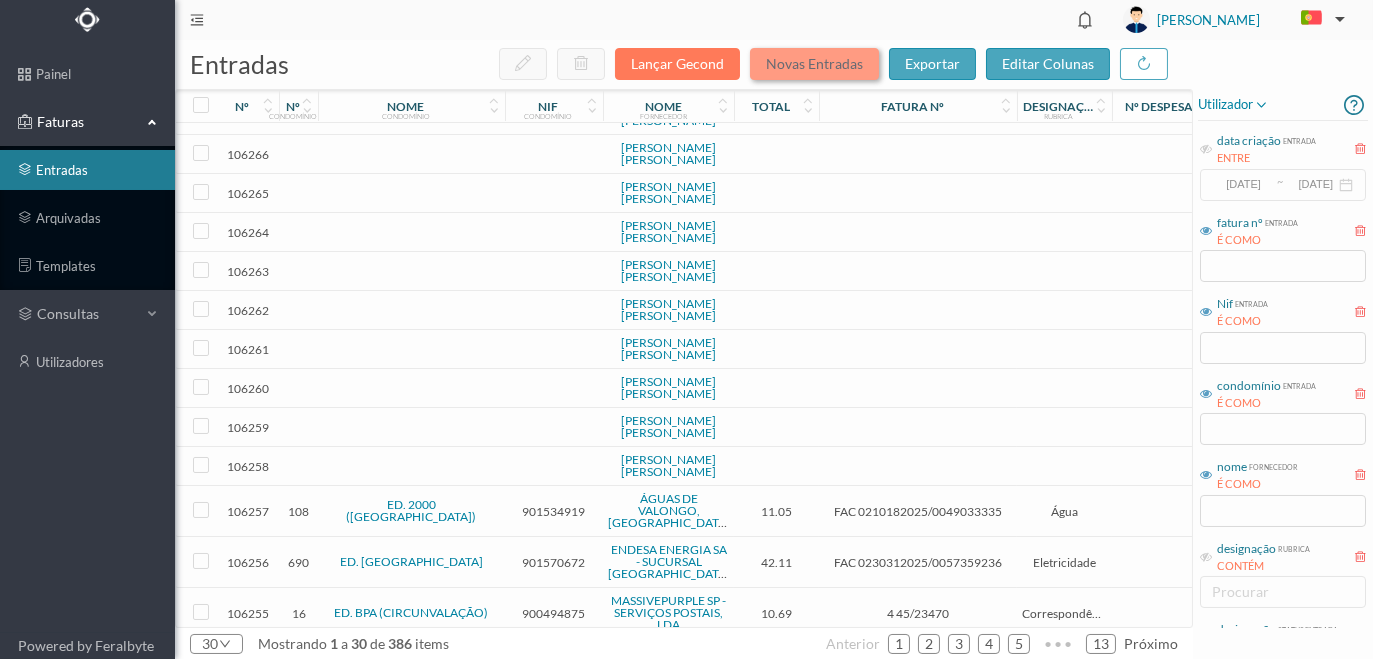 scroll, scrollTop: 363, scrollLeft: 0, axis: vertical 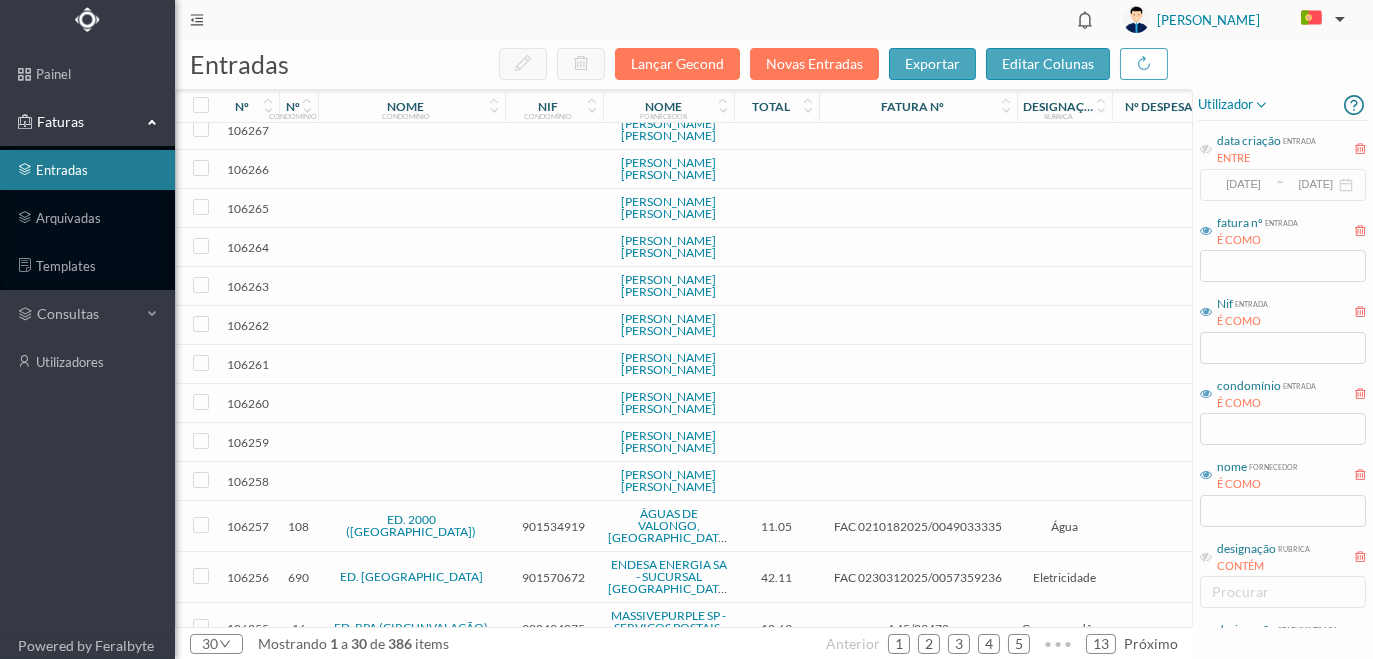 click at bounding box center [411, 481] 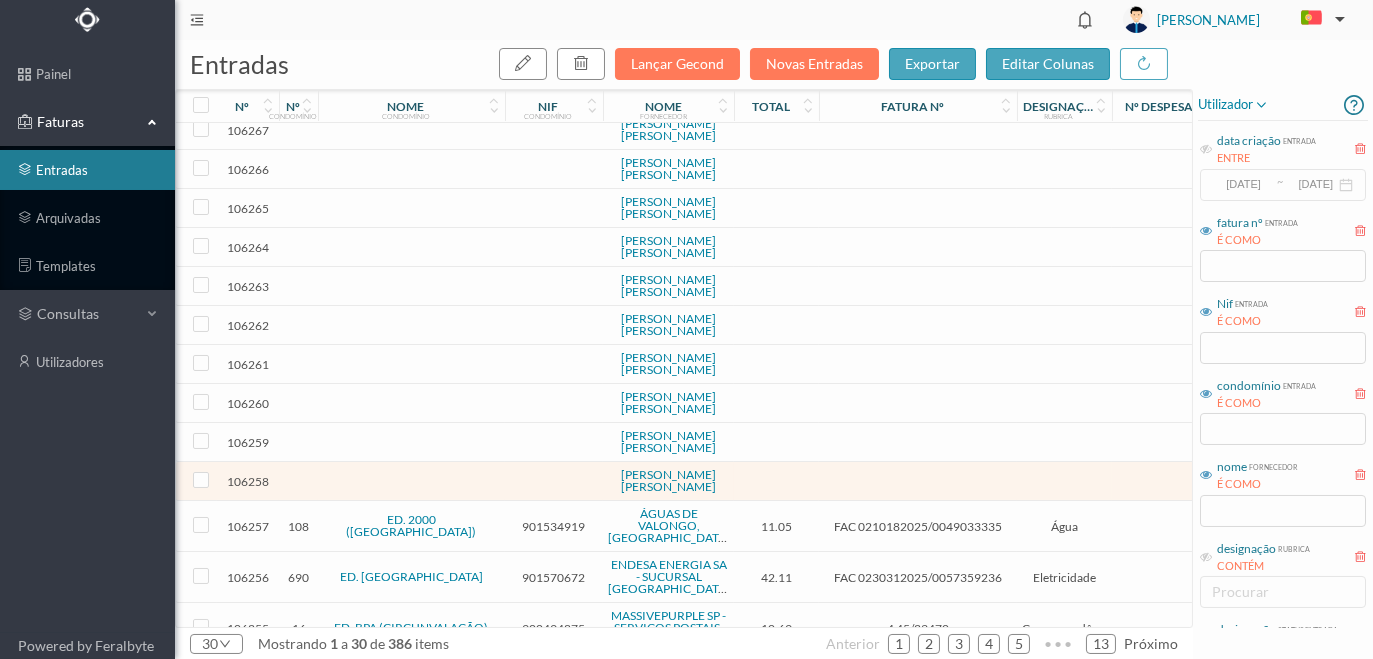 click at bounding box center (411, 481) 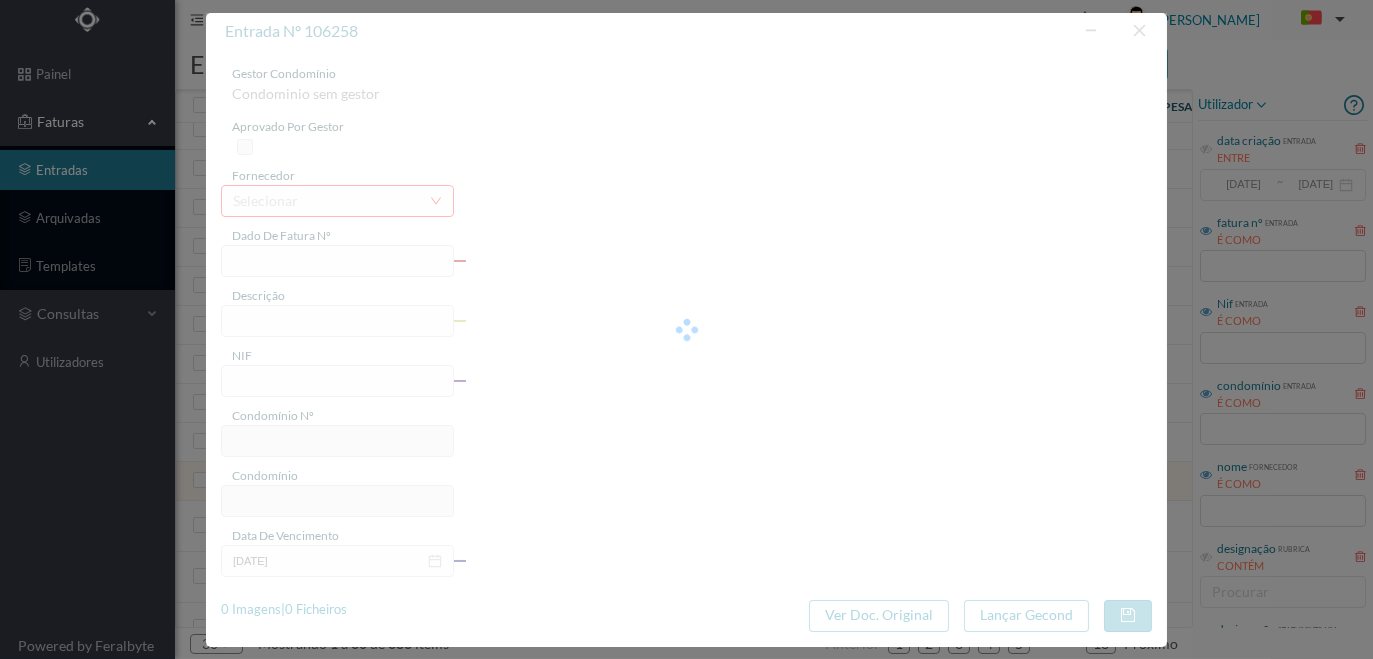 type on "0" 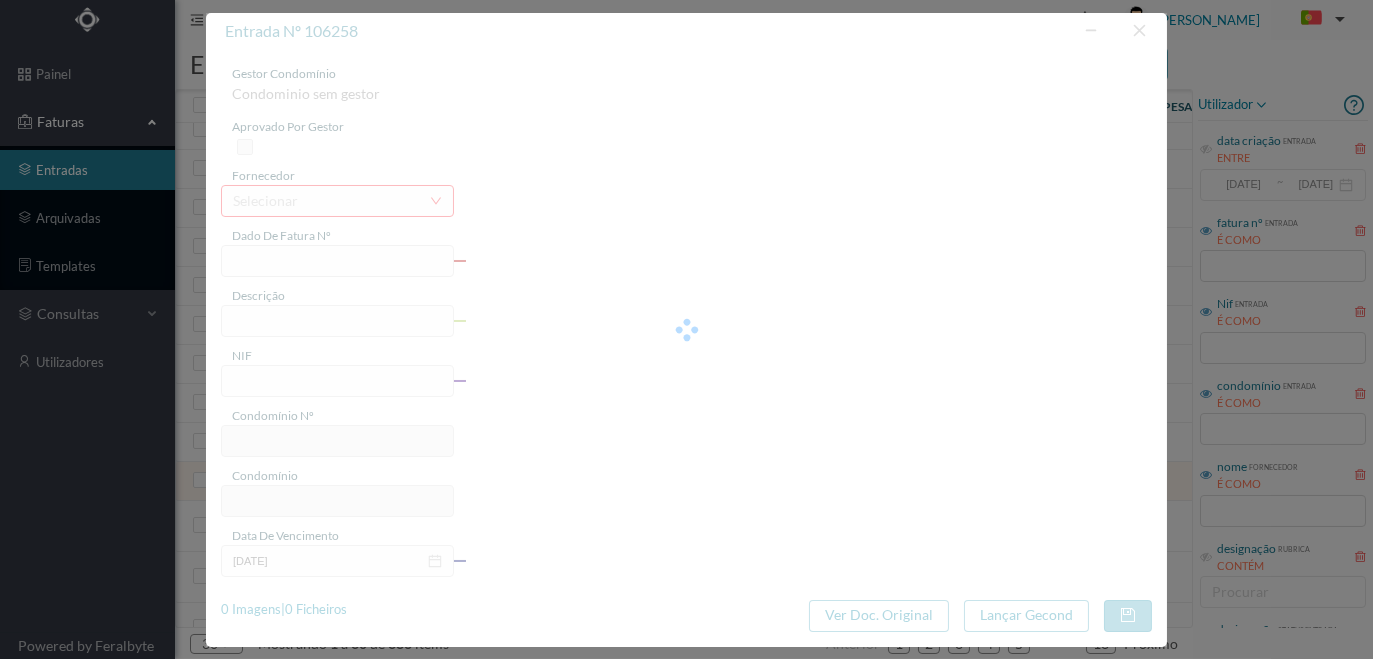 type on "Invalid date" 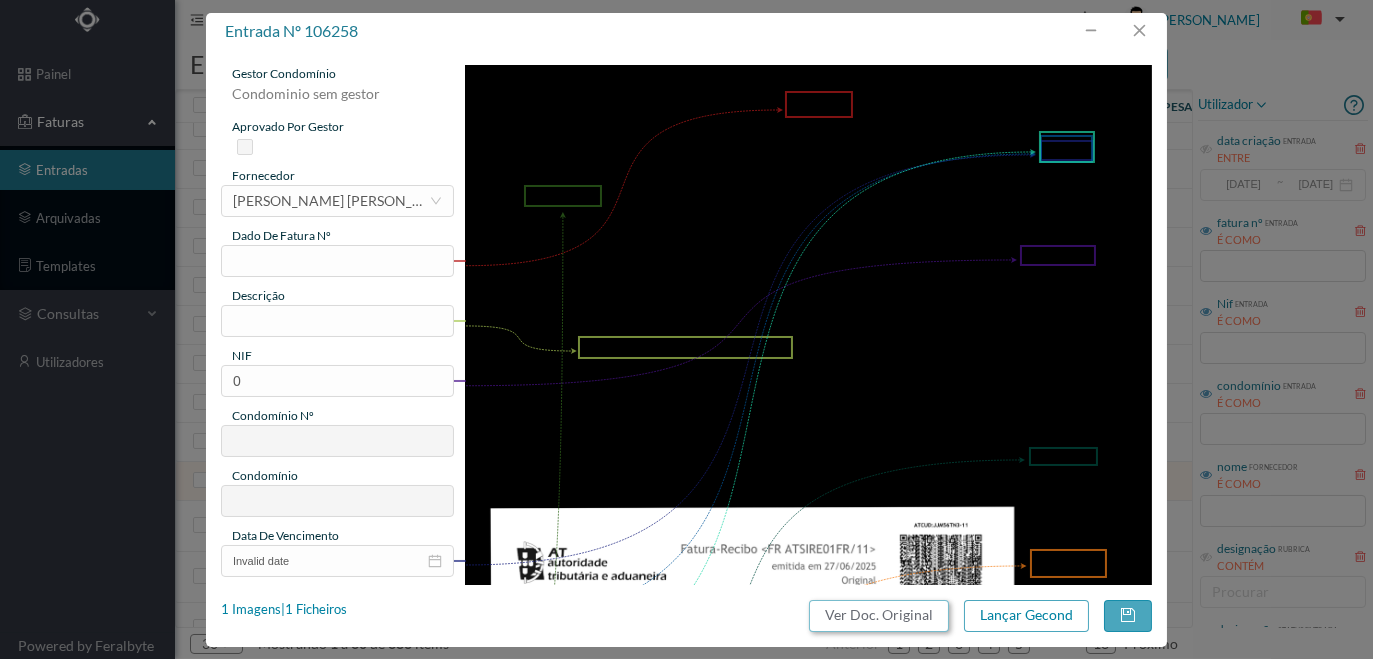 click on "Ver Doc. Original" at bounding box center [879, 616] 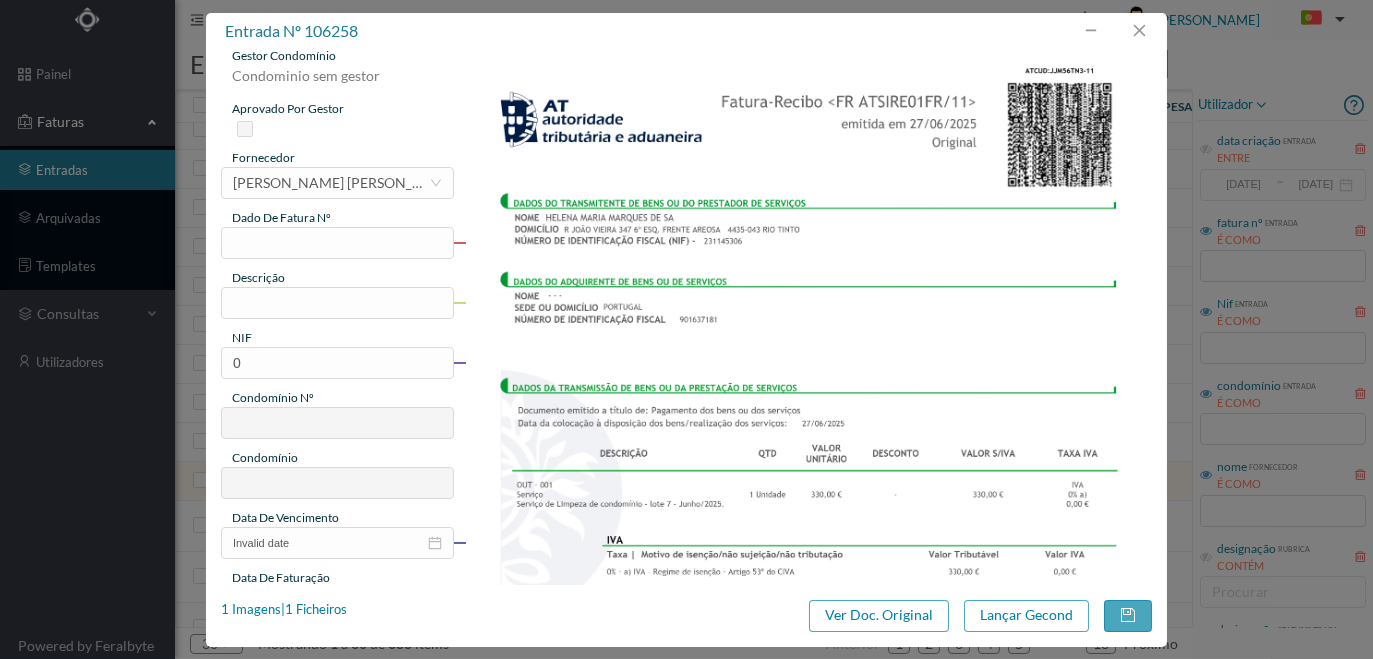 scroll, scrollTop: 0, scrollLeft: 0, axis: both 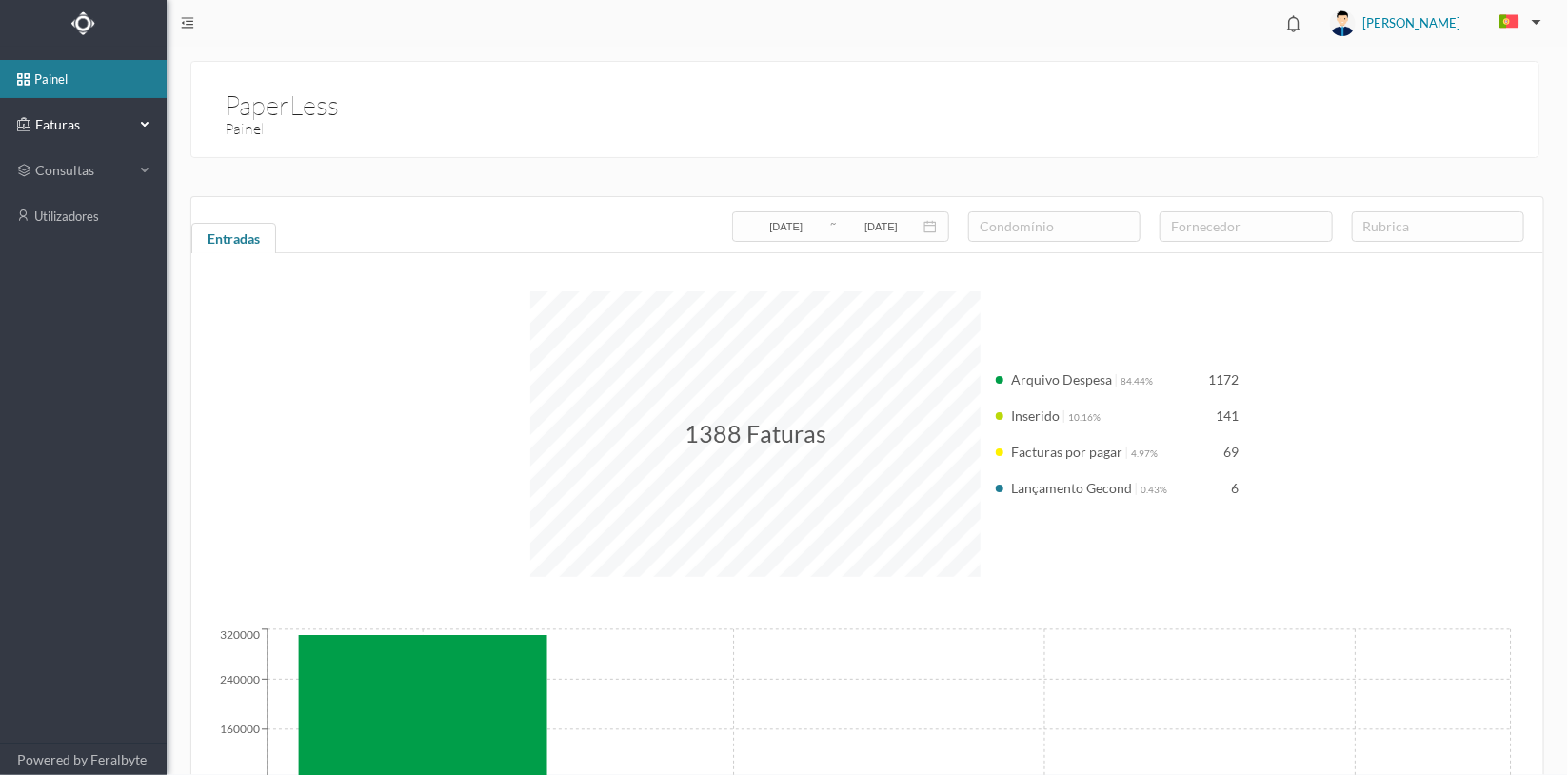 click on "Faturas" at bounding box center [83, 125] 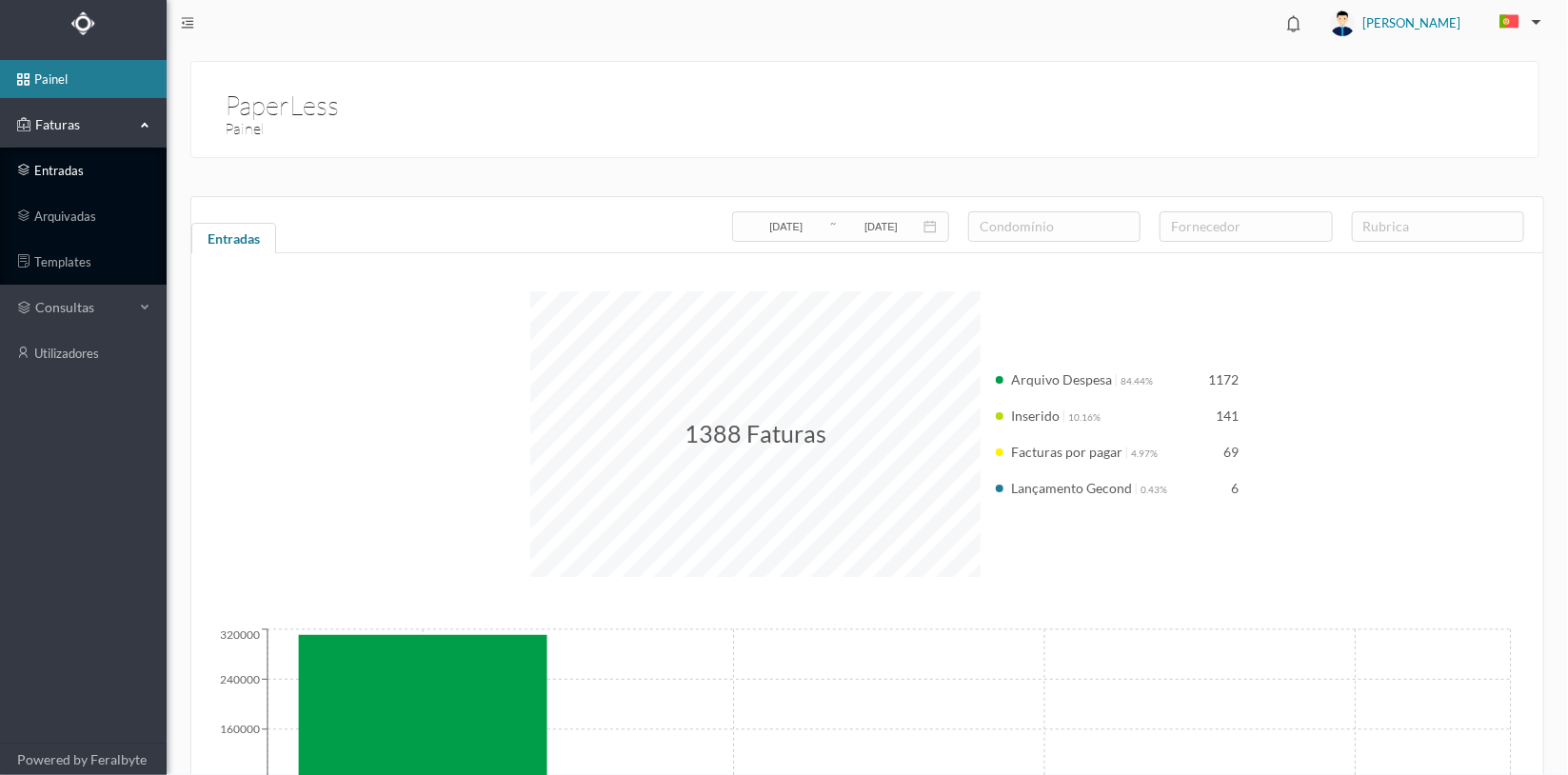 click on "entradas" at bounding box center (83, 170) 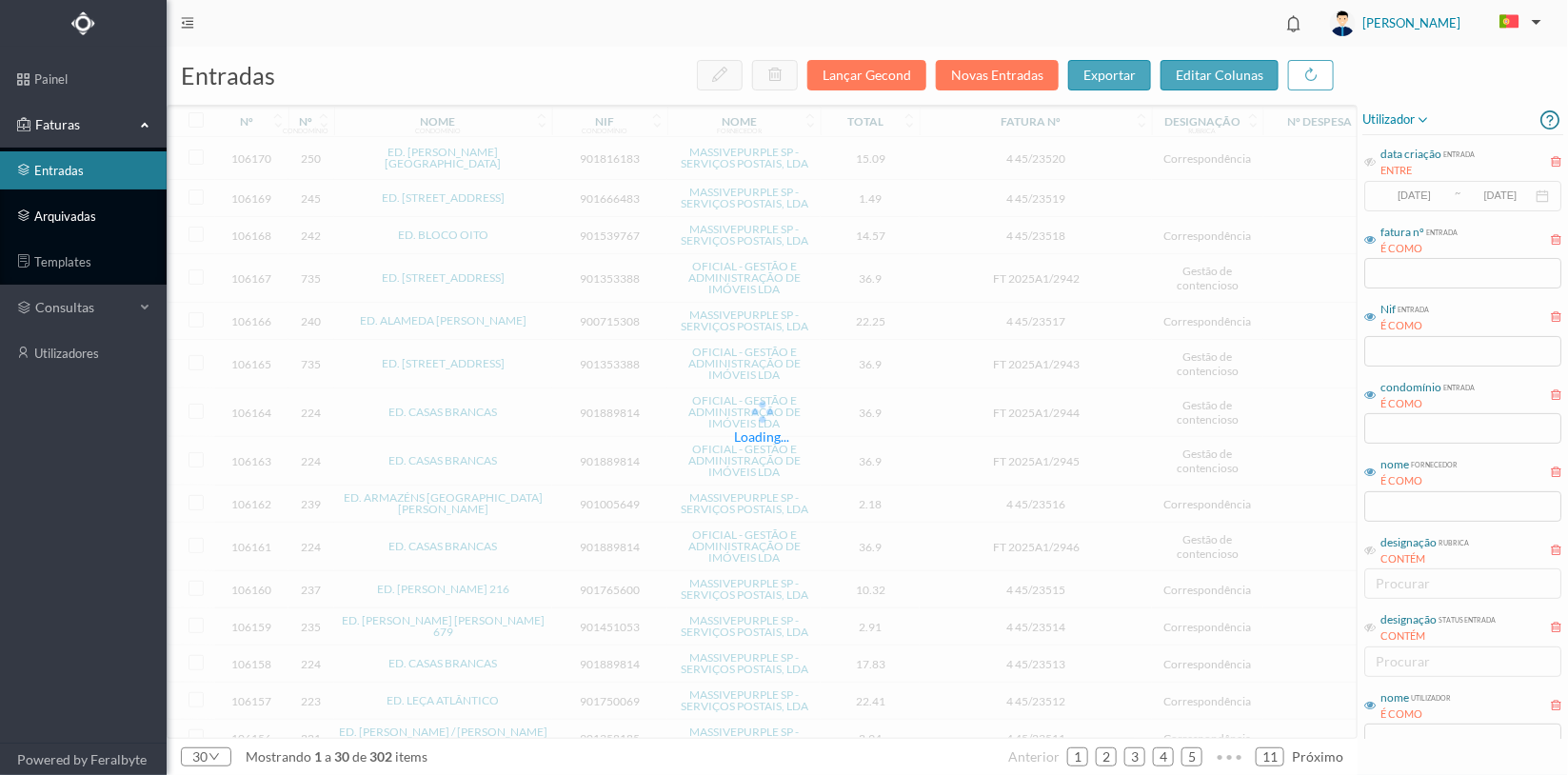 click on "arquivadas" at bounding box center [83, 216] 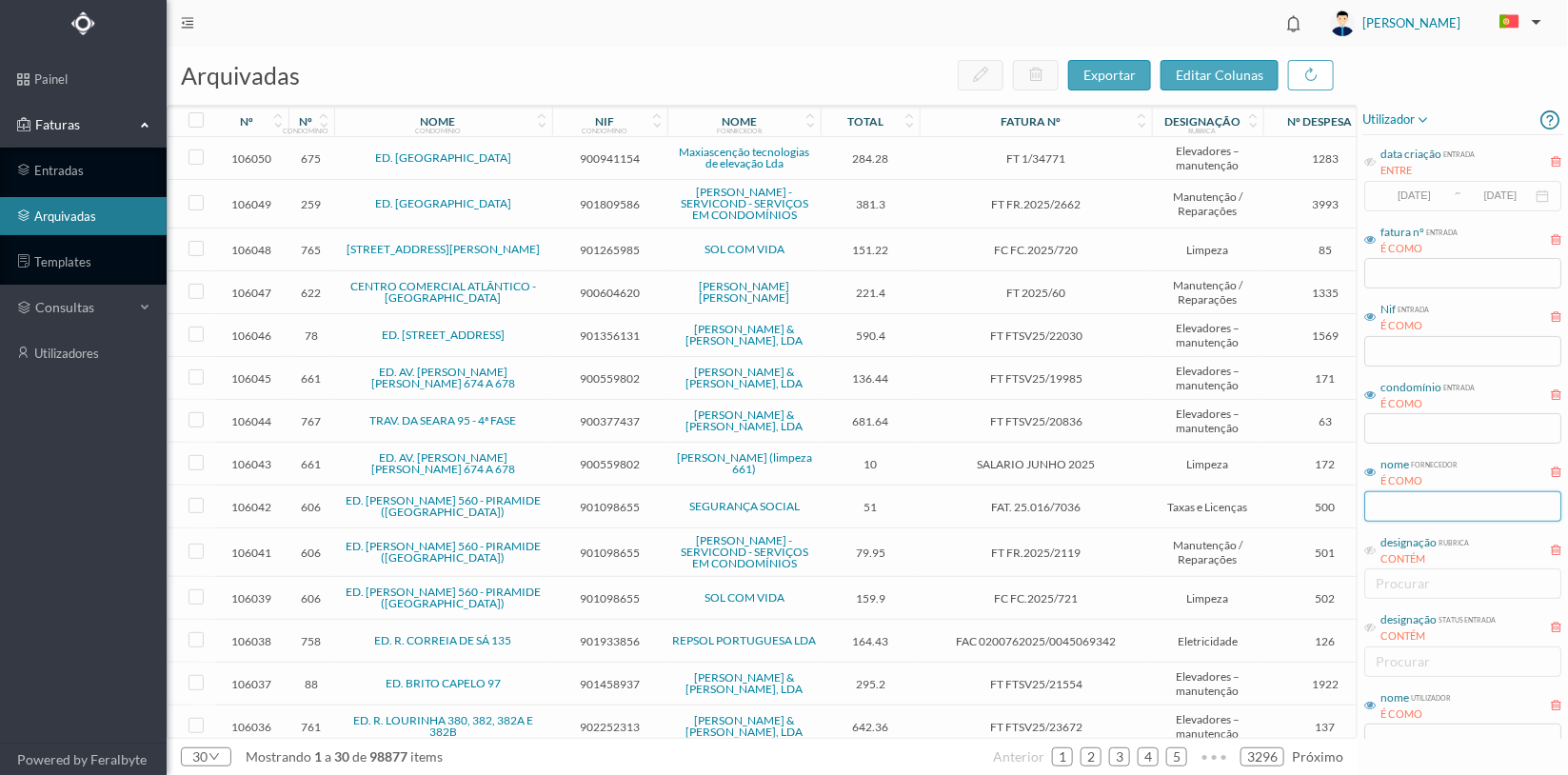 click at bounding box center [1462, 507] 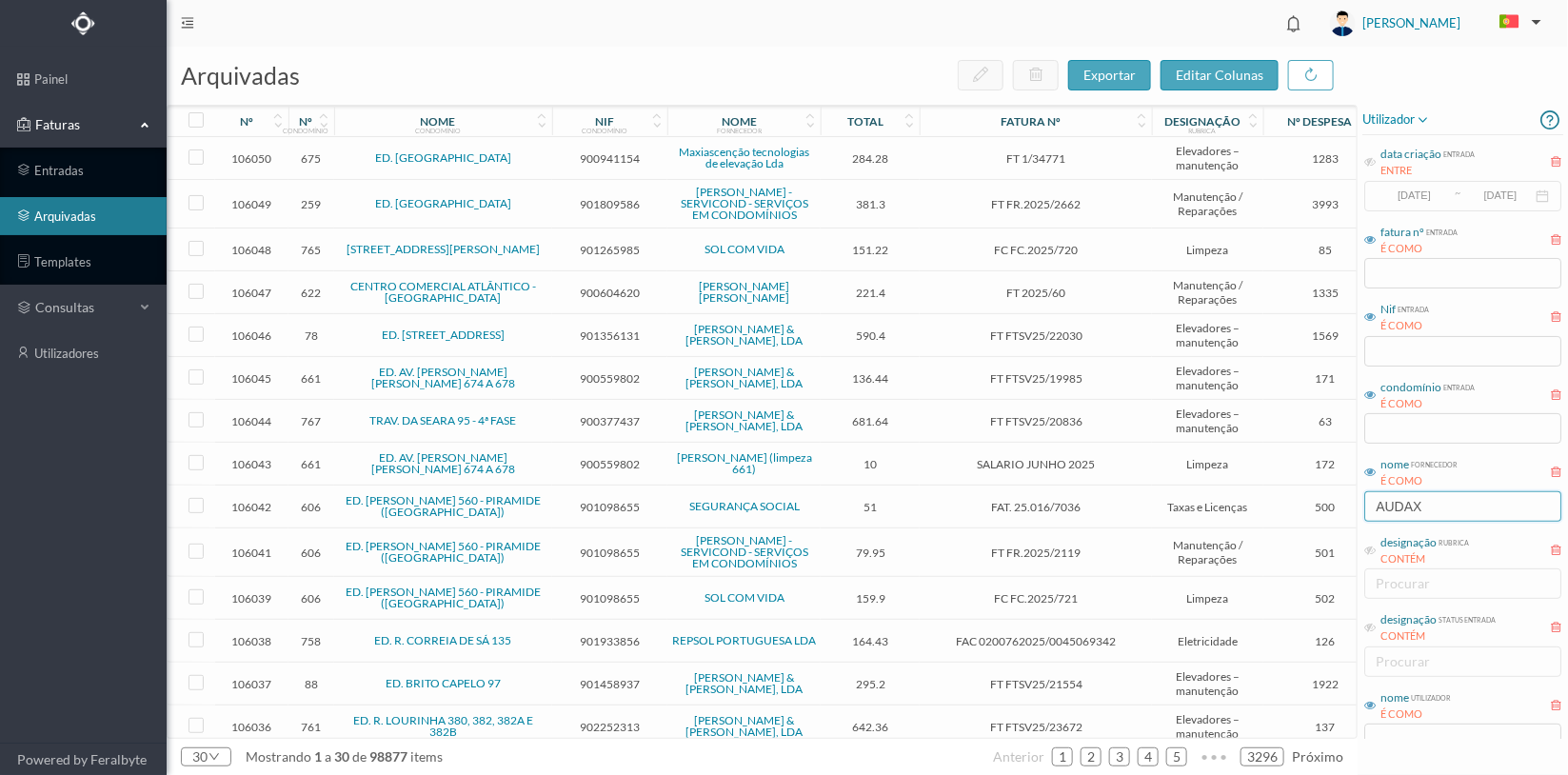 type on "audax" 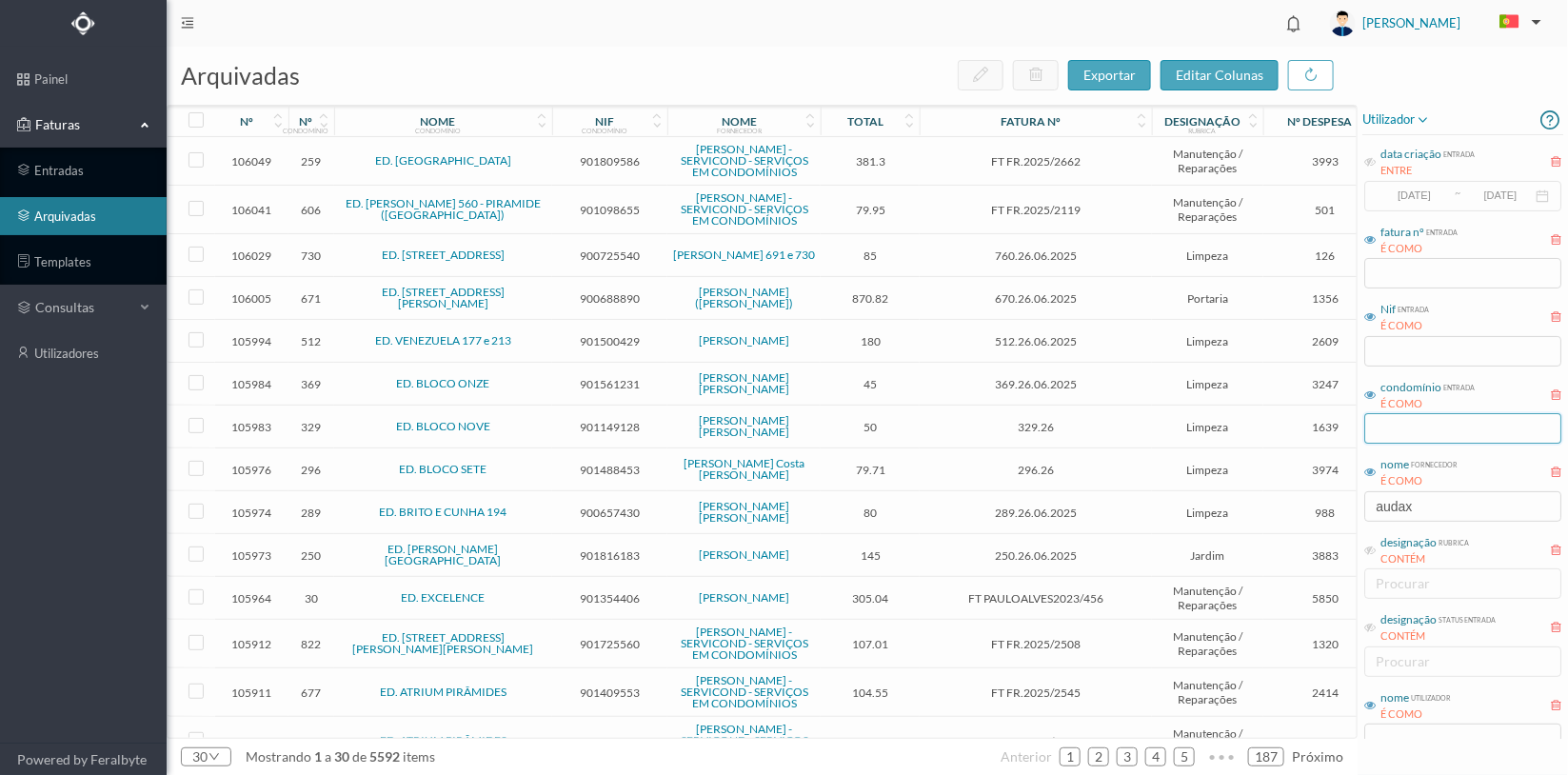 click at bounding box center (1462, 428) 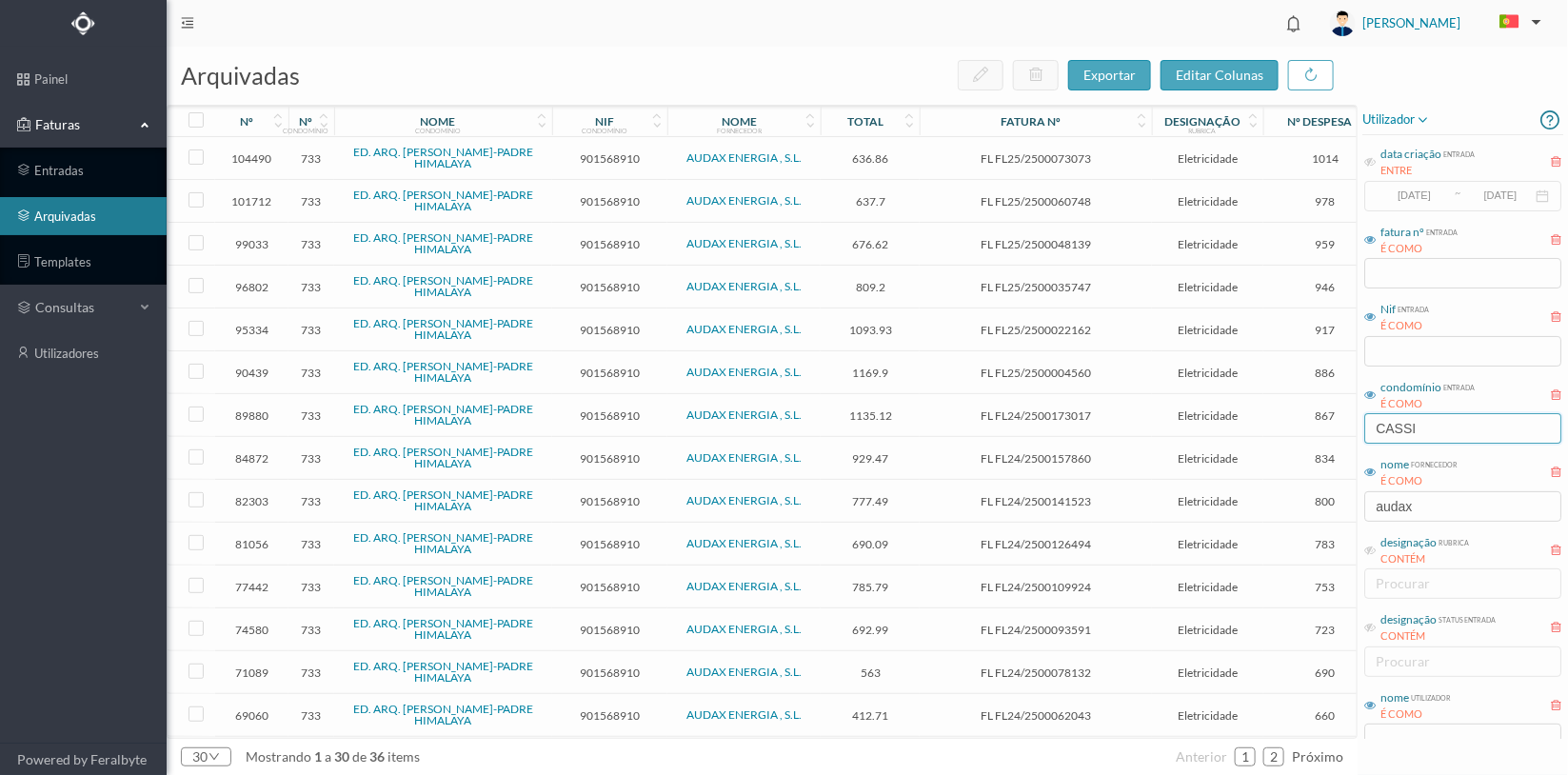 type on "CASSI" 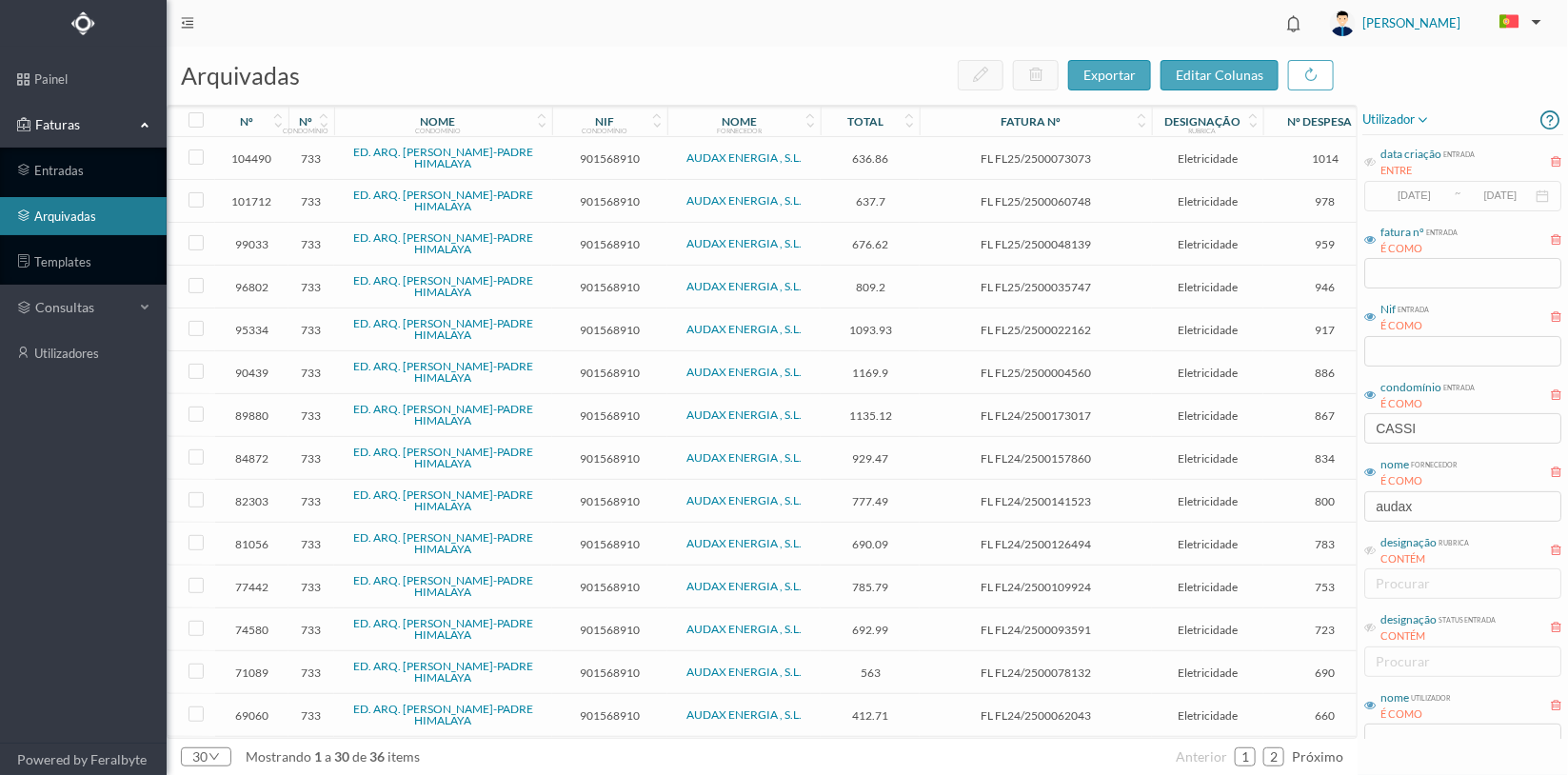 click on "901568910" at bounding box center (609, 158) 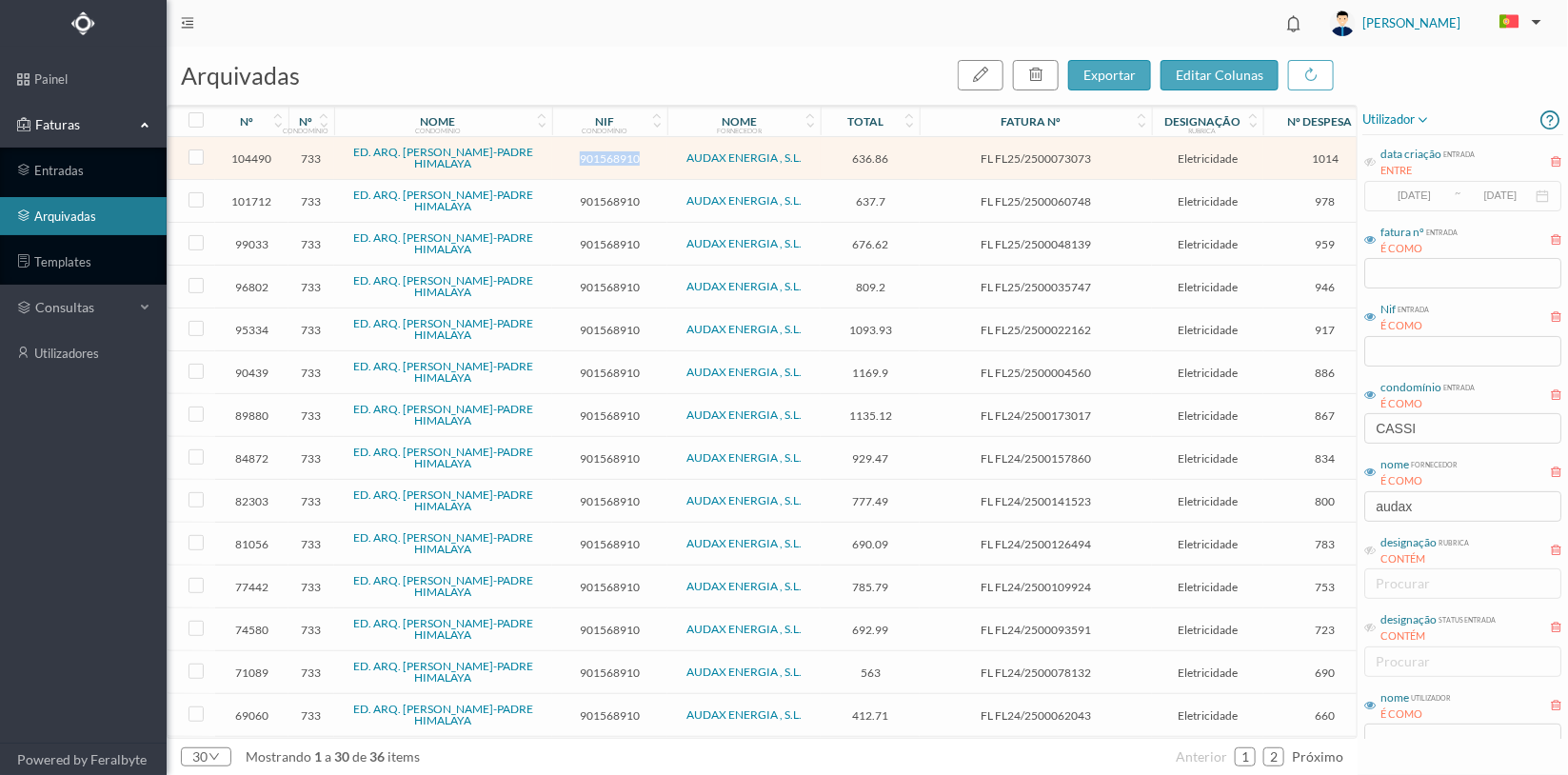 click on "901568910" at bounding box center [609, 158] 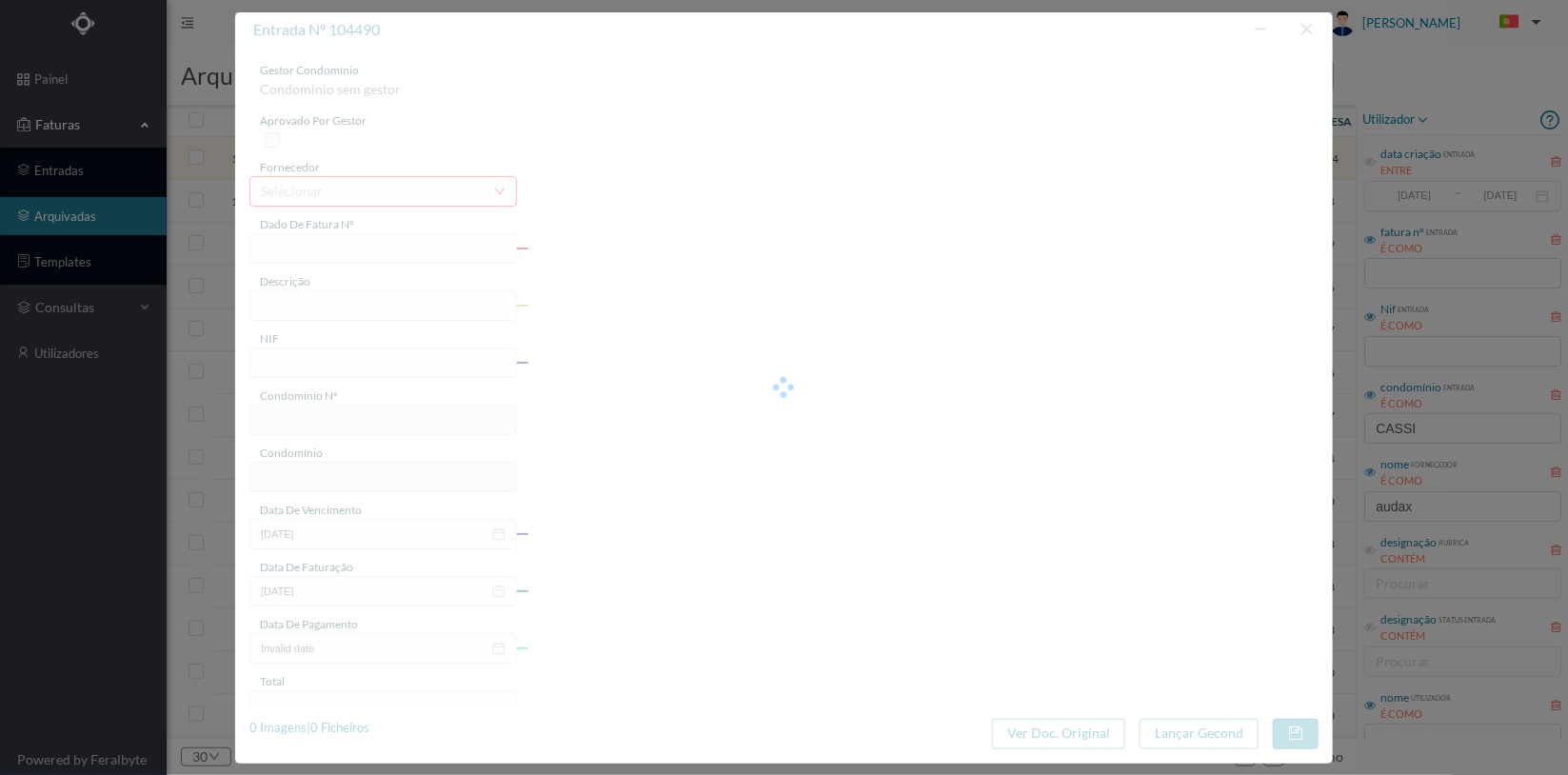 type on "FL FL25/2500073073" 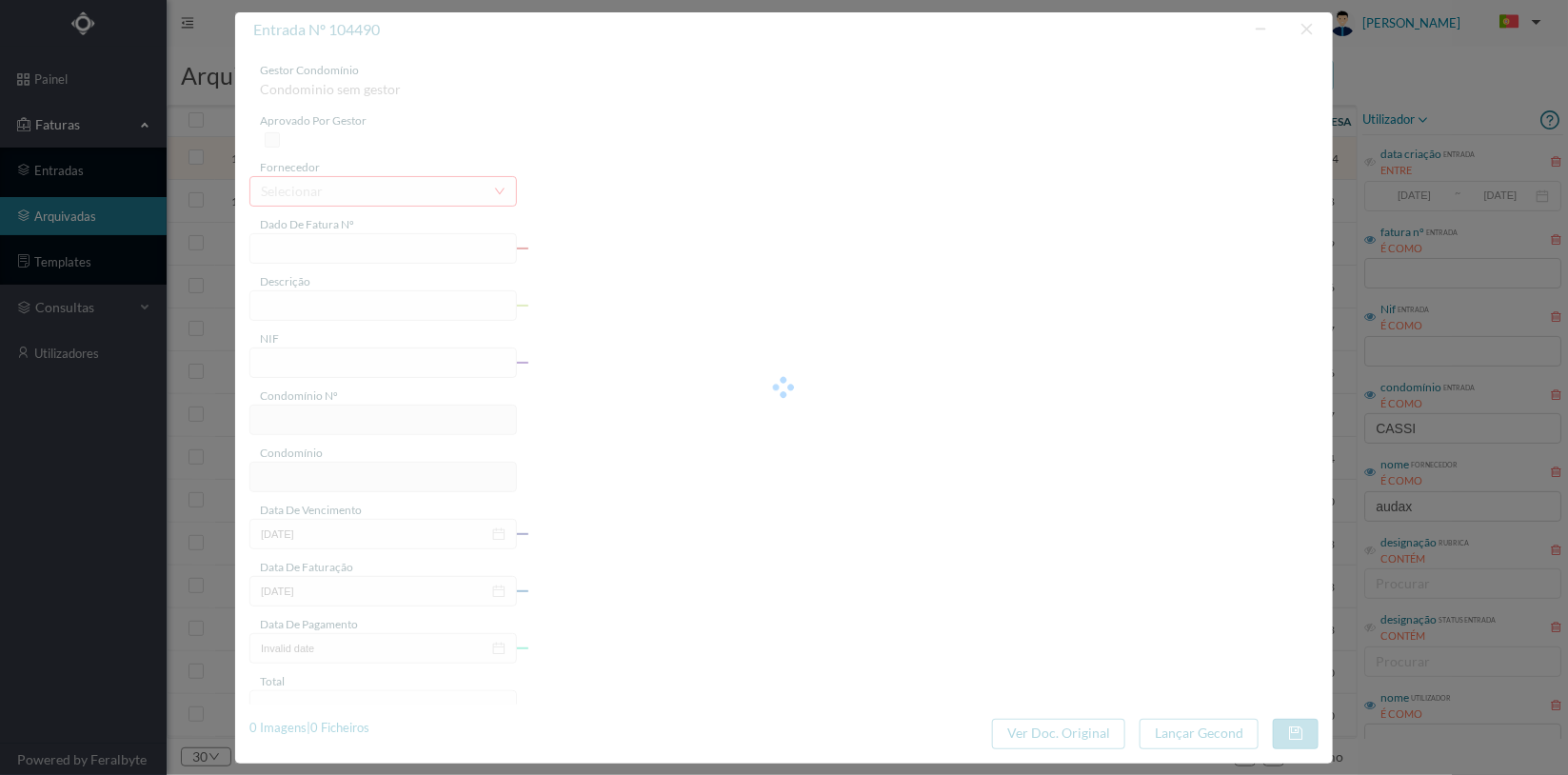 type on "S/N (12.05.2025 a 11.06.2025)" 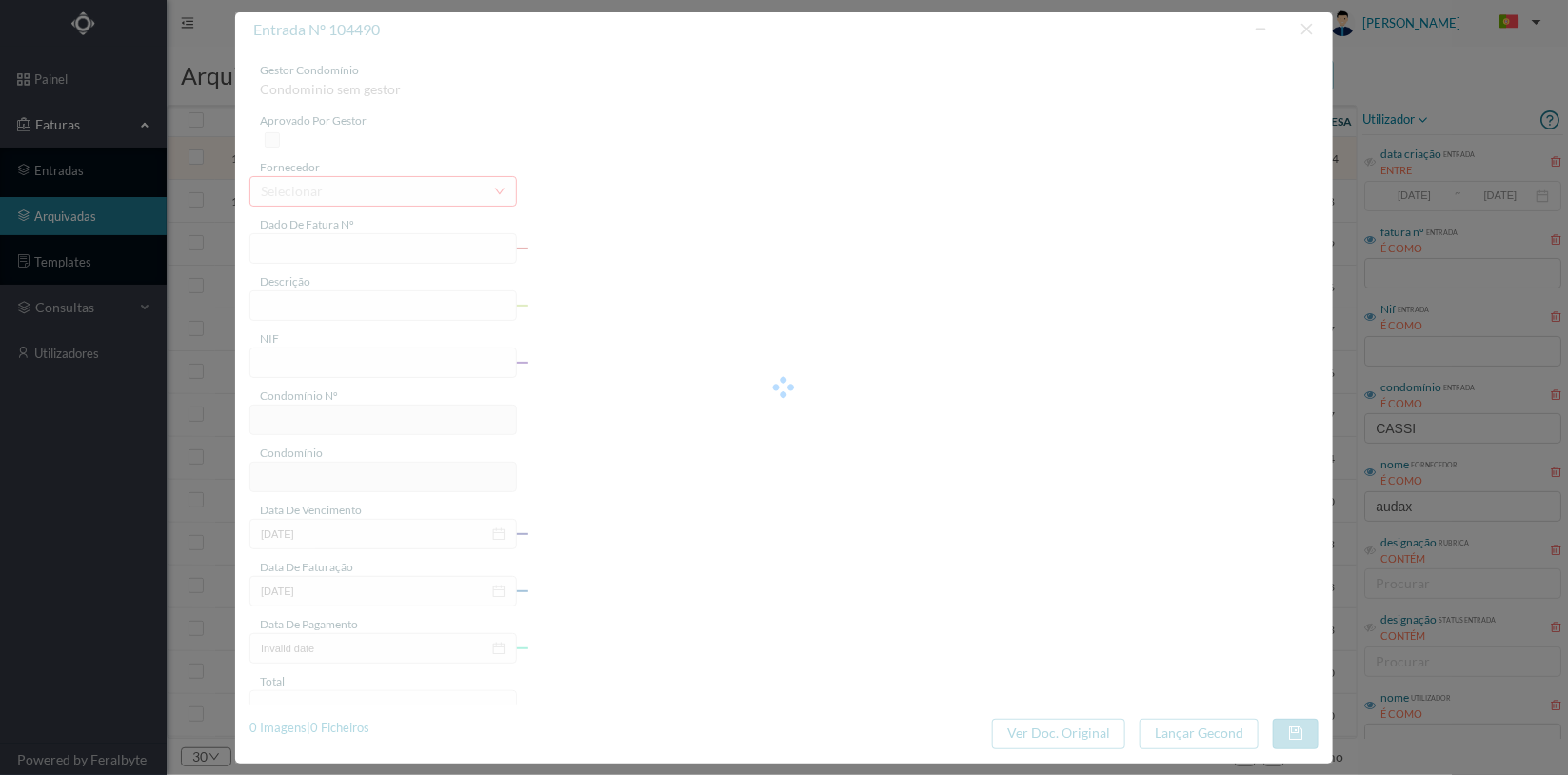 type on "2025-06-18" 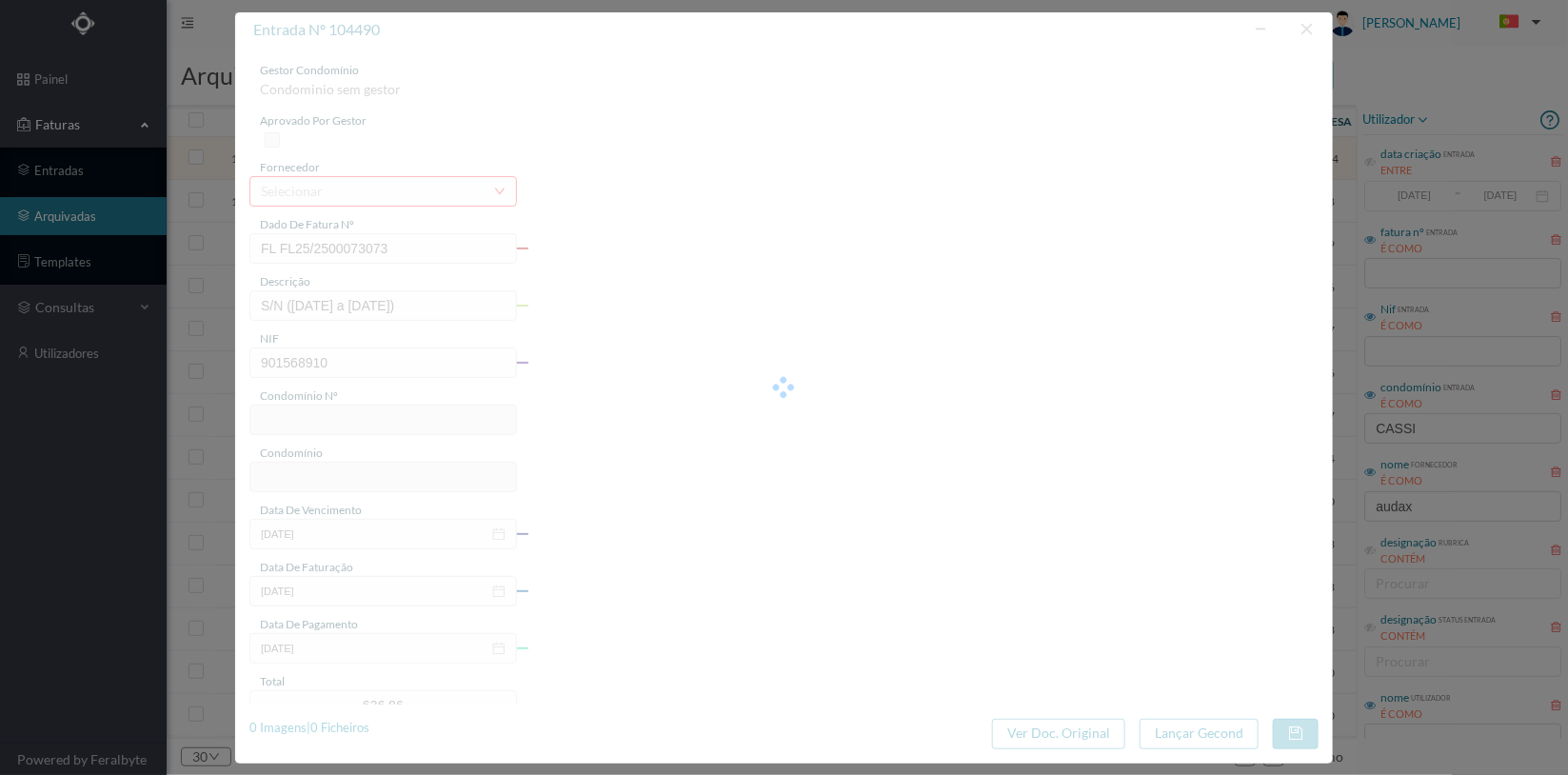 type on "733" 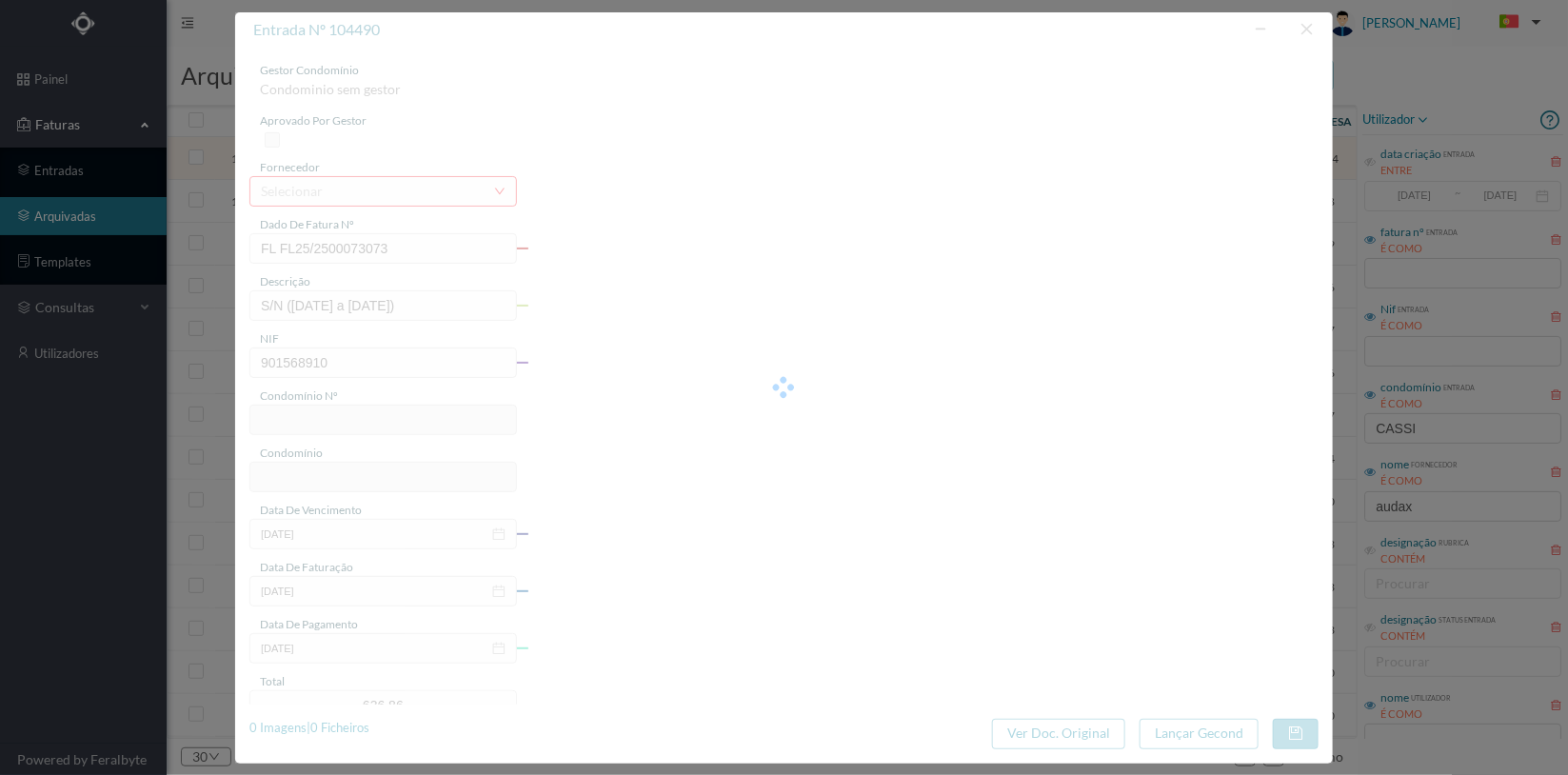 type on "ED. ARQ. CASSIANO BARBOSA-PADRE HIMALAYA" 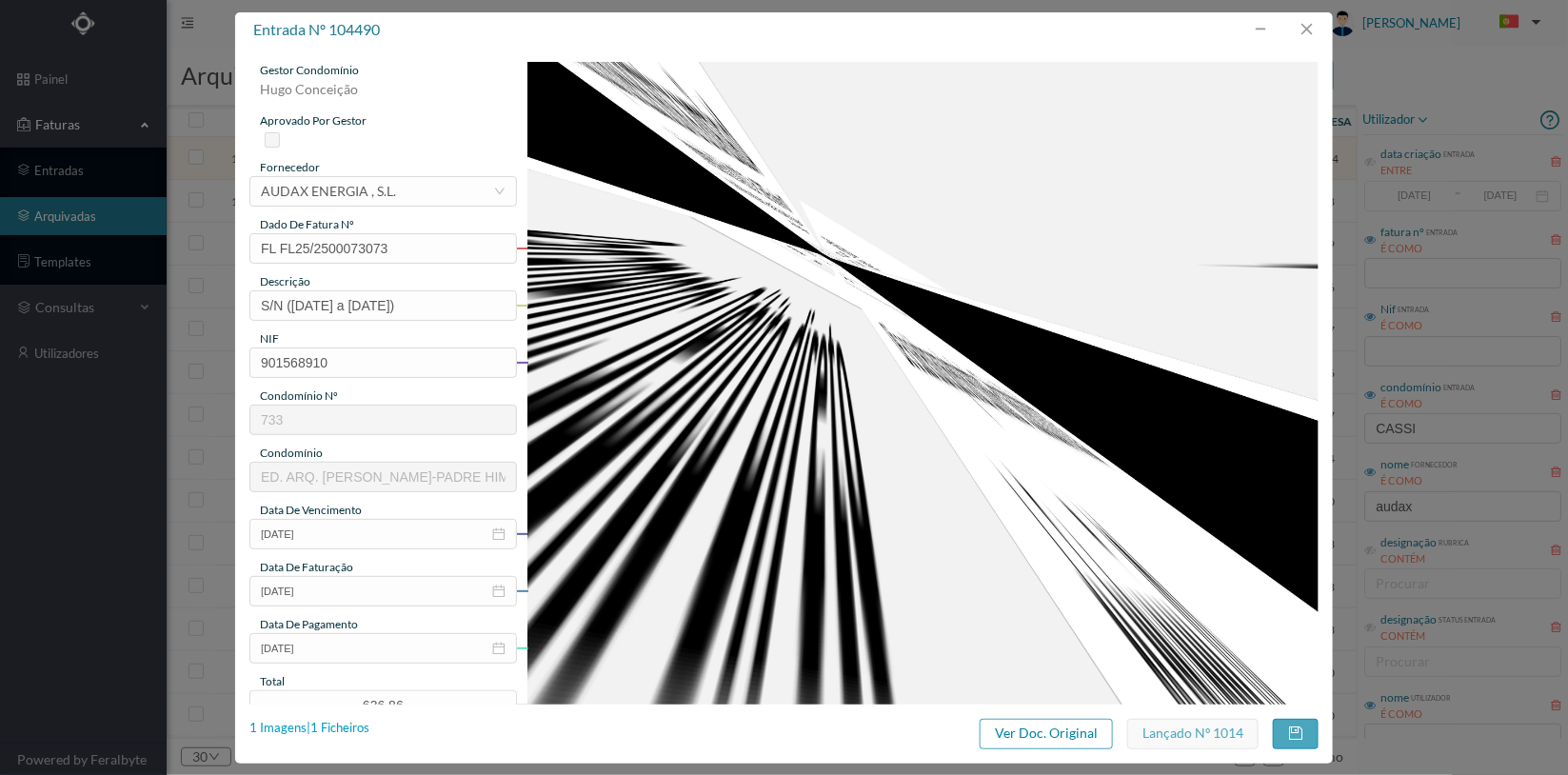 click on "1   Imagens  |  1   Ficheiros" at bounding box center (309, 728) 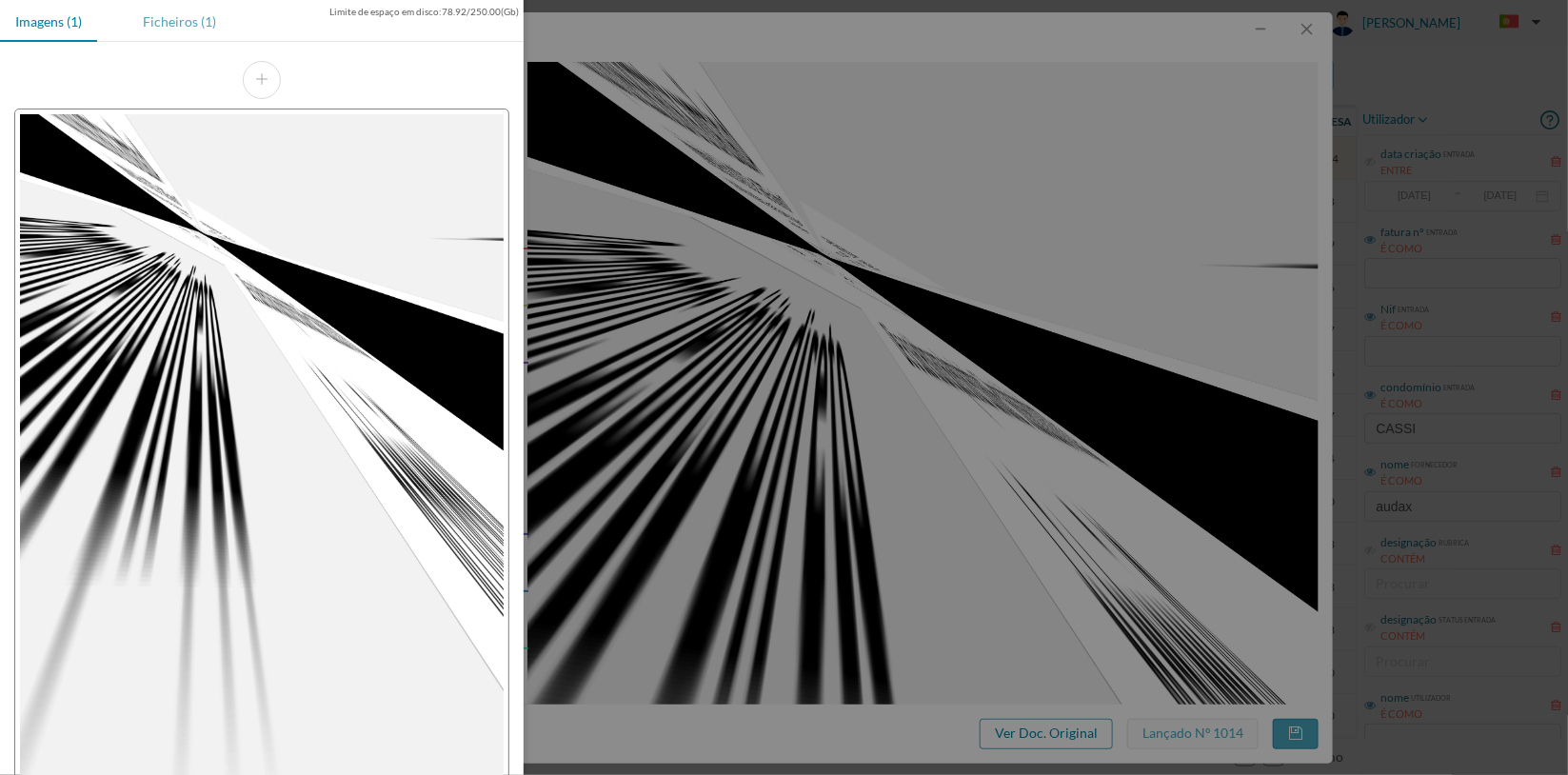 click on "Ficheiros (1)" at bounding box center [179, 21] 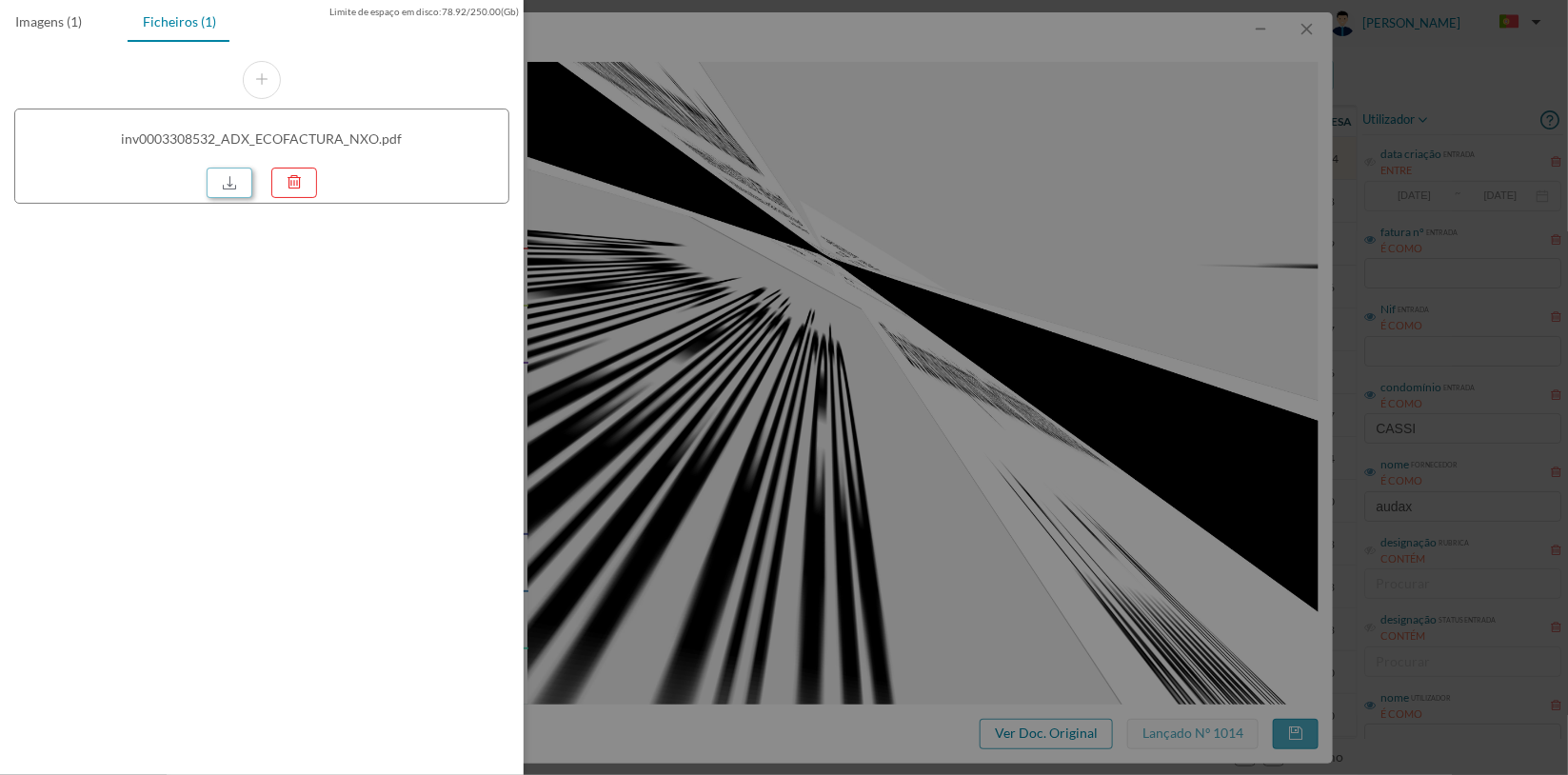 click at bounding box center (229, 183) 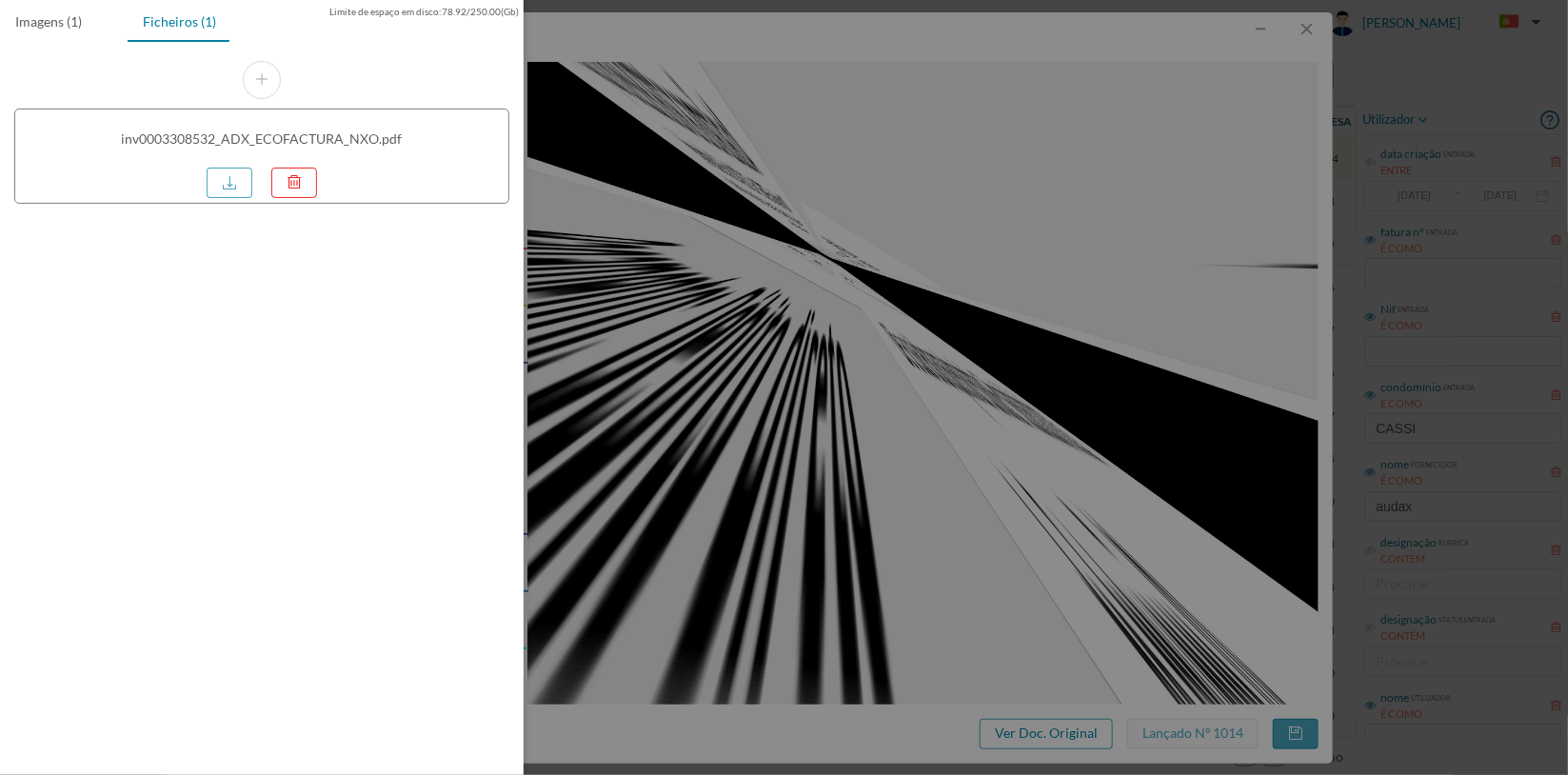 click at bounding box center [784, 388] 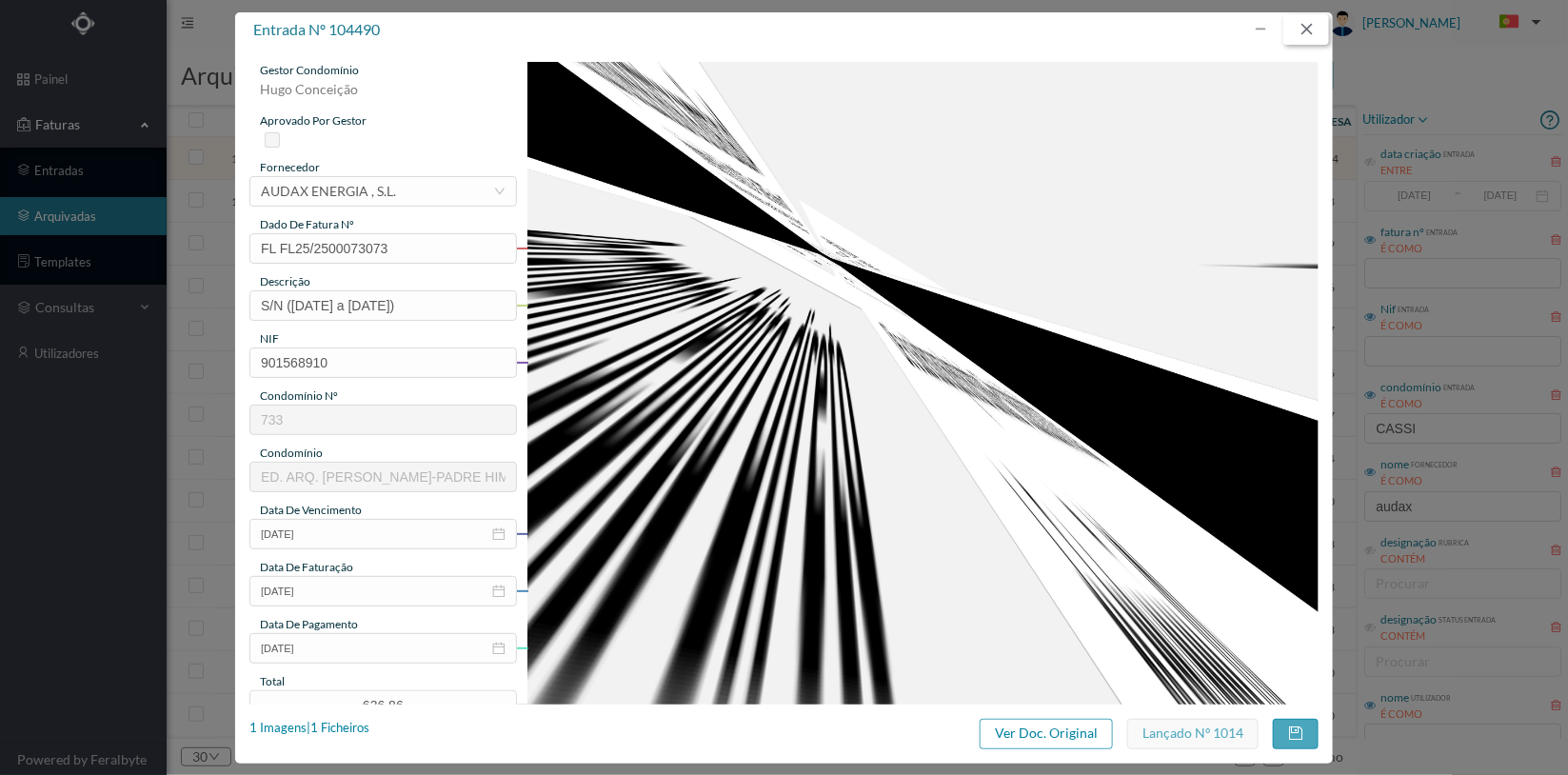 click at bounding box center (1306, 30) 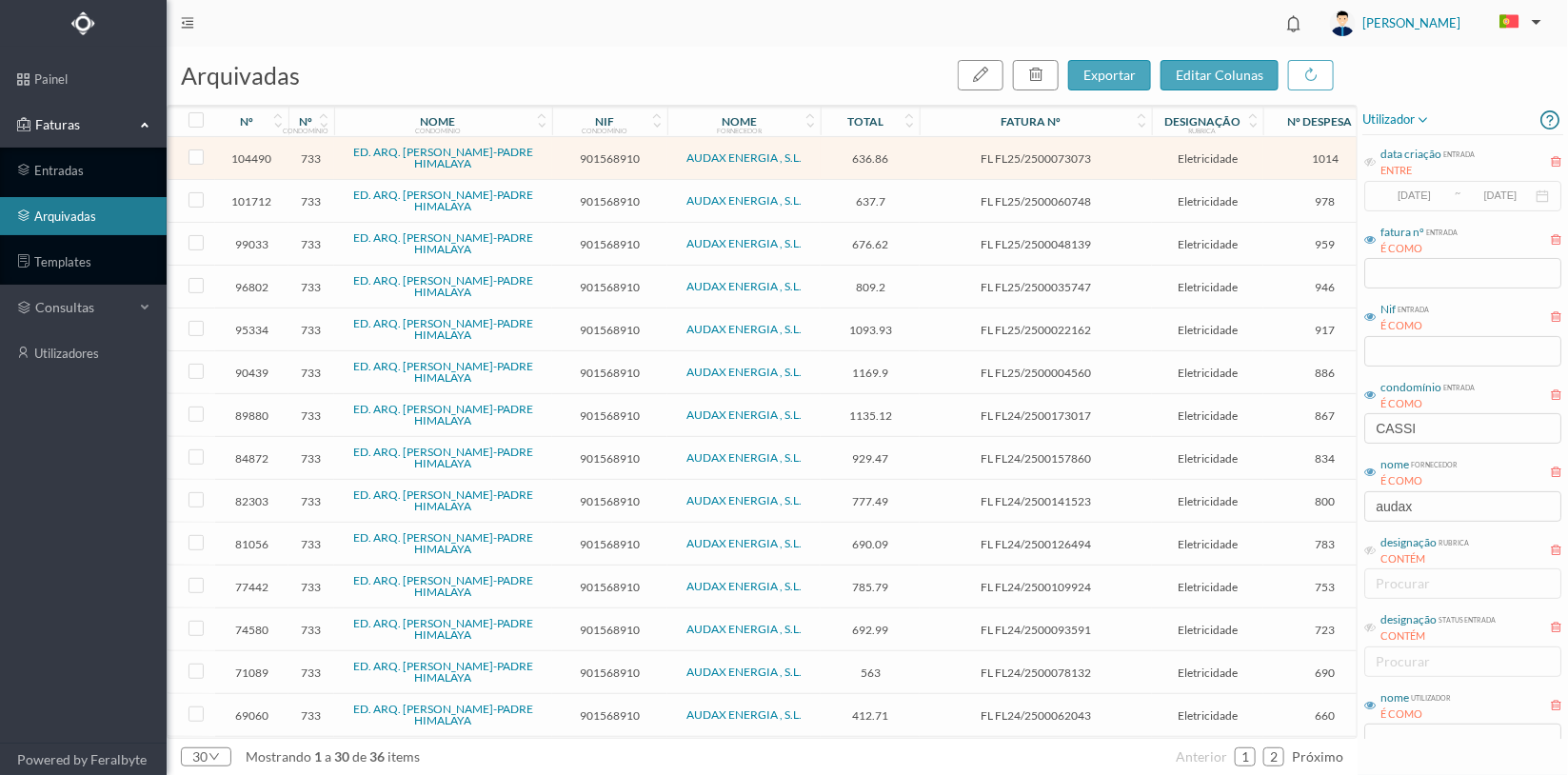 click on "901568910" at bounding box center (609, 201) 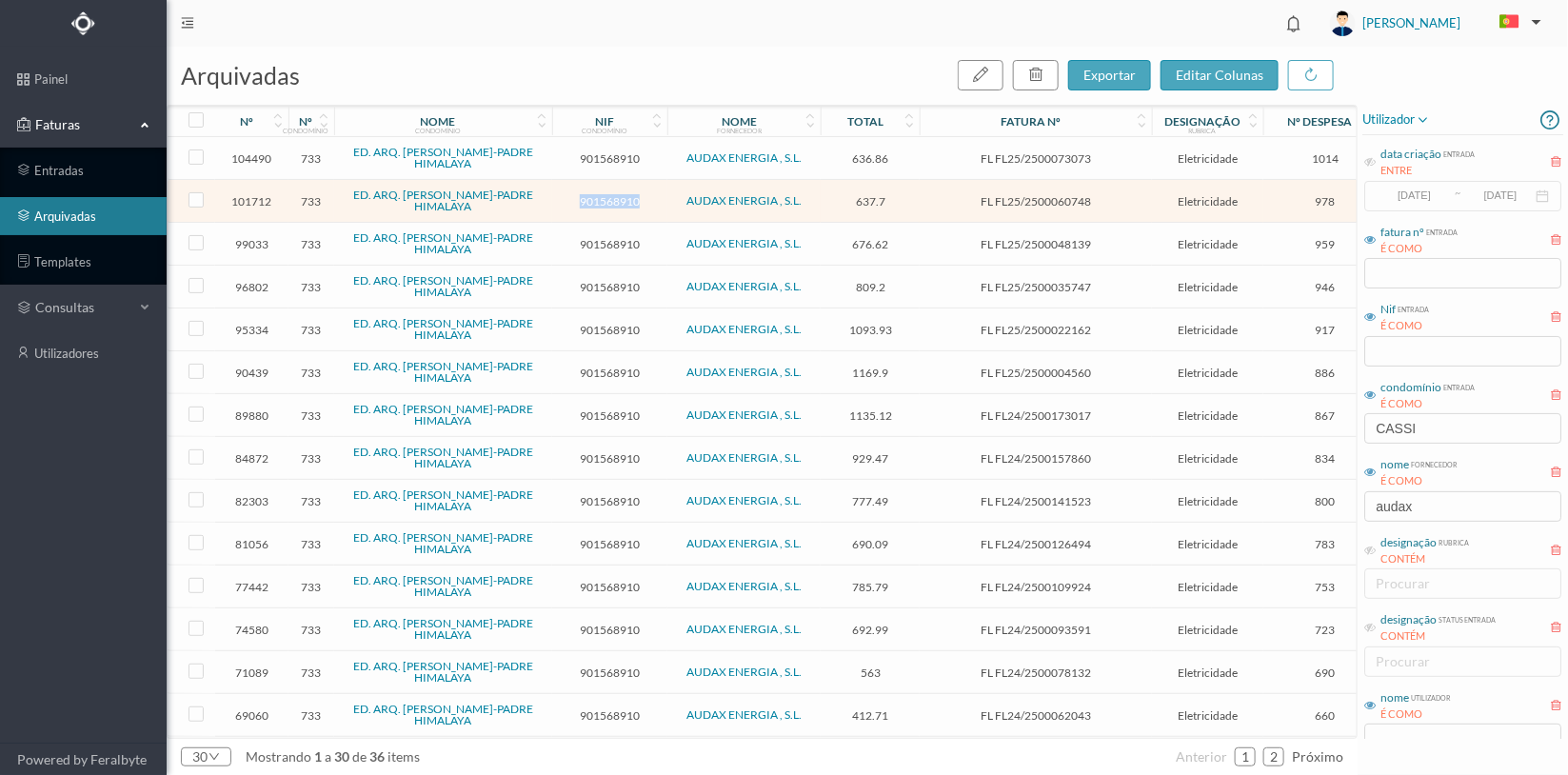 click on "901568910" at bounding box center (609, 201) 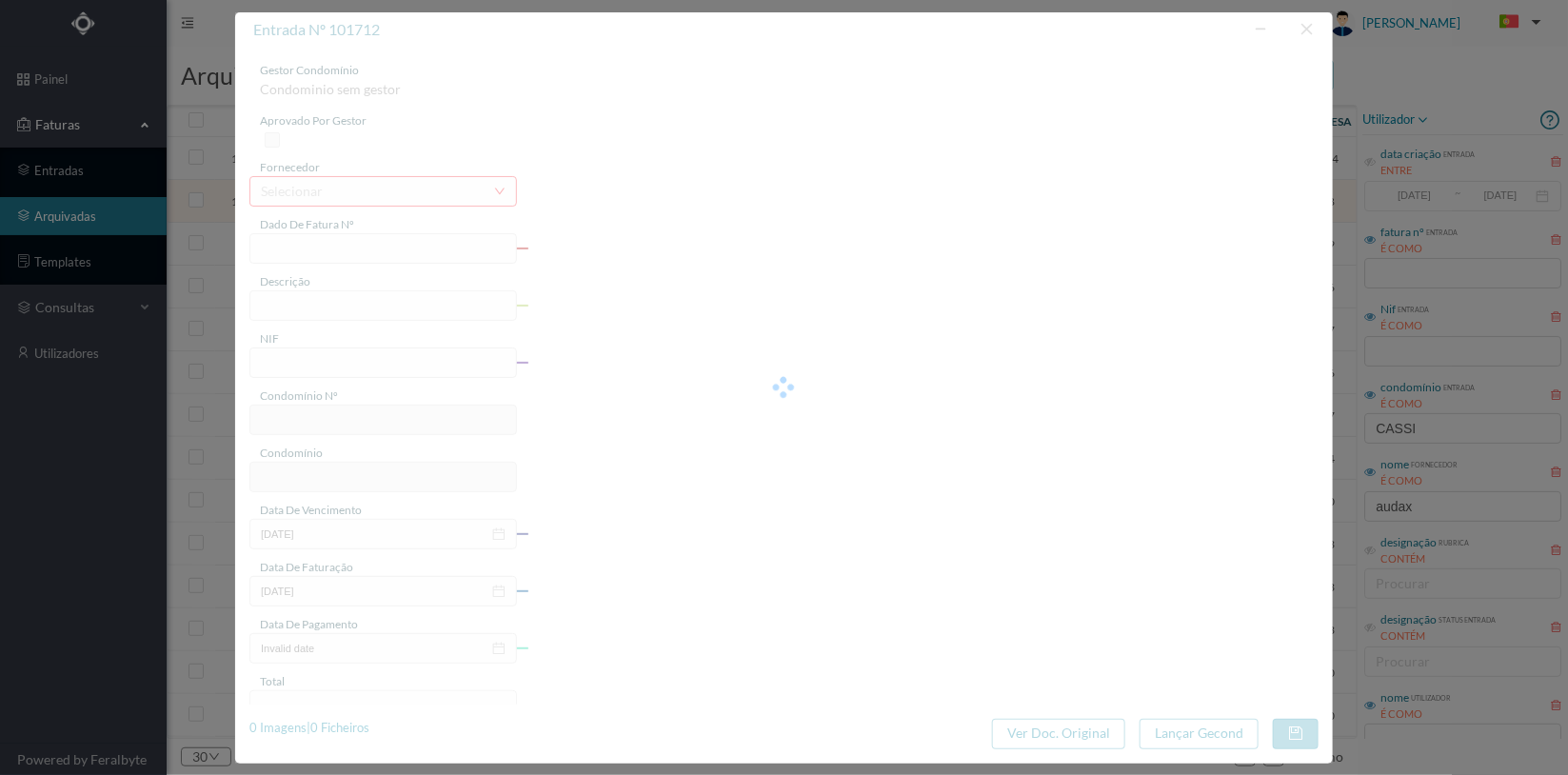 type on "FL FL25/2500060748" 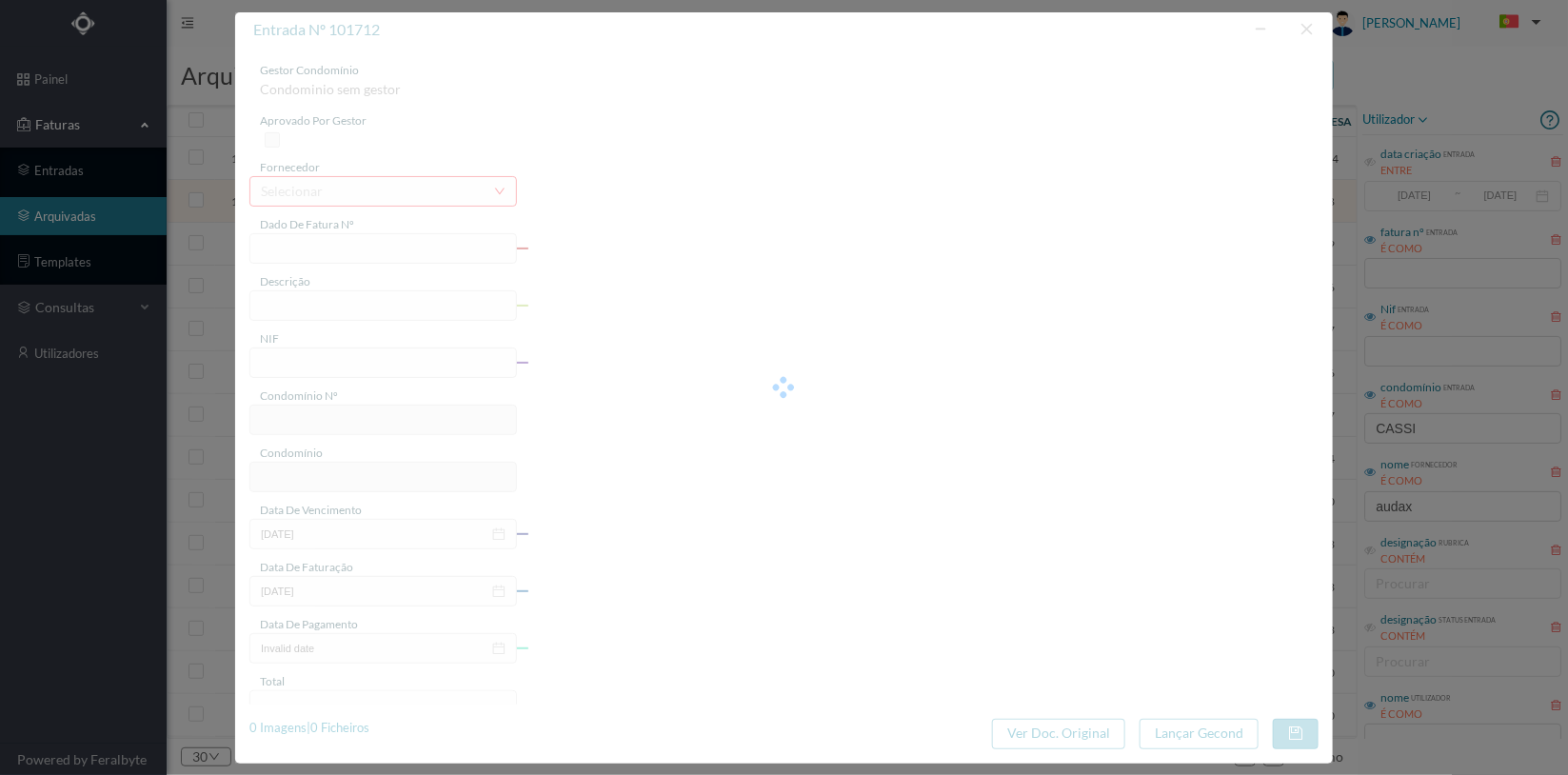 type on "S/N (12.04.2025 a 11.05.2025)" 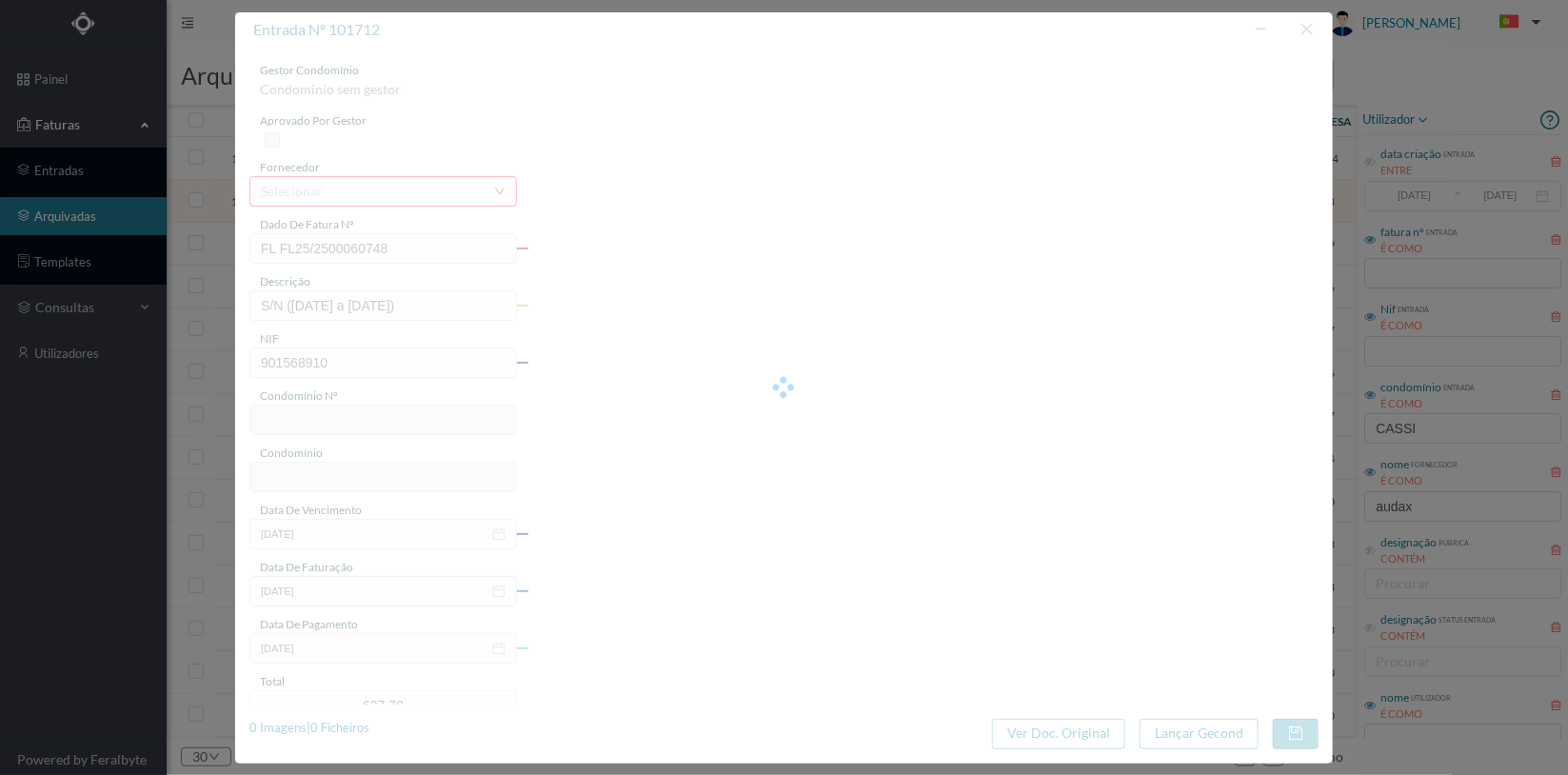 type on "733" 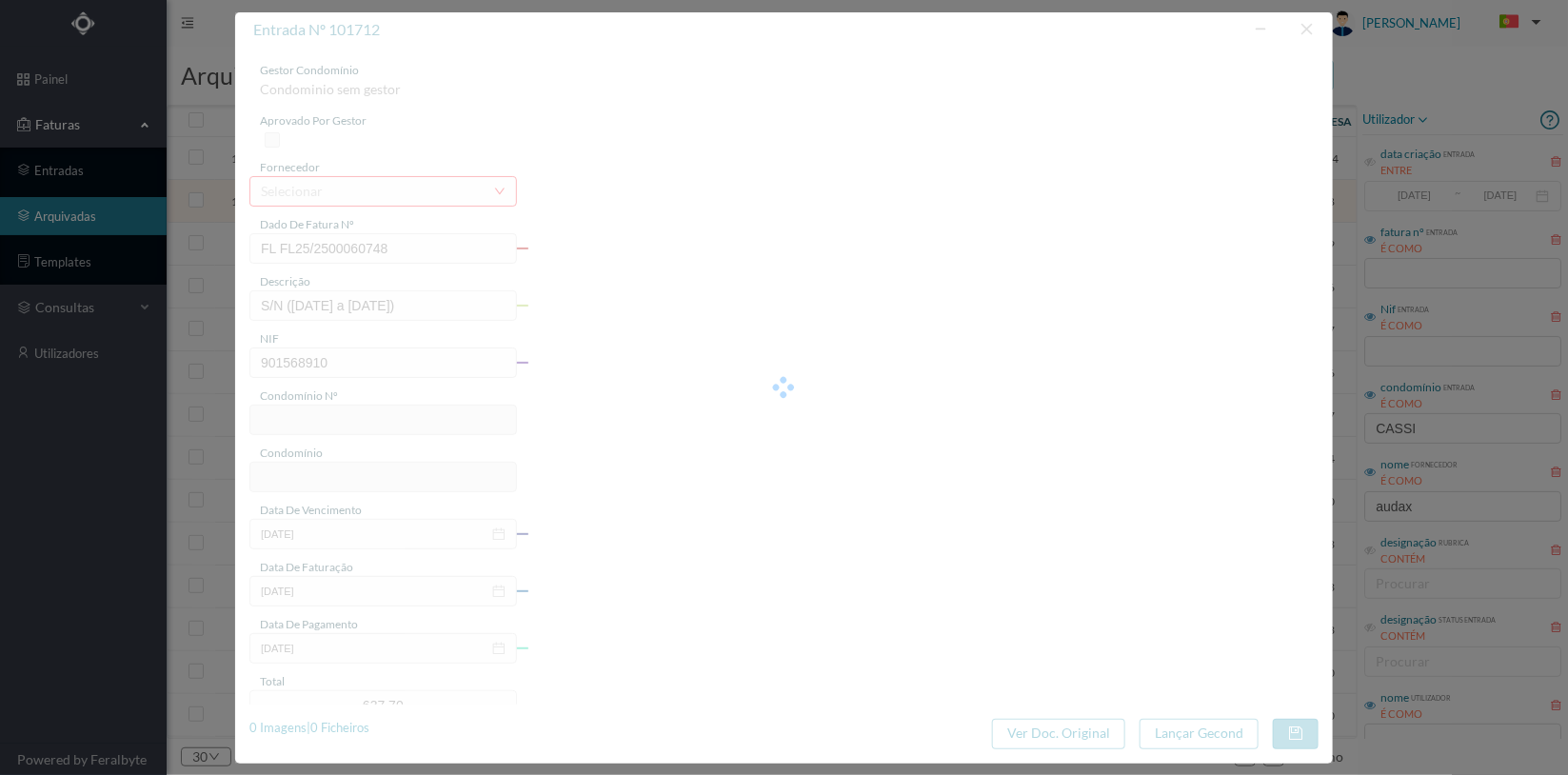 type on "ED. ARQ. CASSIANO BARBOSA-PADRE HIMALAYA" 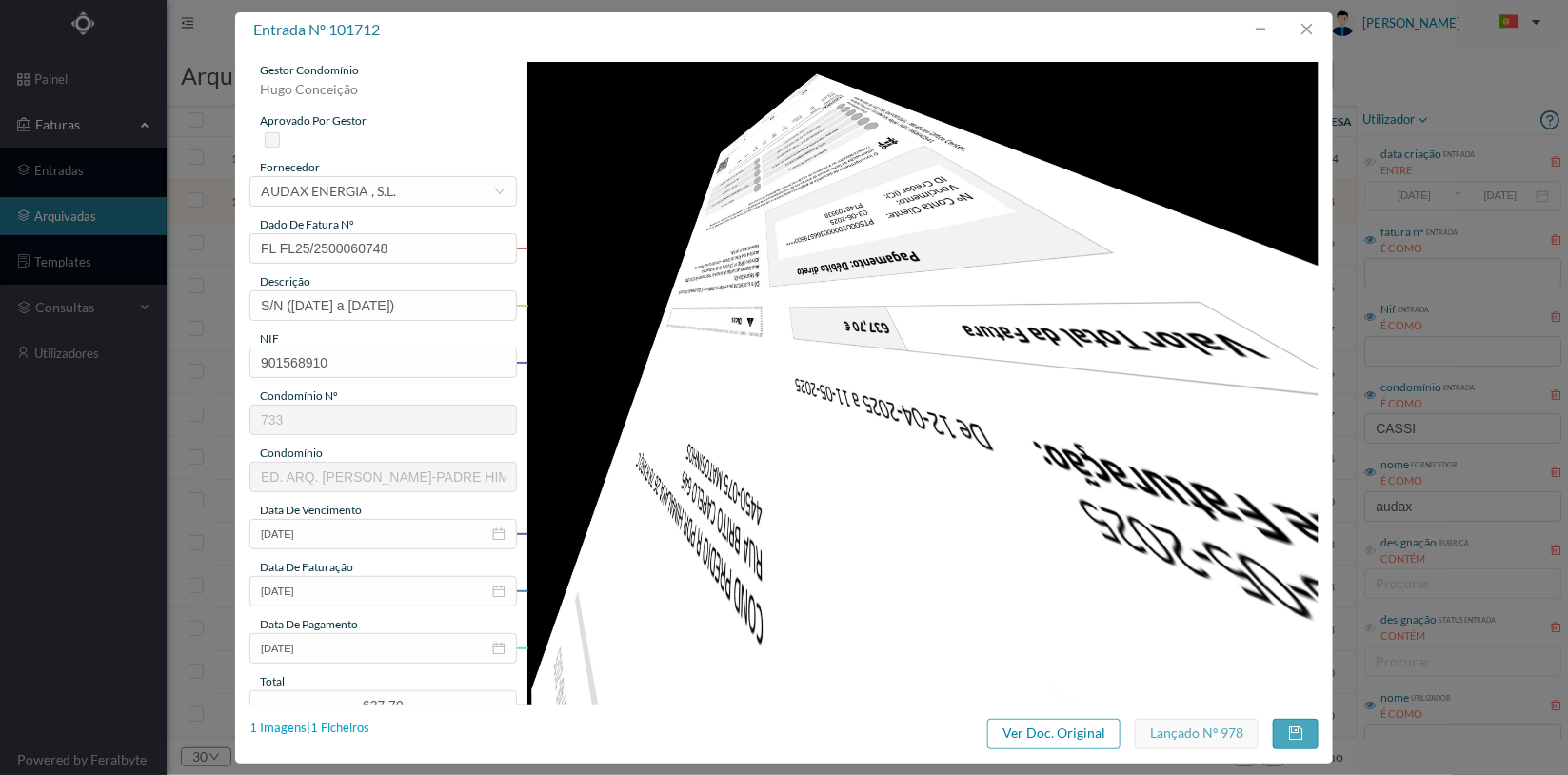 click on "1   Imagens  |  1   Ficheiros" at bounding box center [309, 728] 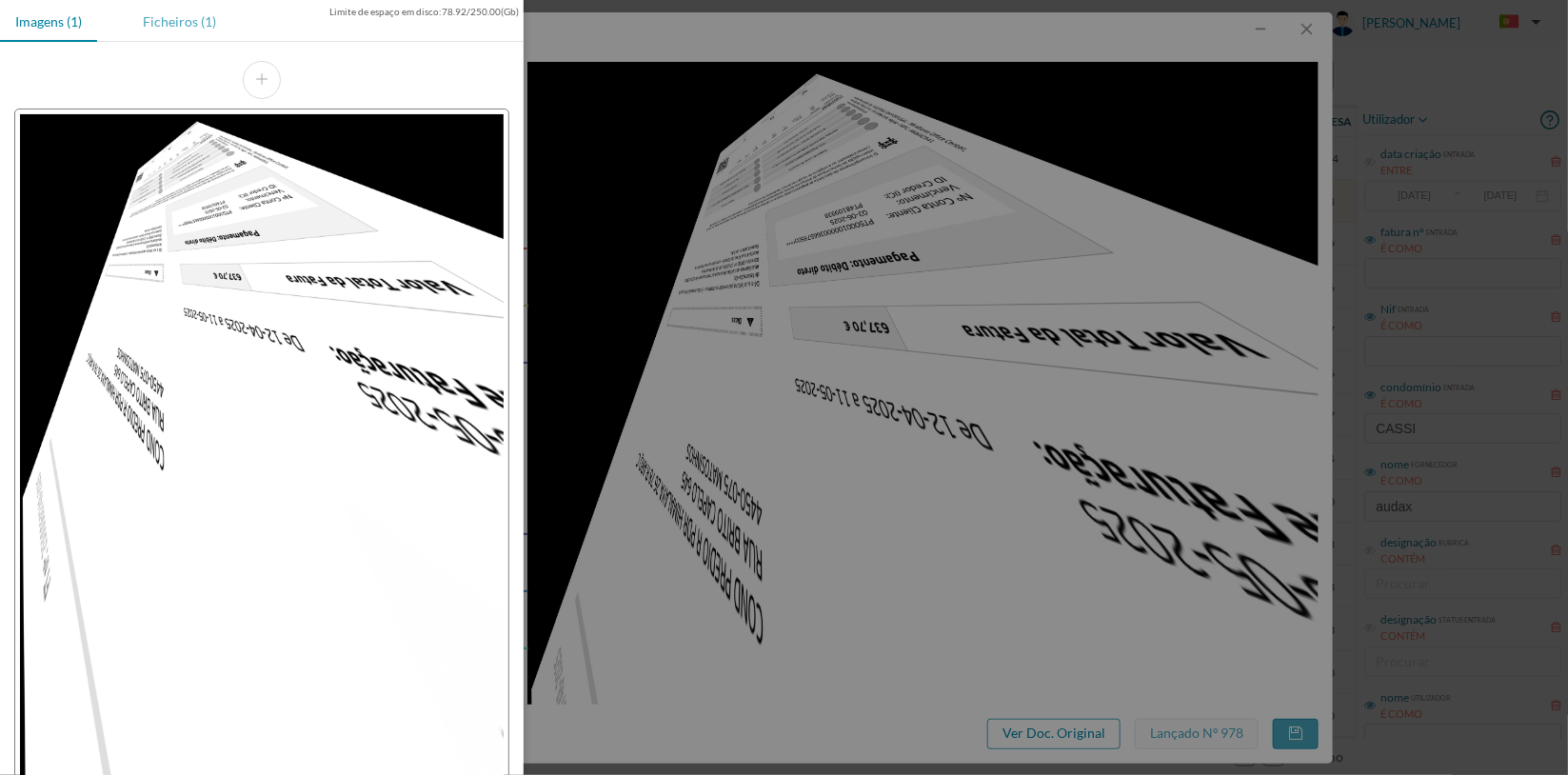 click on "Ficheiros (1)" at bounding box center [179, 21] 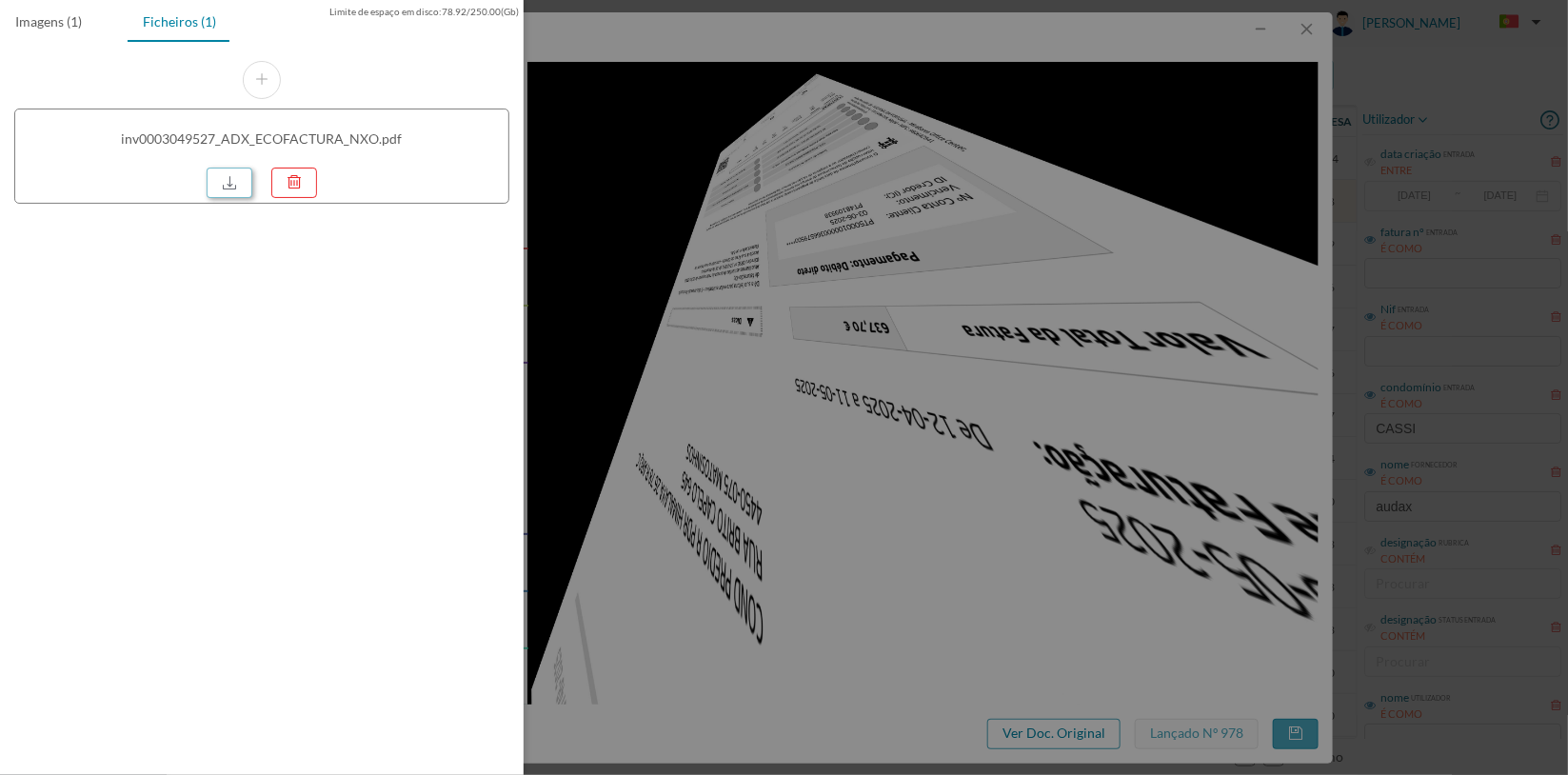 click at bounding box center (229, 183) 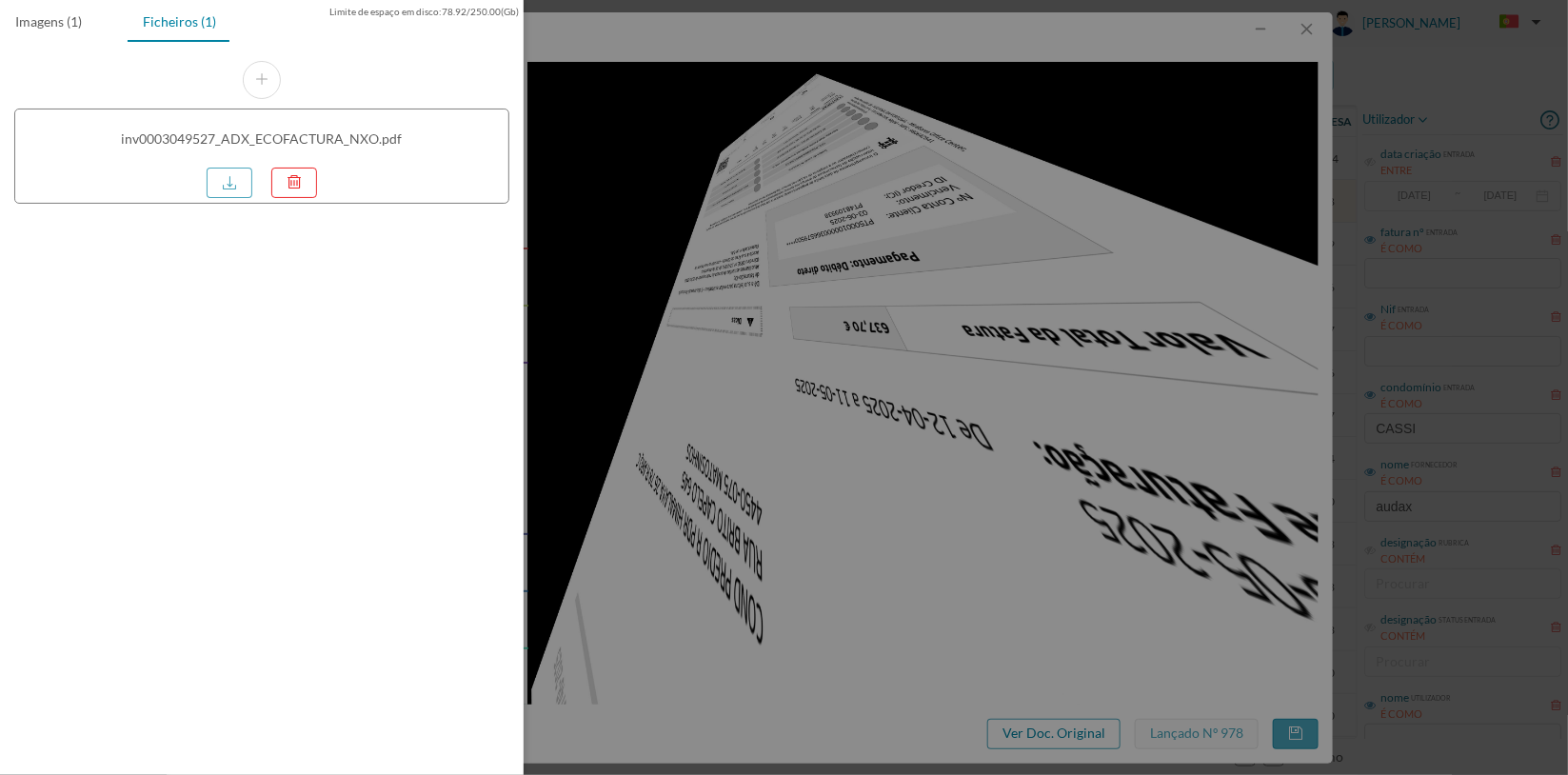 click at bounding box center (784, 388) 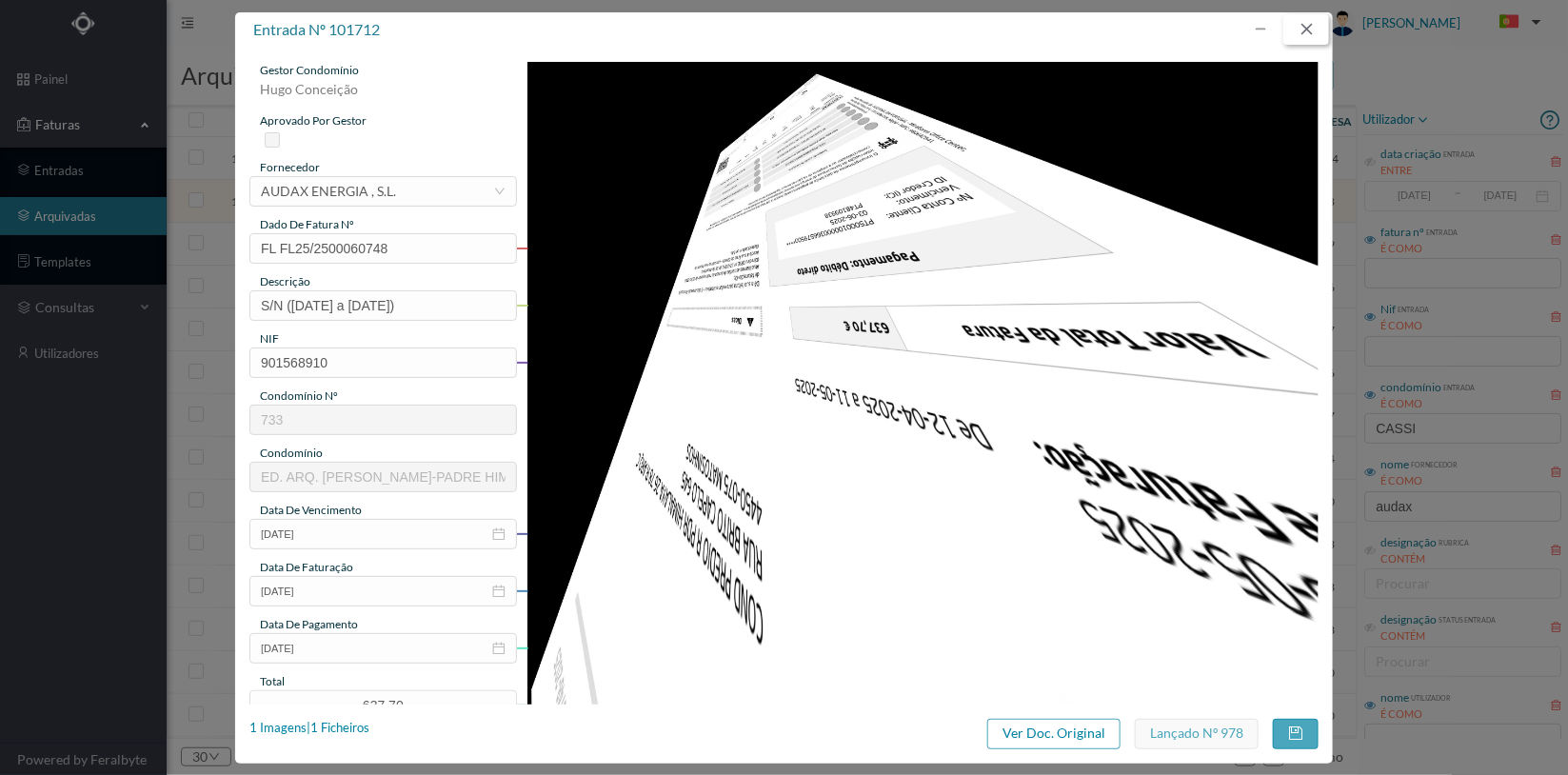 drag, startPoint x: 1303, startPoint y: 22, endPoint x: 1244, endPoint y: 83, distance: 84.864598 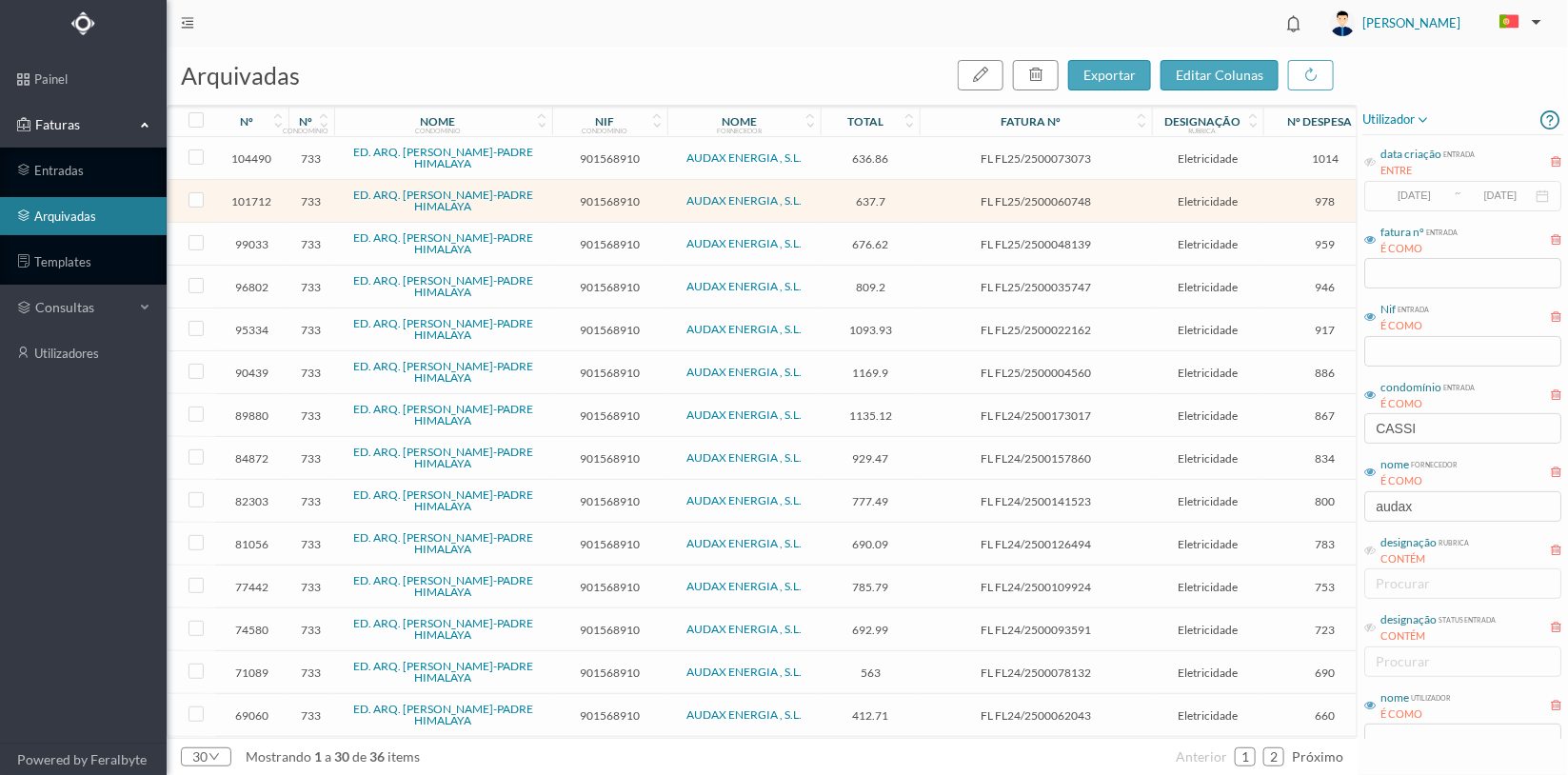 click on "901568910" at bounding box center [609, 244] 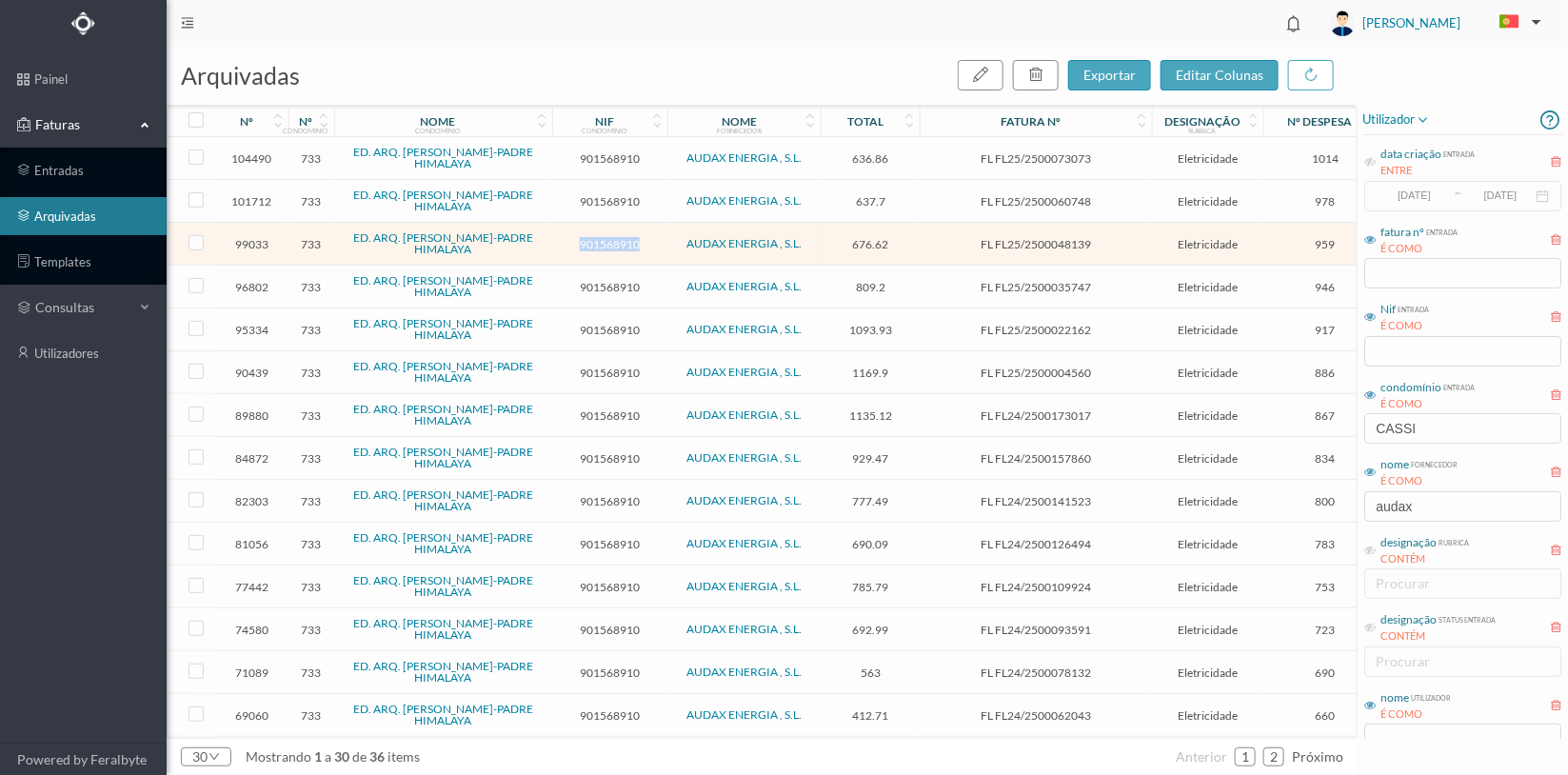 click on "901568910" at bounding box center (609, 244) 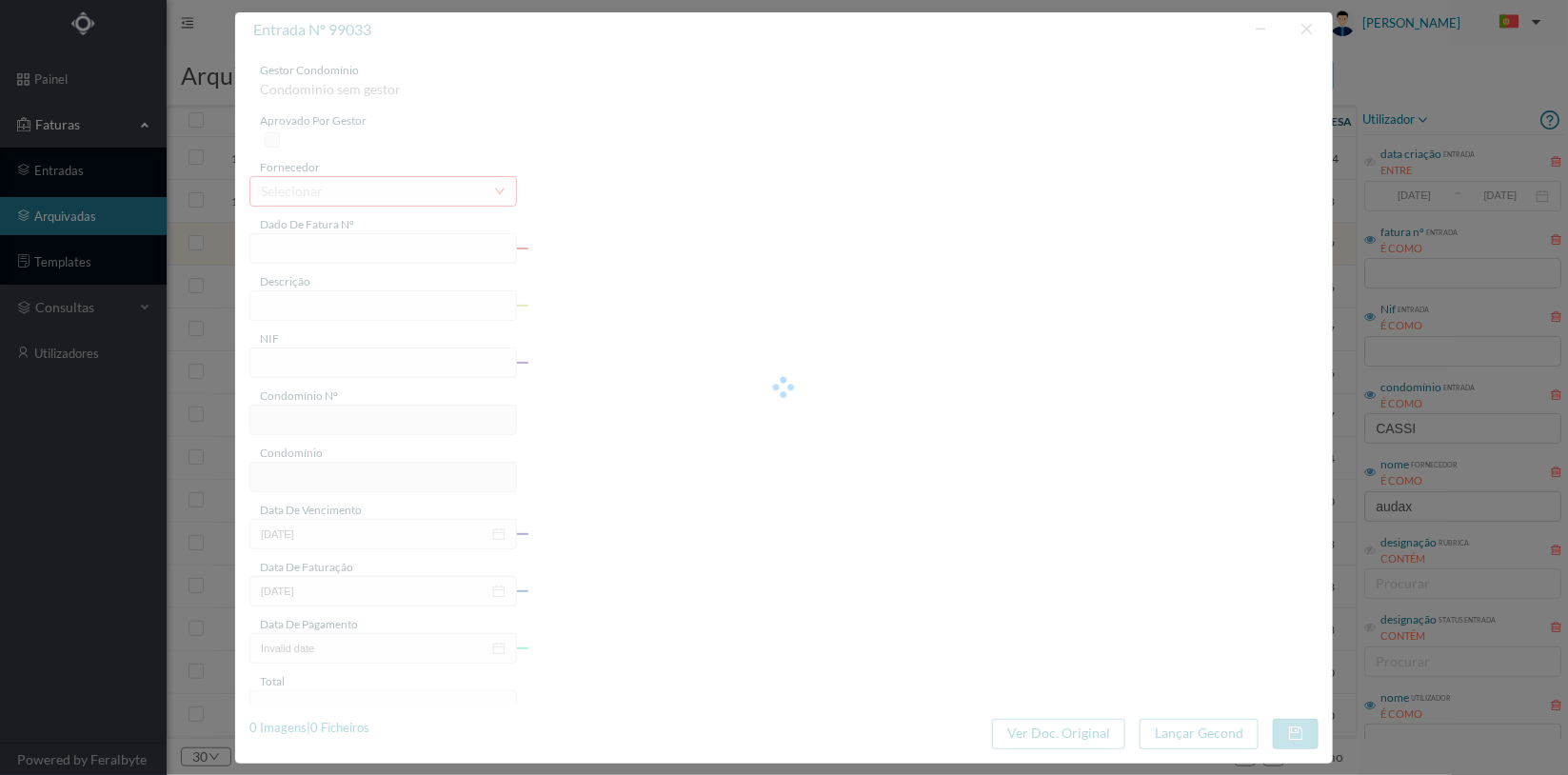 type on "FL FL25/2500048139" 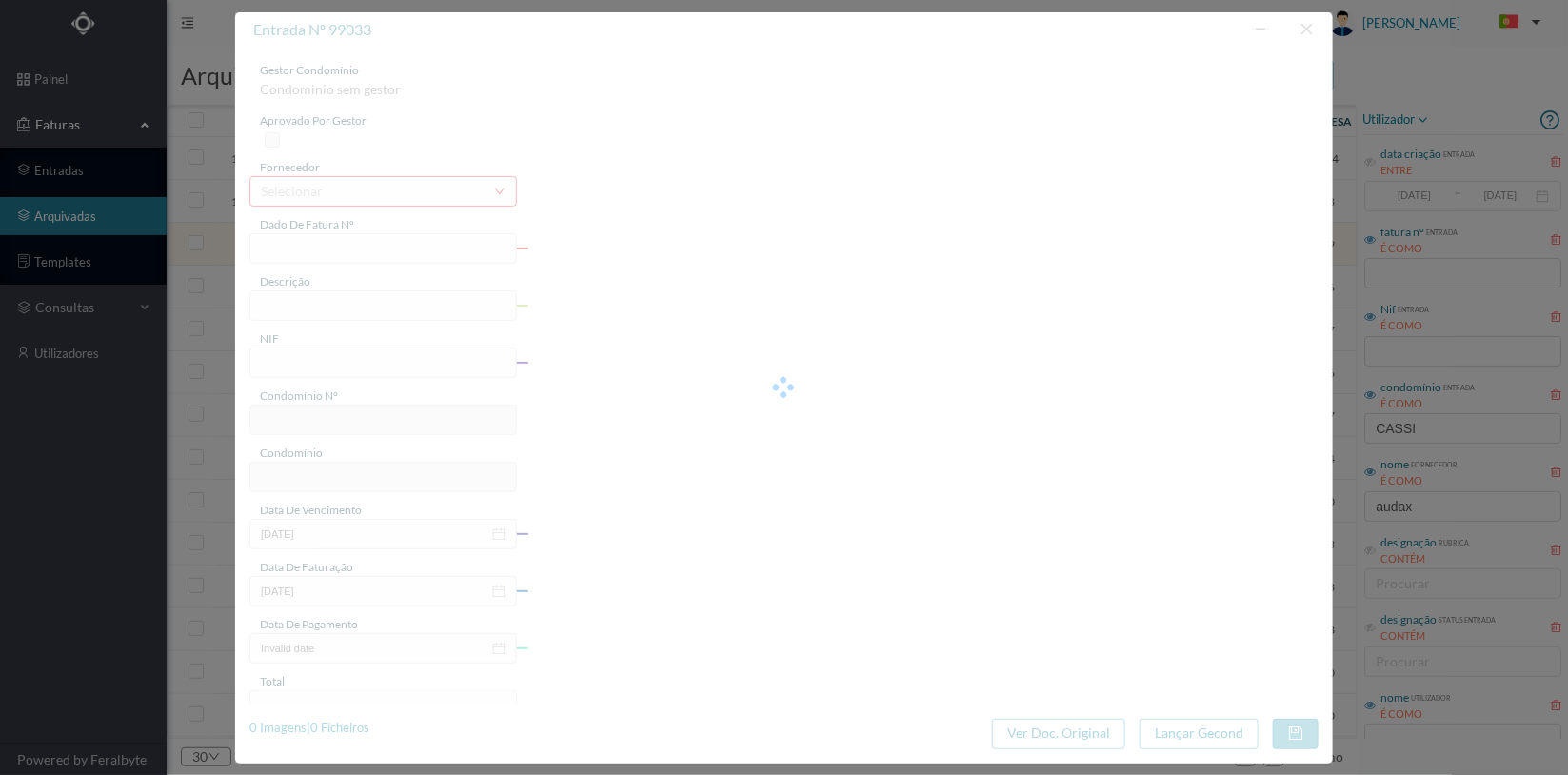 type on "S/N (12.03.2025 a 11.04.2025)" 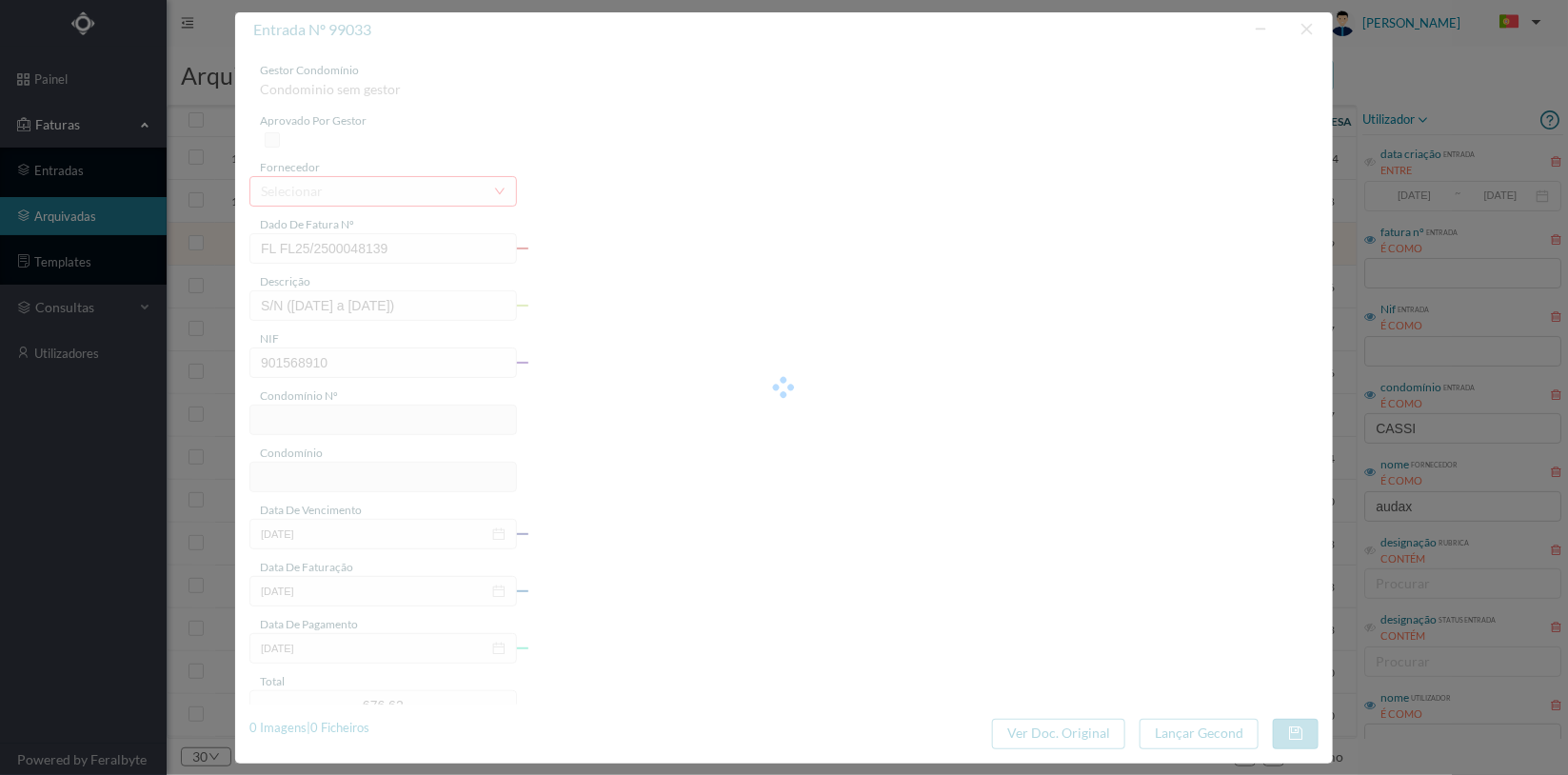 type on "733" 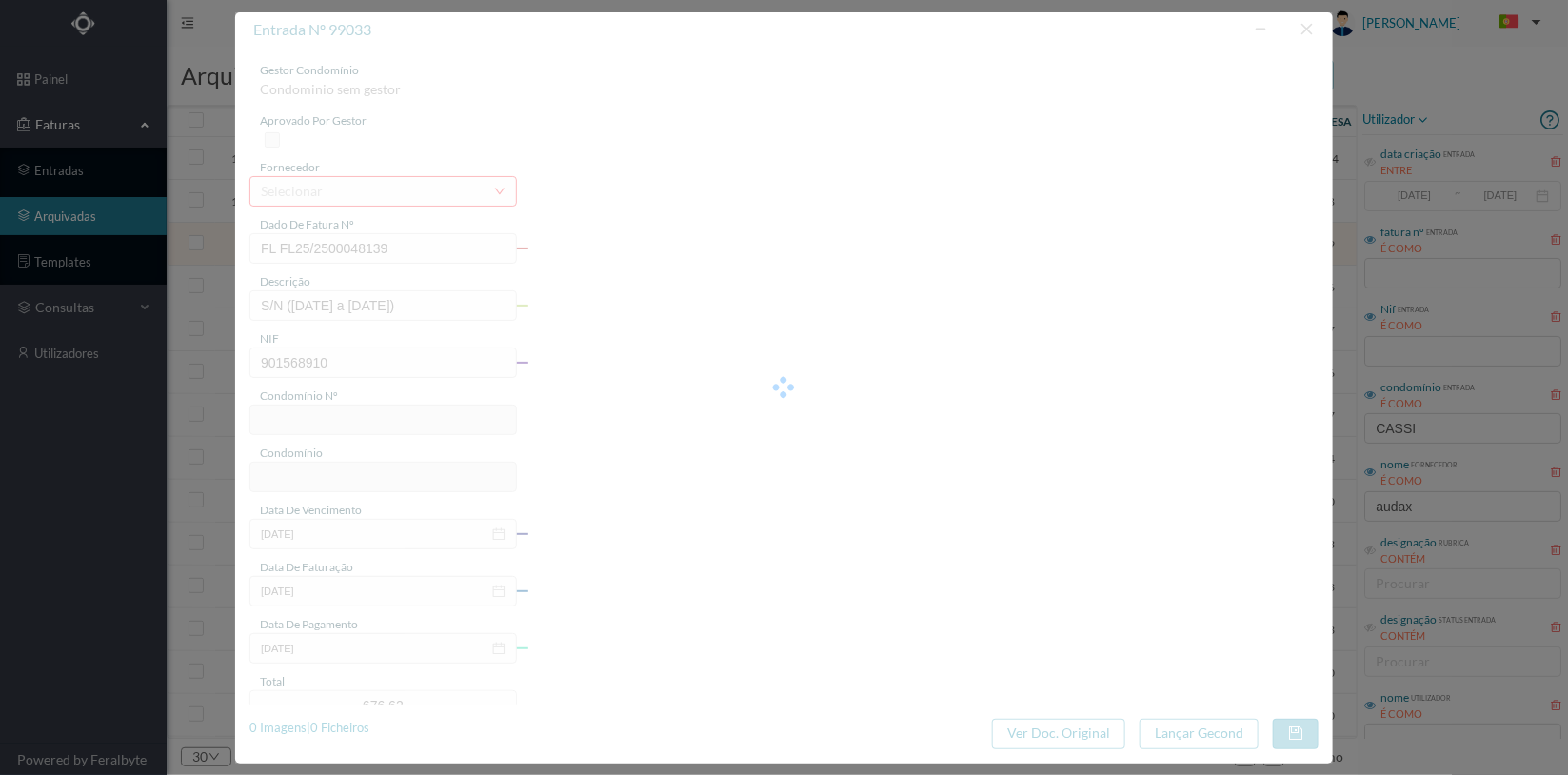 type on "ED. ARQ. CASSIANO BARBOSA-PADRE HIMALAYA" 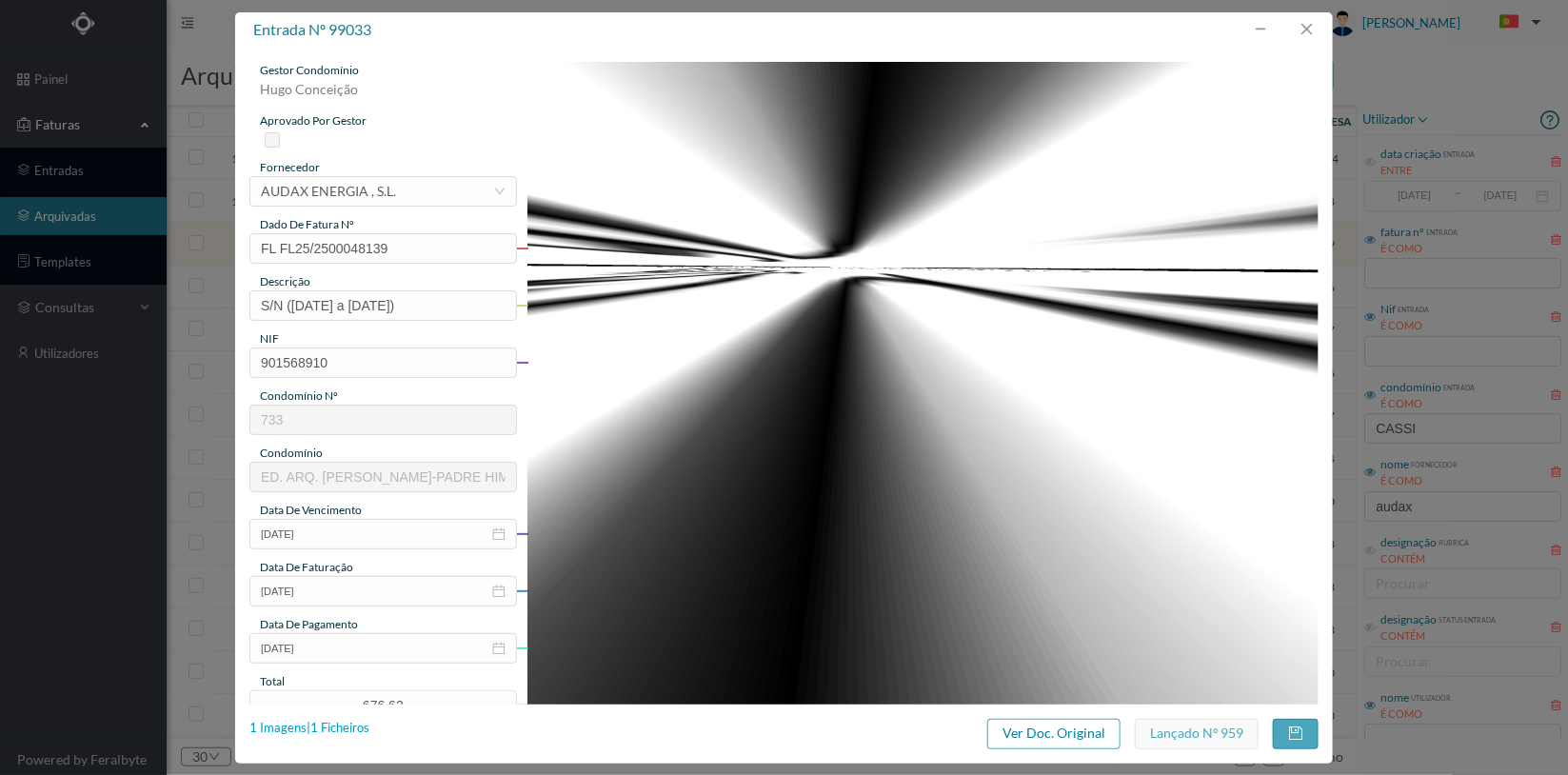 click on "1   Imagens  |  1   Ficheiros" at bounding box center [309, 728] 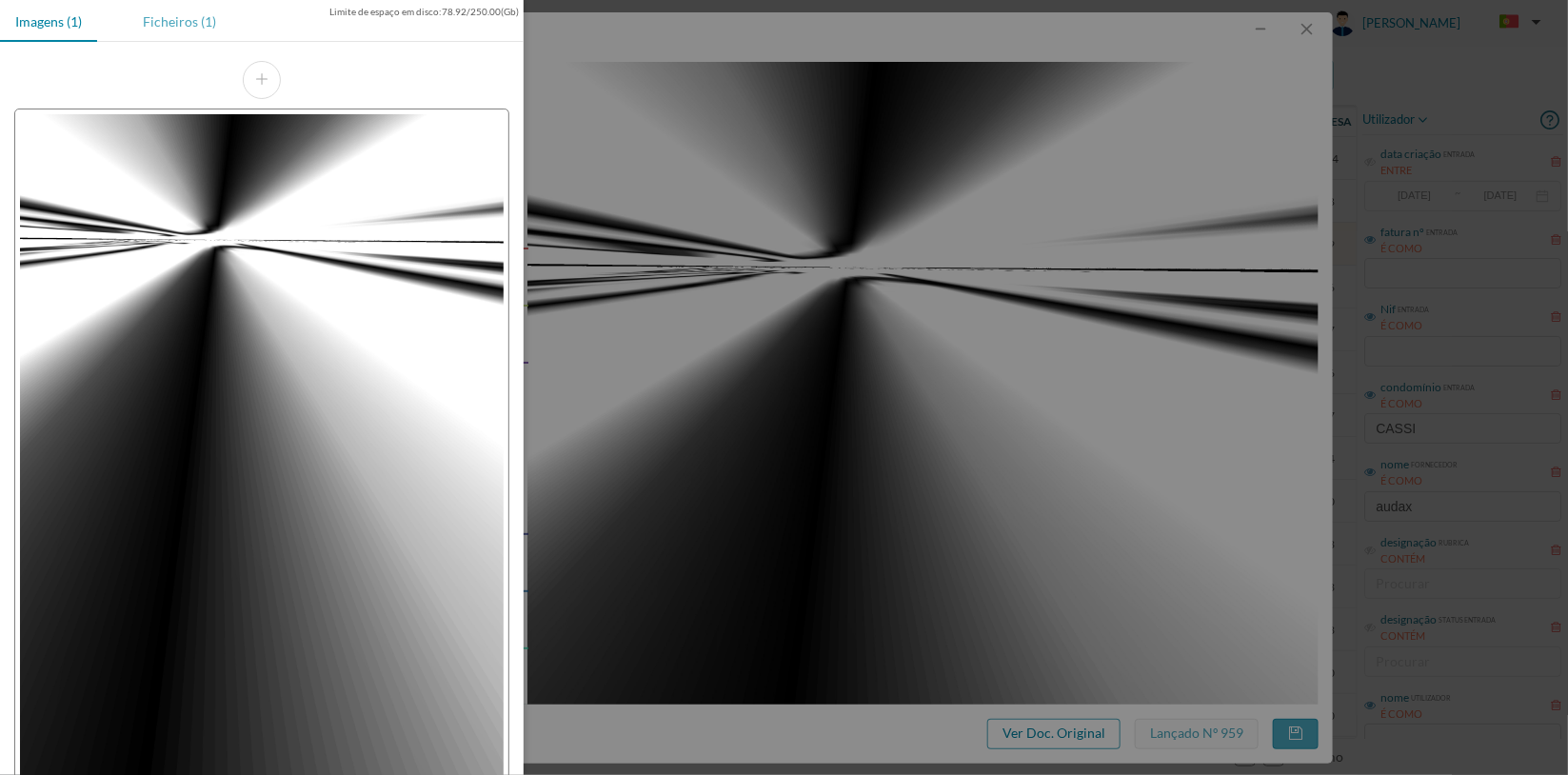 click on "Ficheiros (1)" at bounding box center (179, 21) 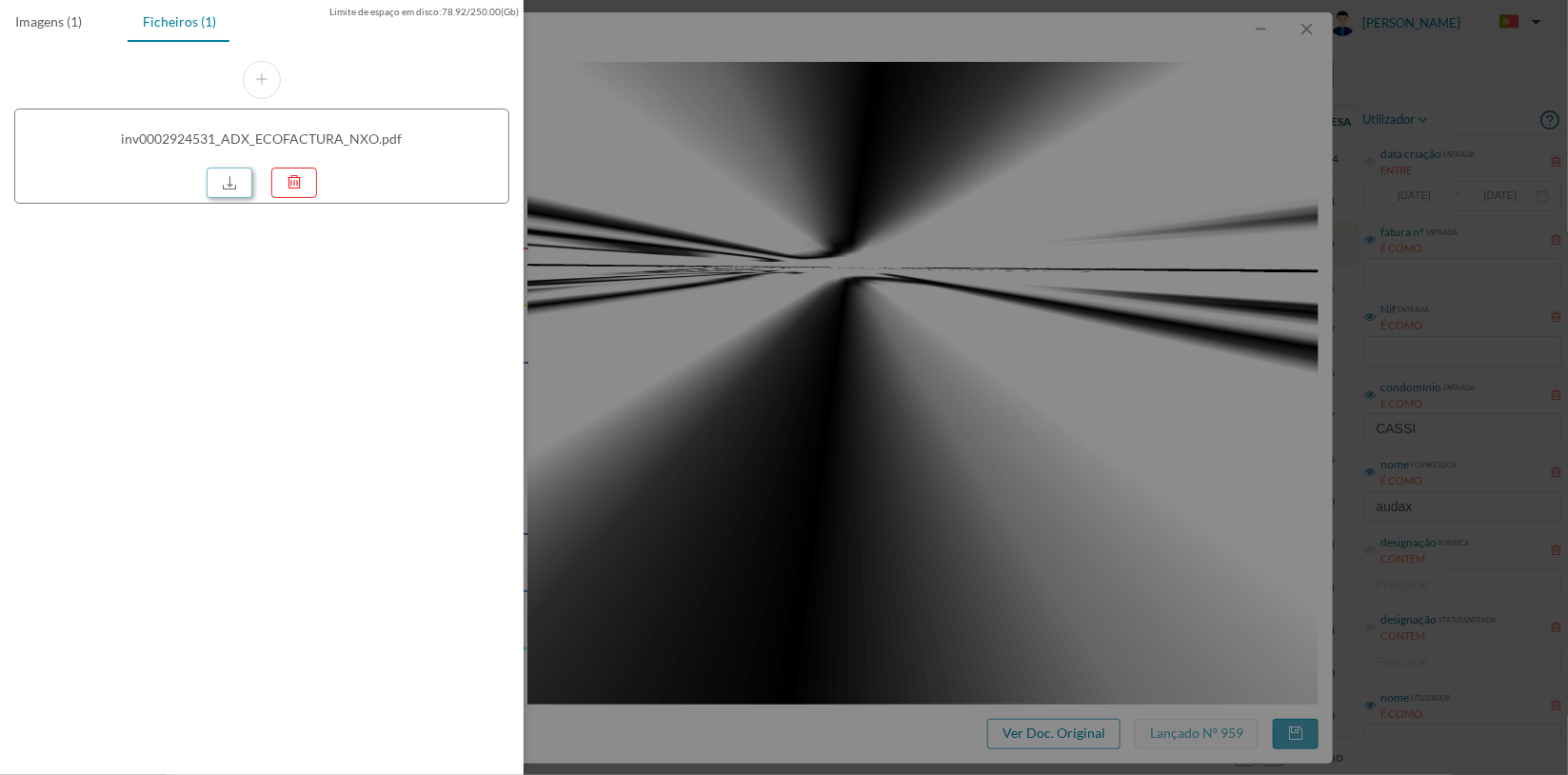 click at bounding box center (229, 183) 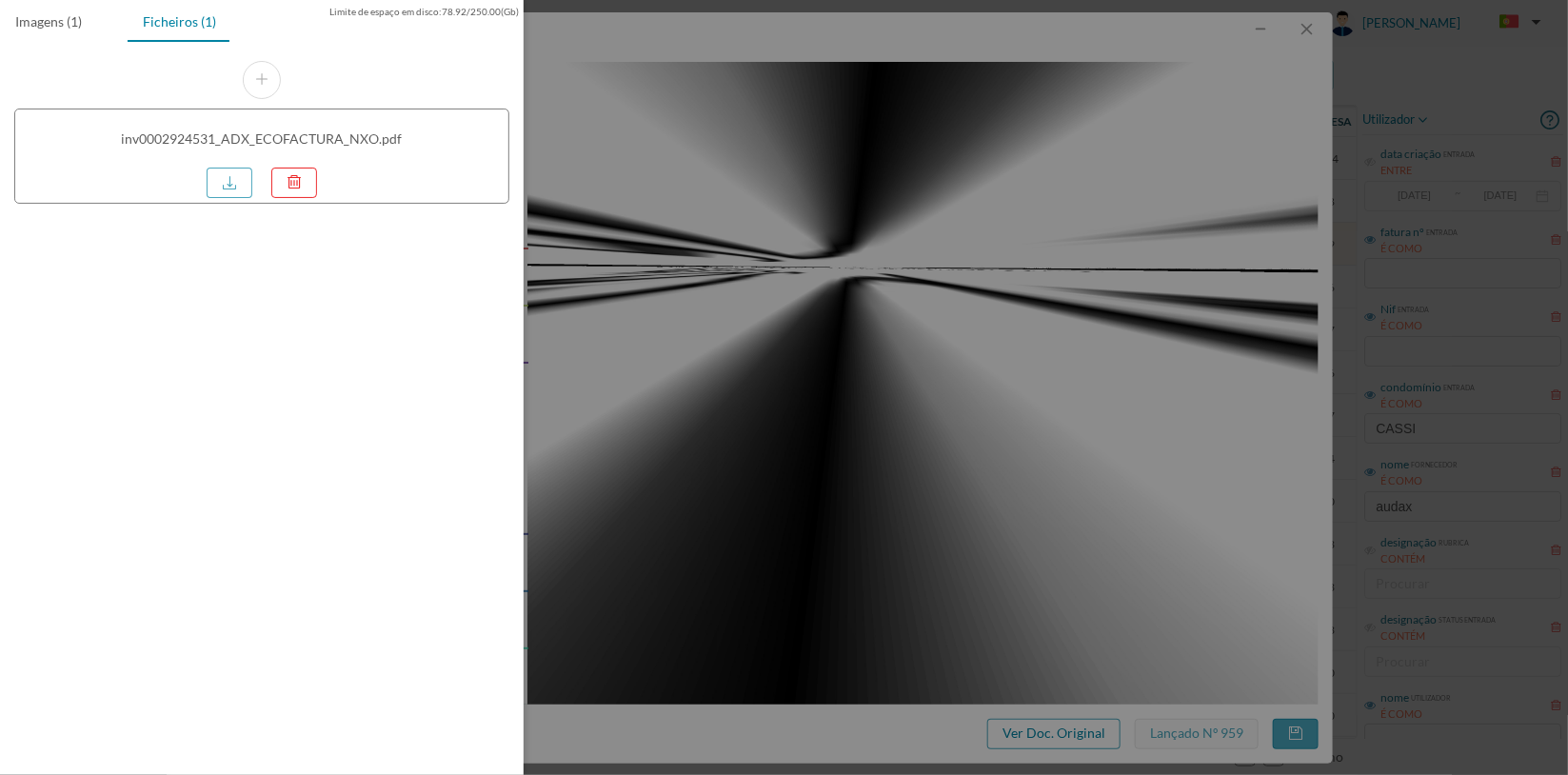 click at bounding box center (784, 388) 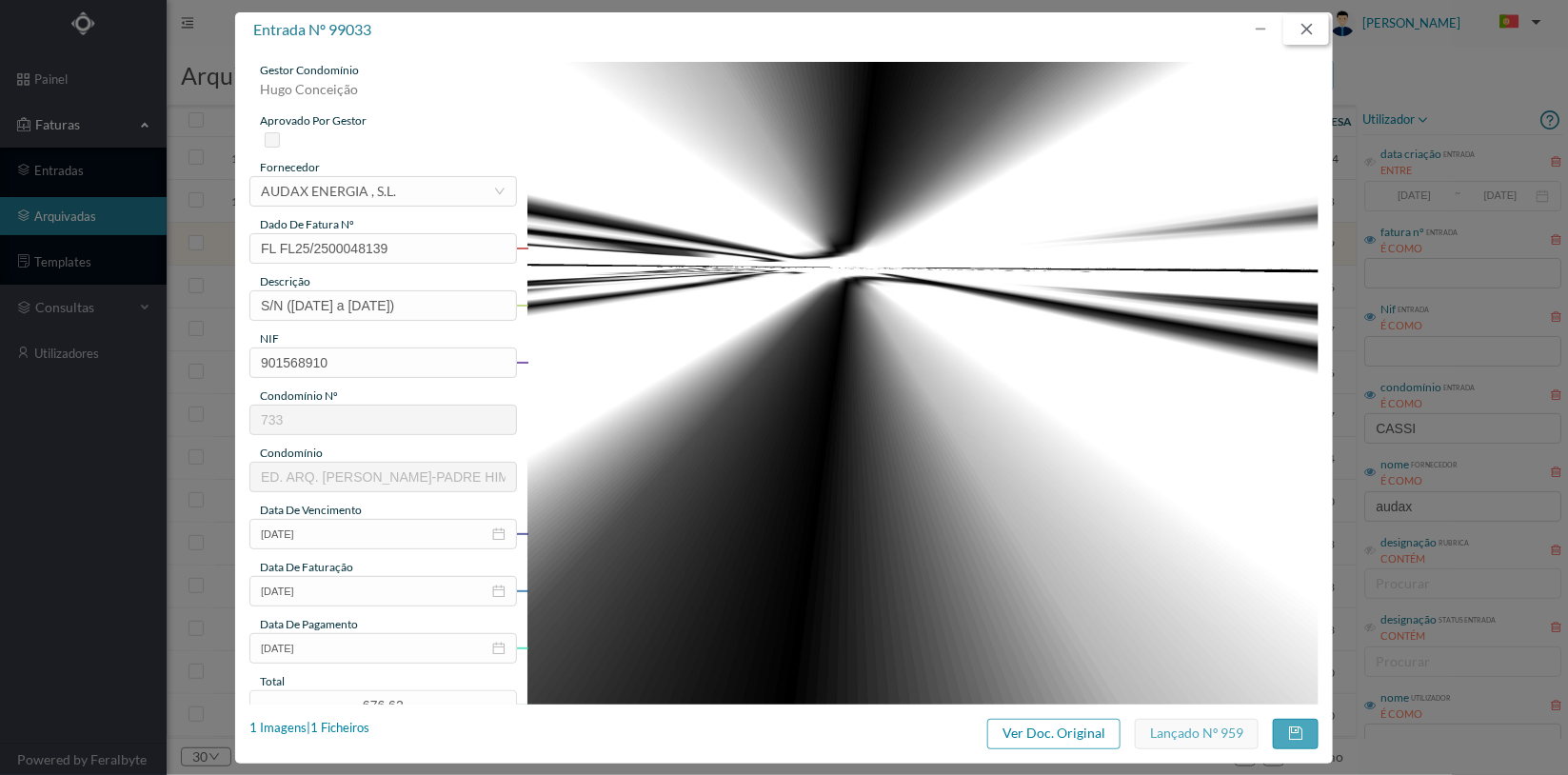 click at bounding box center [1306, 30] 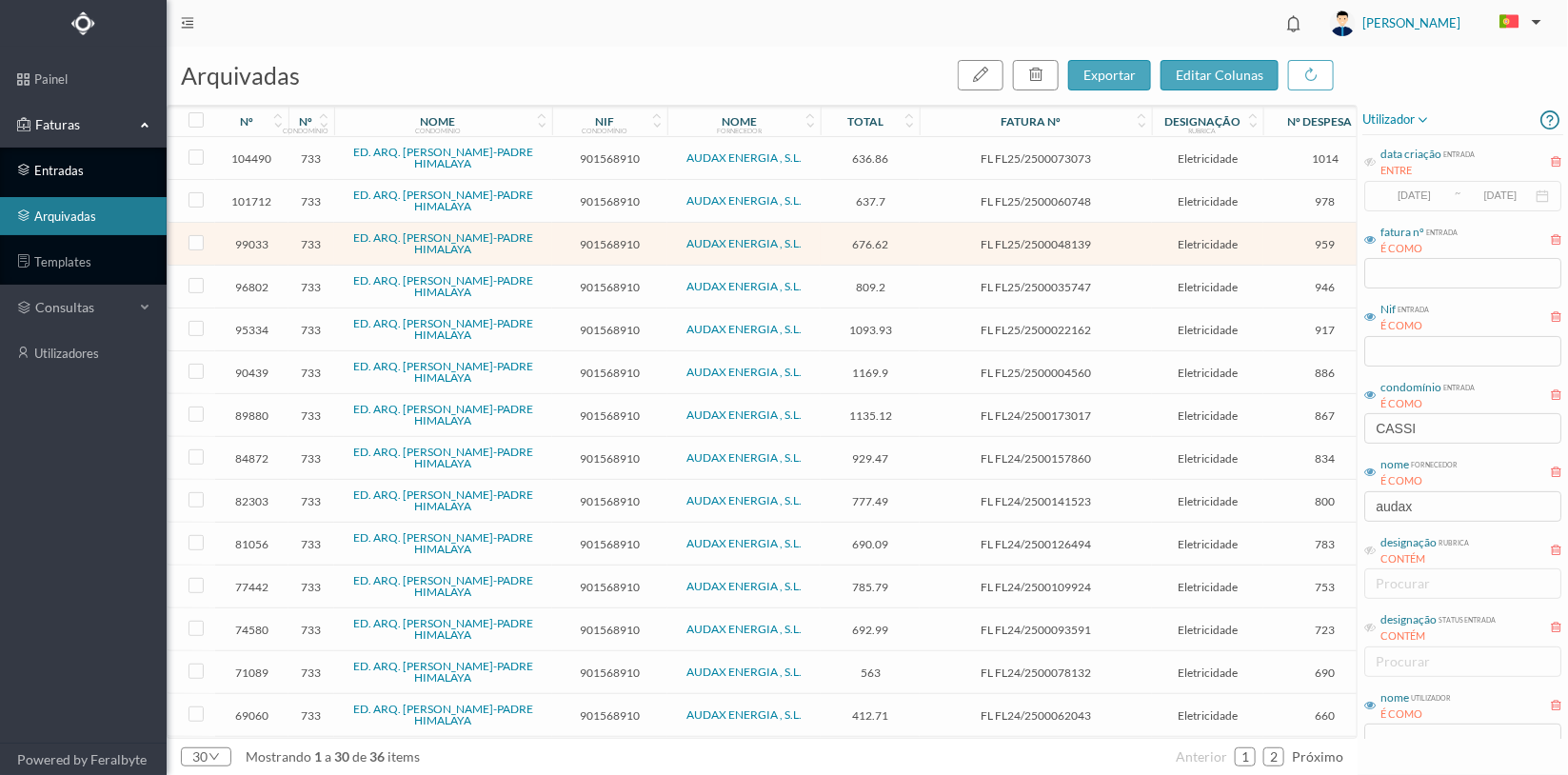 click on "entradas" at bounding box center (83, 170) 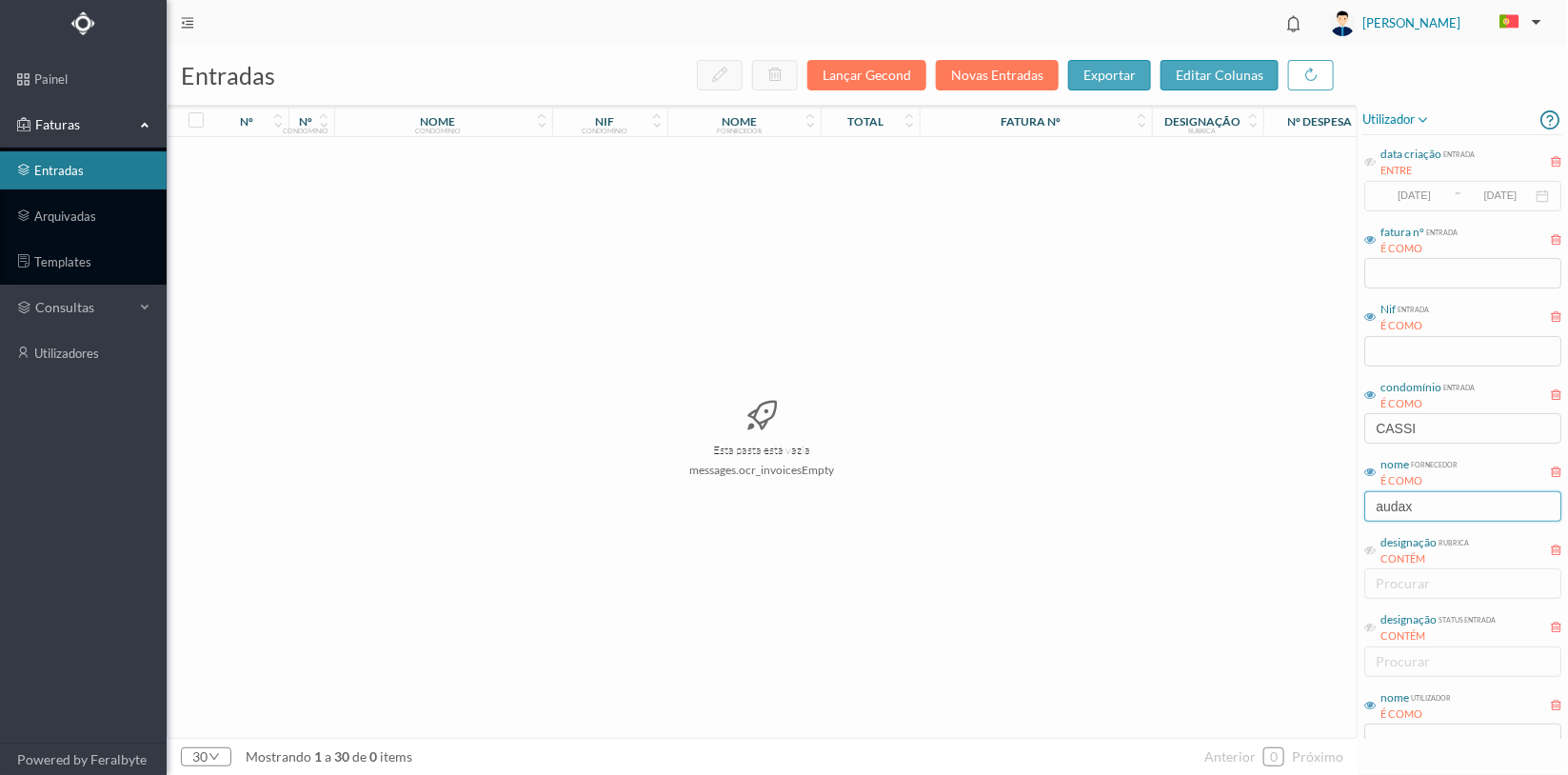 drag, startPoint x: 1454, startPoint y: 507, endPoint x: 1343, endPoint y: 512, distance: 111.11256 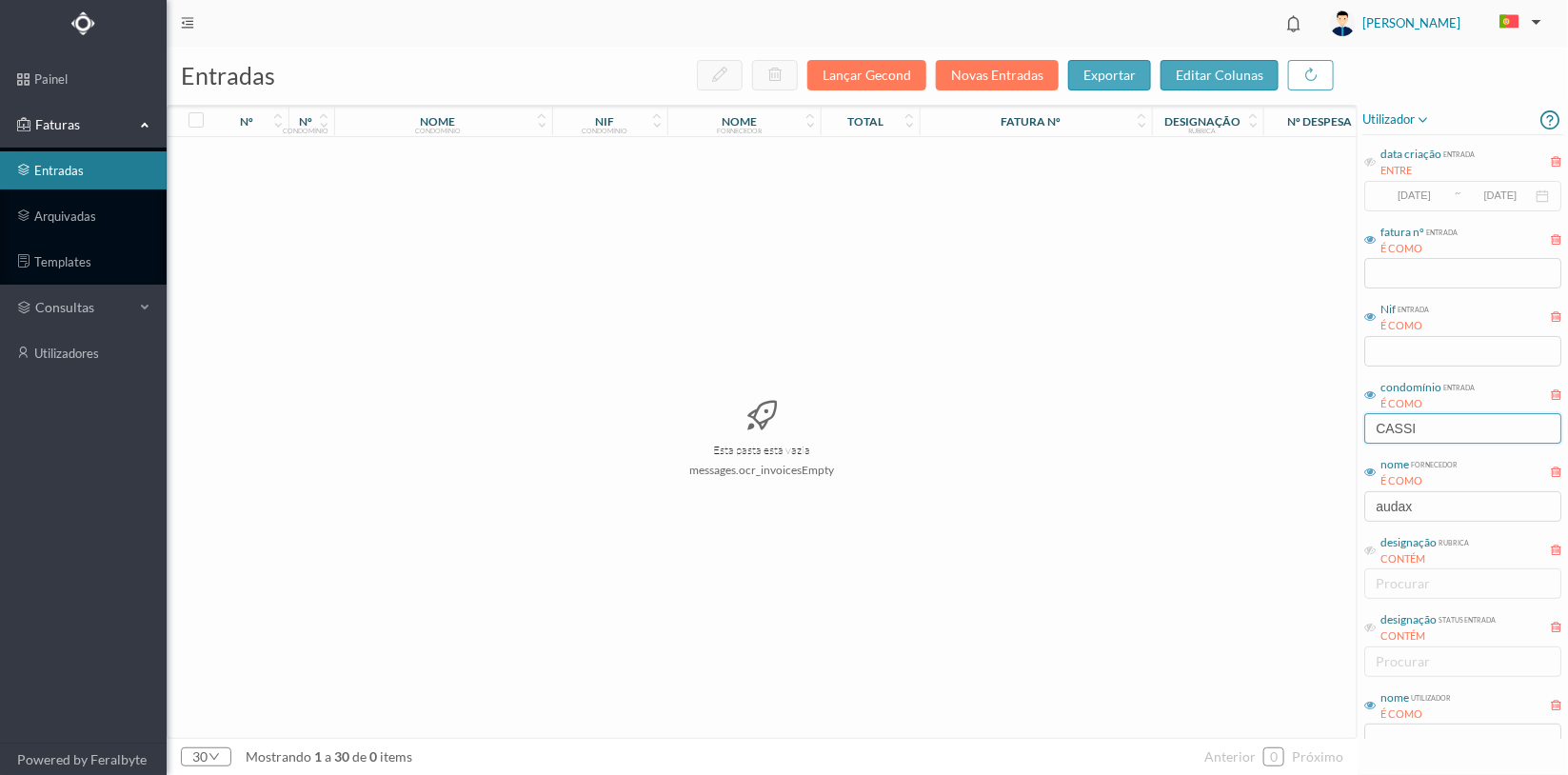 drag, startPoint x: 1451, startPoint y: 420, endPoint x: 1218, endPoint y: 452, distance: 235.18716 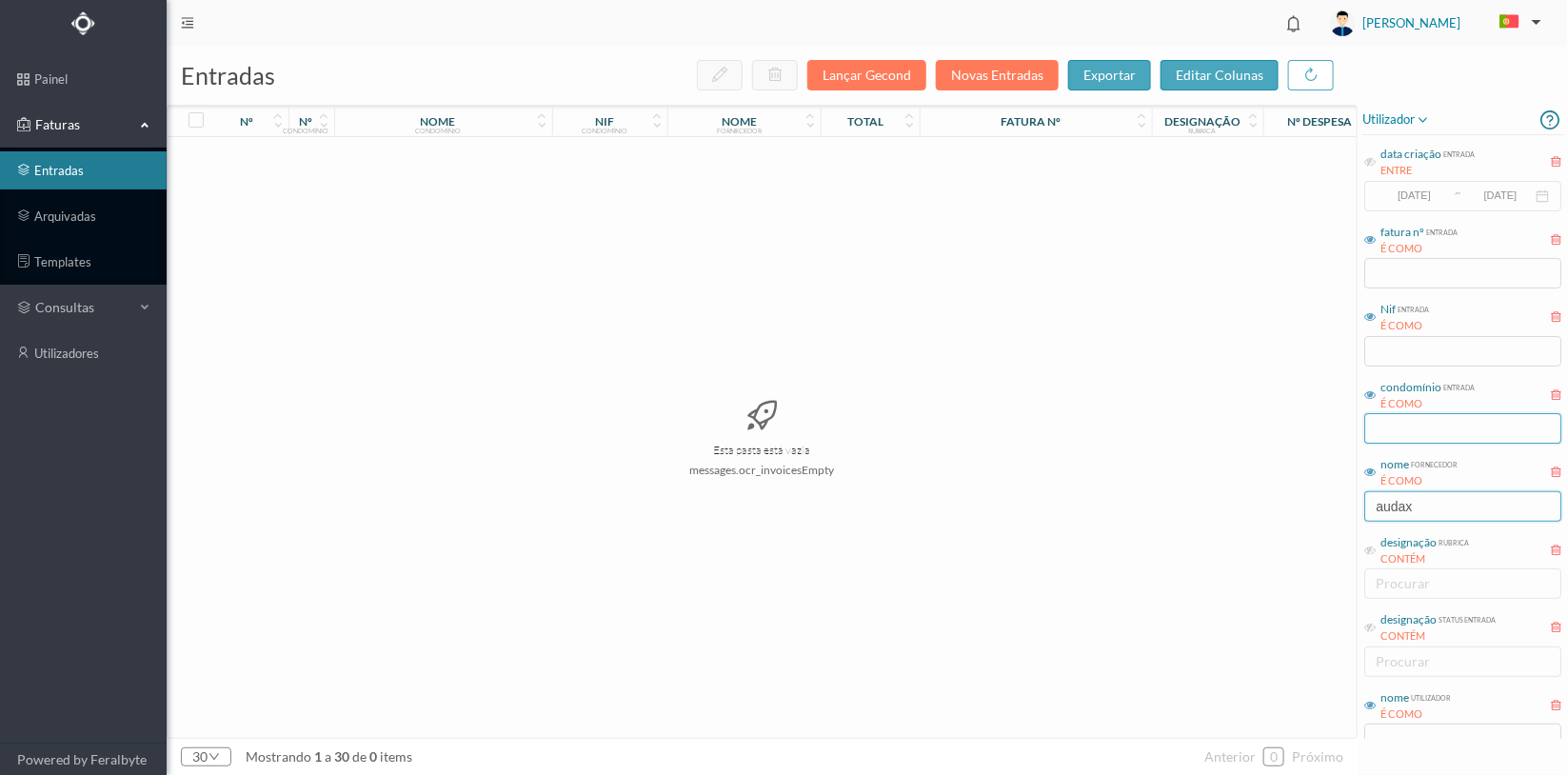 type 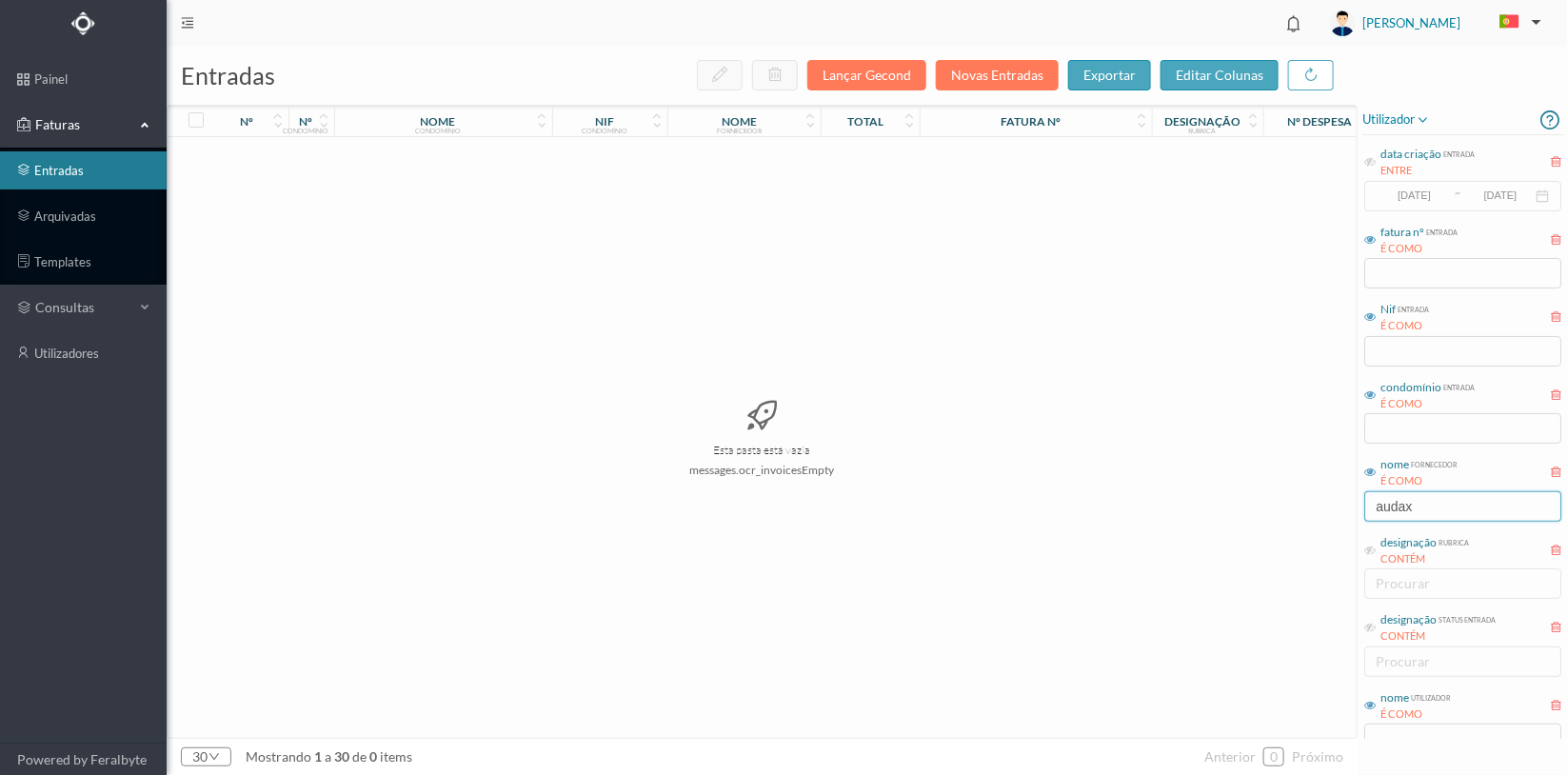 drag, startPoint x: 1439, startPoint y: 500, endPoint x: 1241, endPoint y: 526, distance: 199.69977 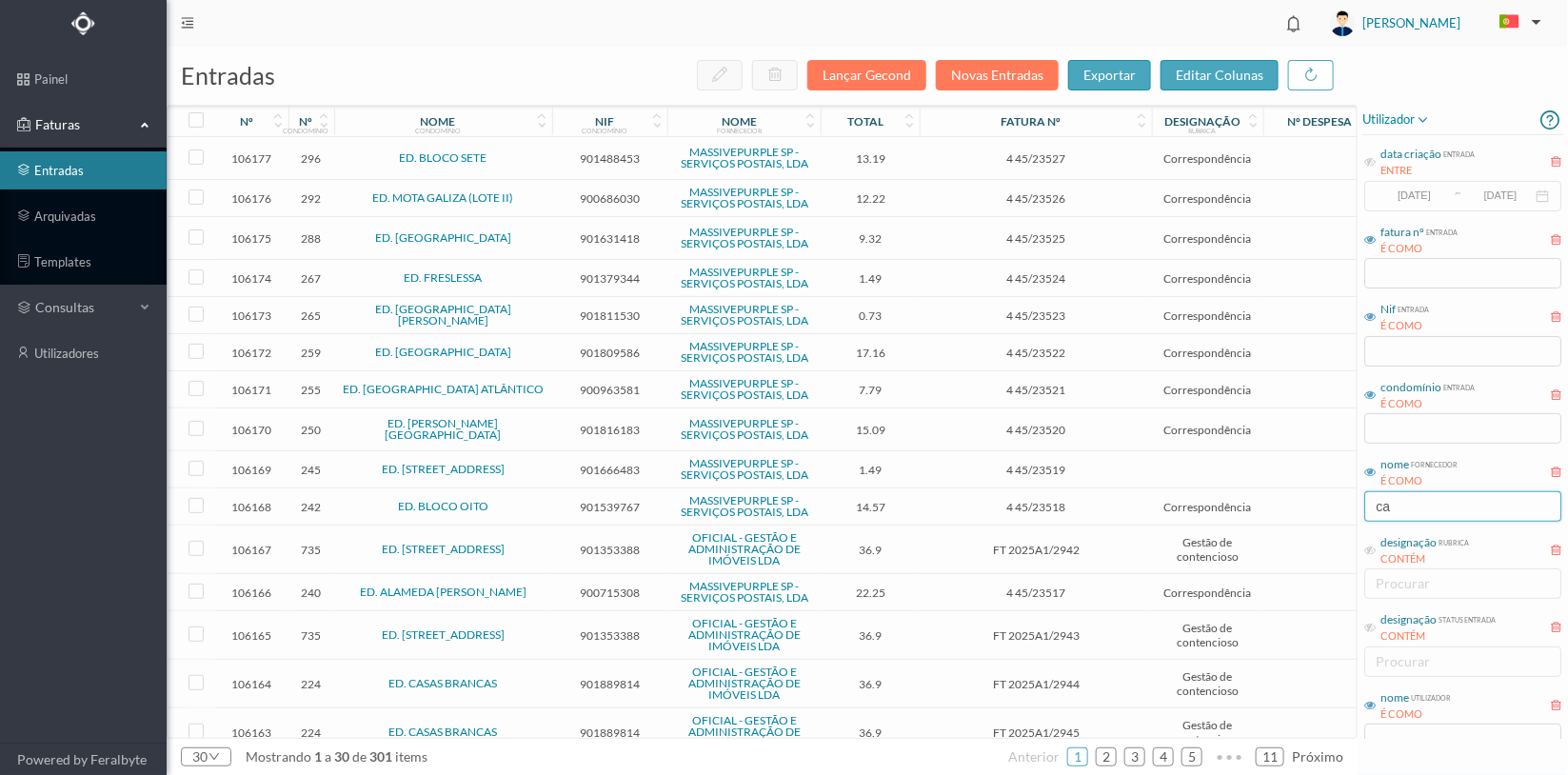 type on "c" 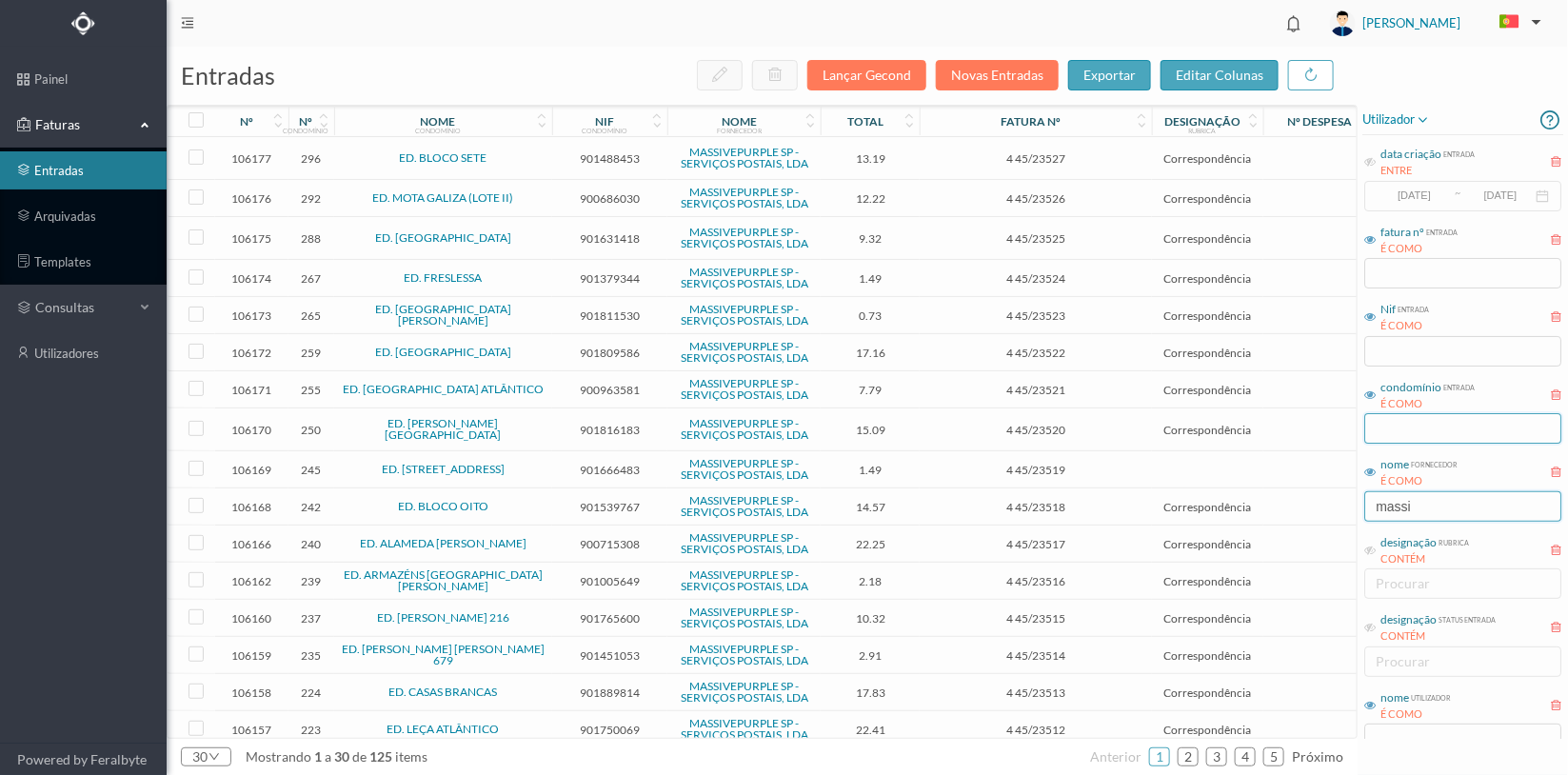 type on "massi" 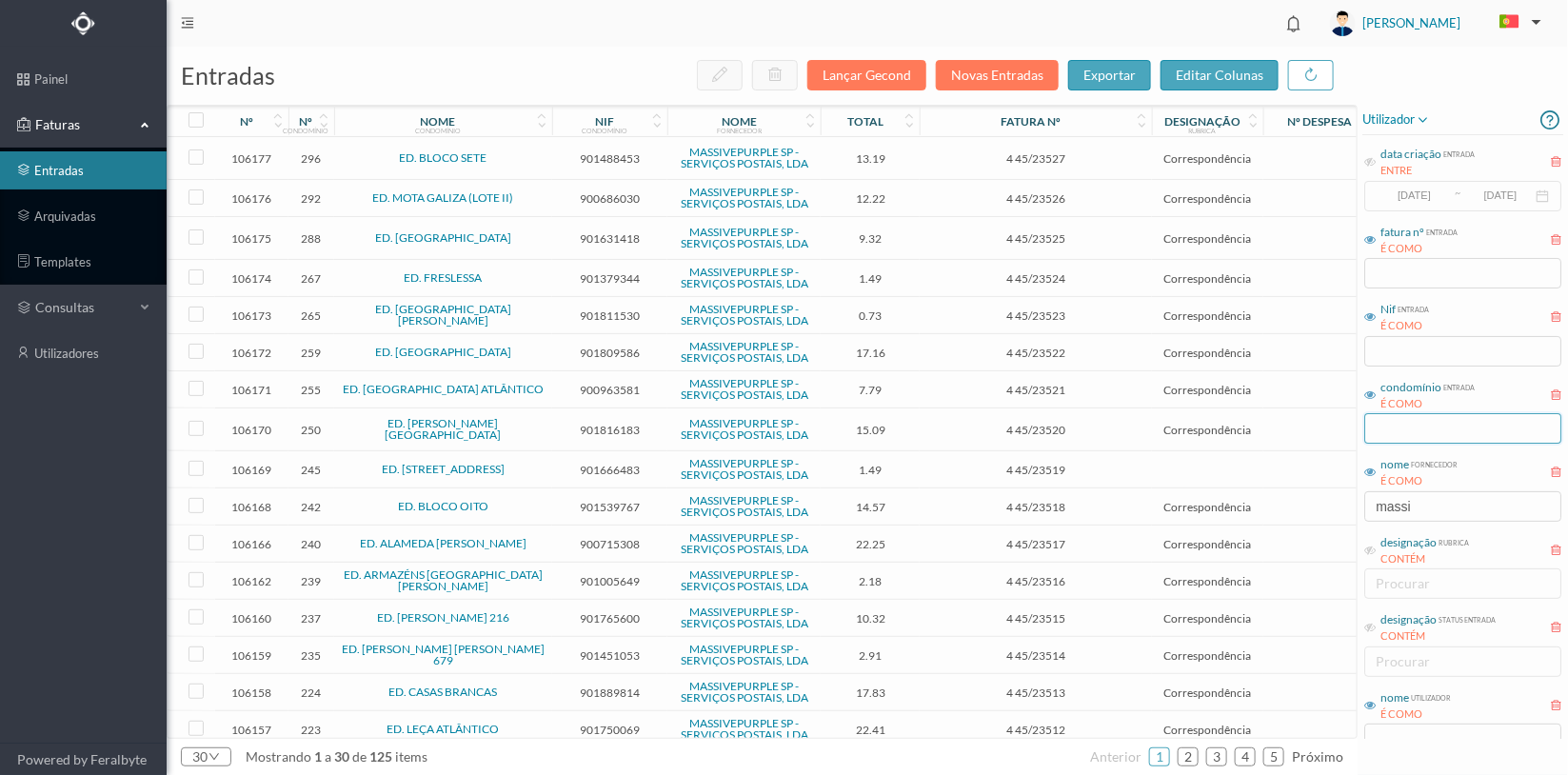 click at bounding box center (1462, 428) 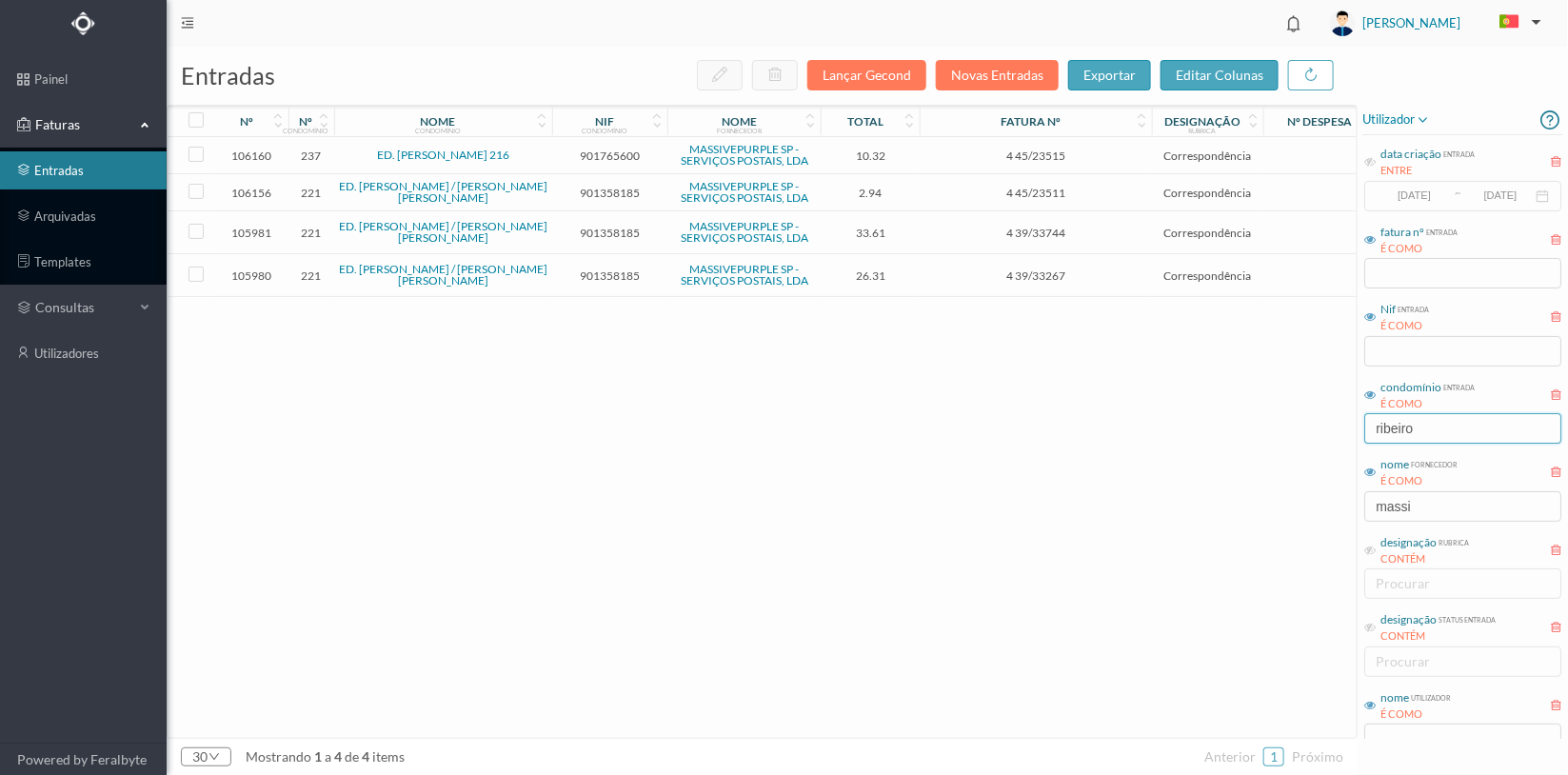drag, startPoint x: 1431, startPoint y: 431, endPoint x: 1311, endPoint y: 435, distance: 120.06665 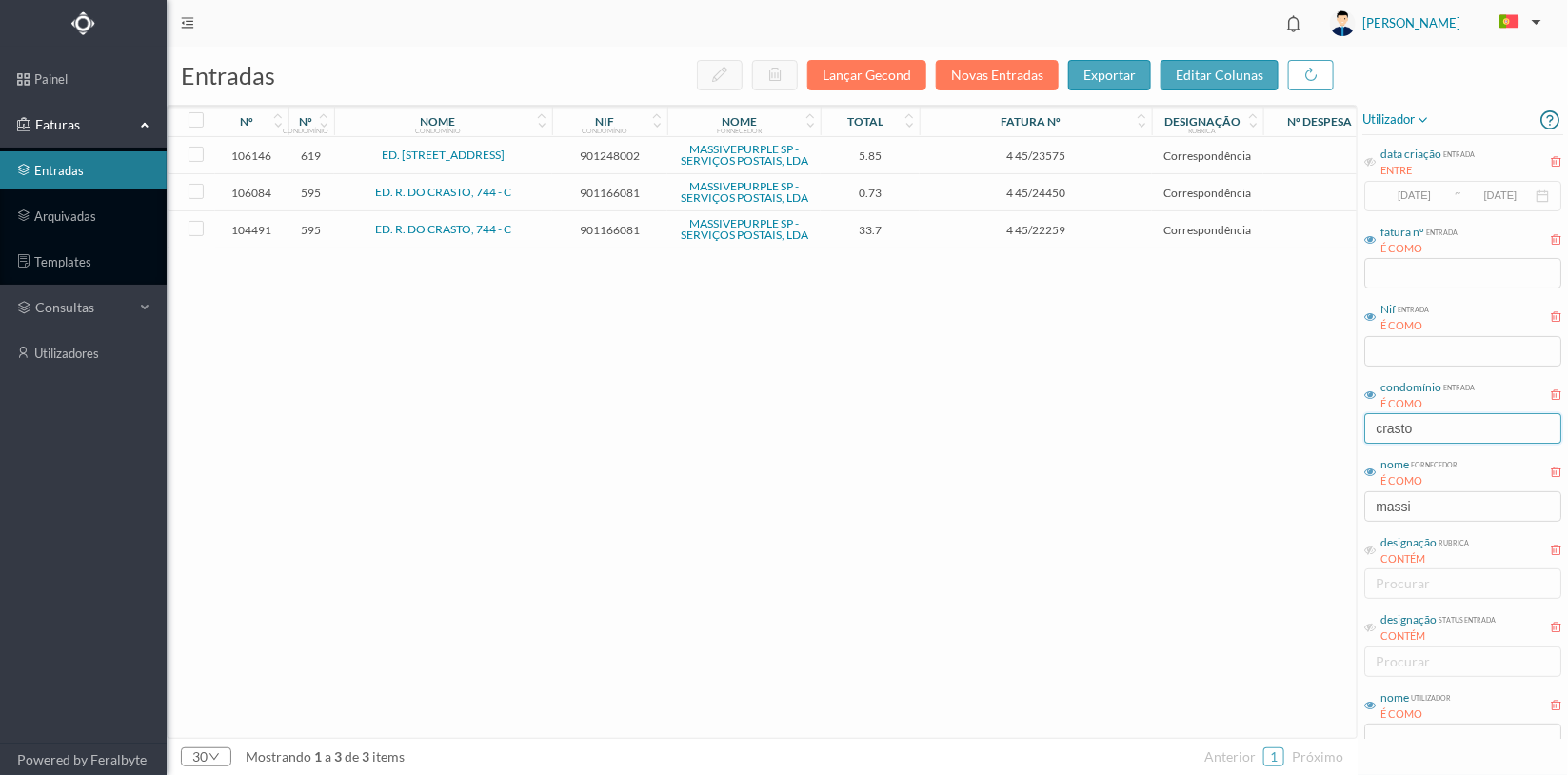 type on "crasto" 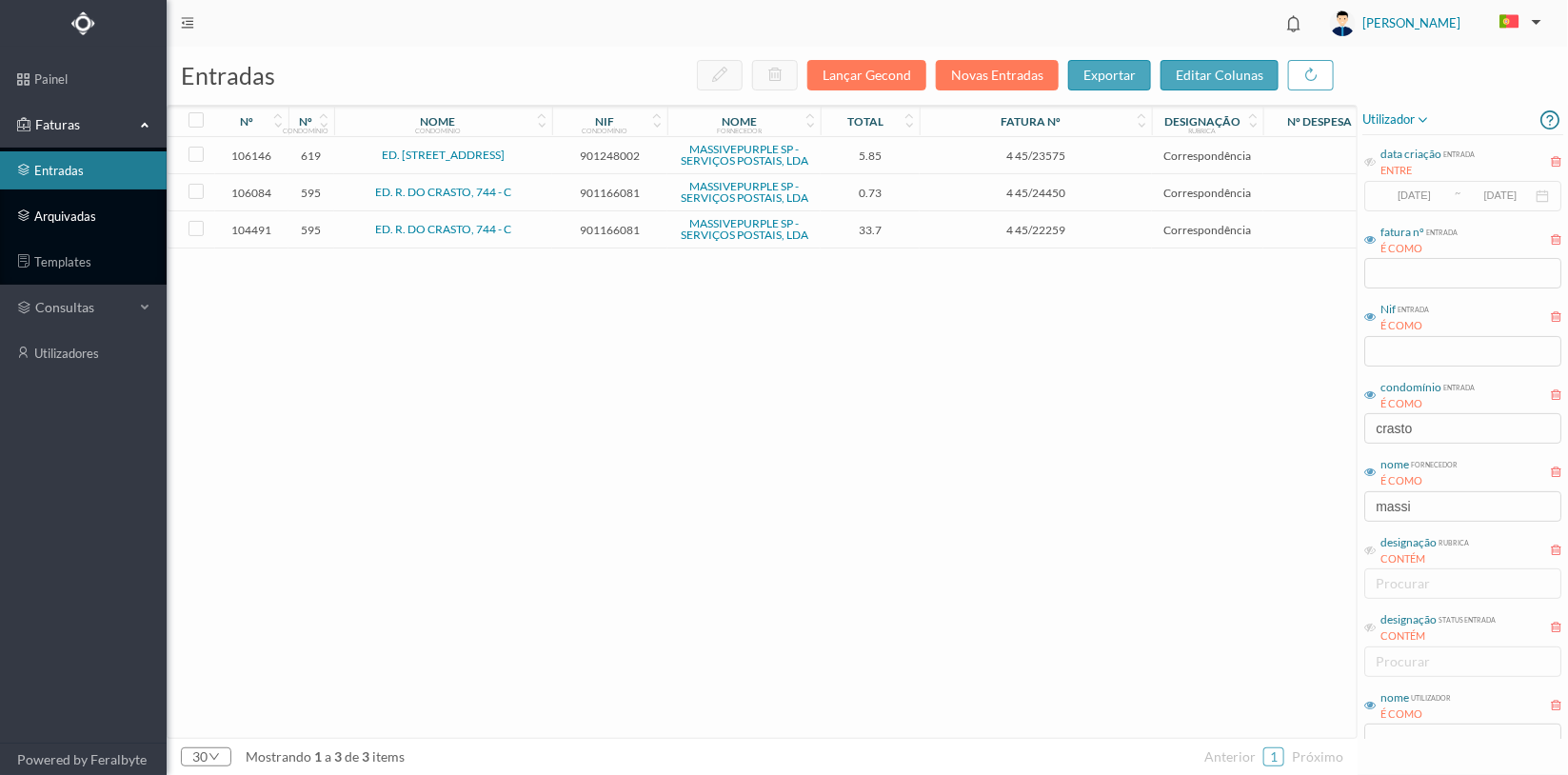 click on "arquivadas" at bounding box center (83, 216) 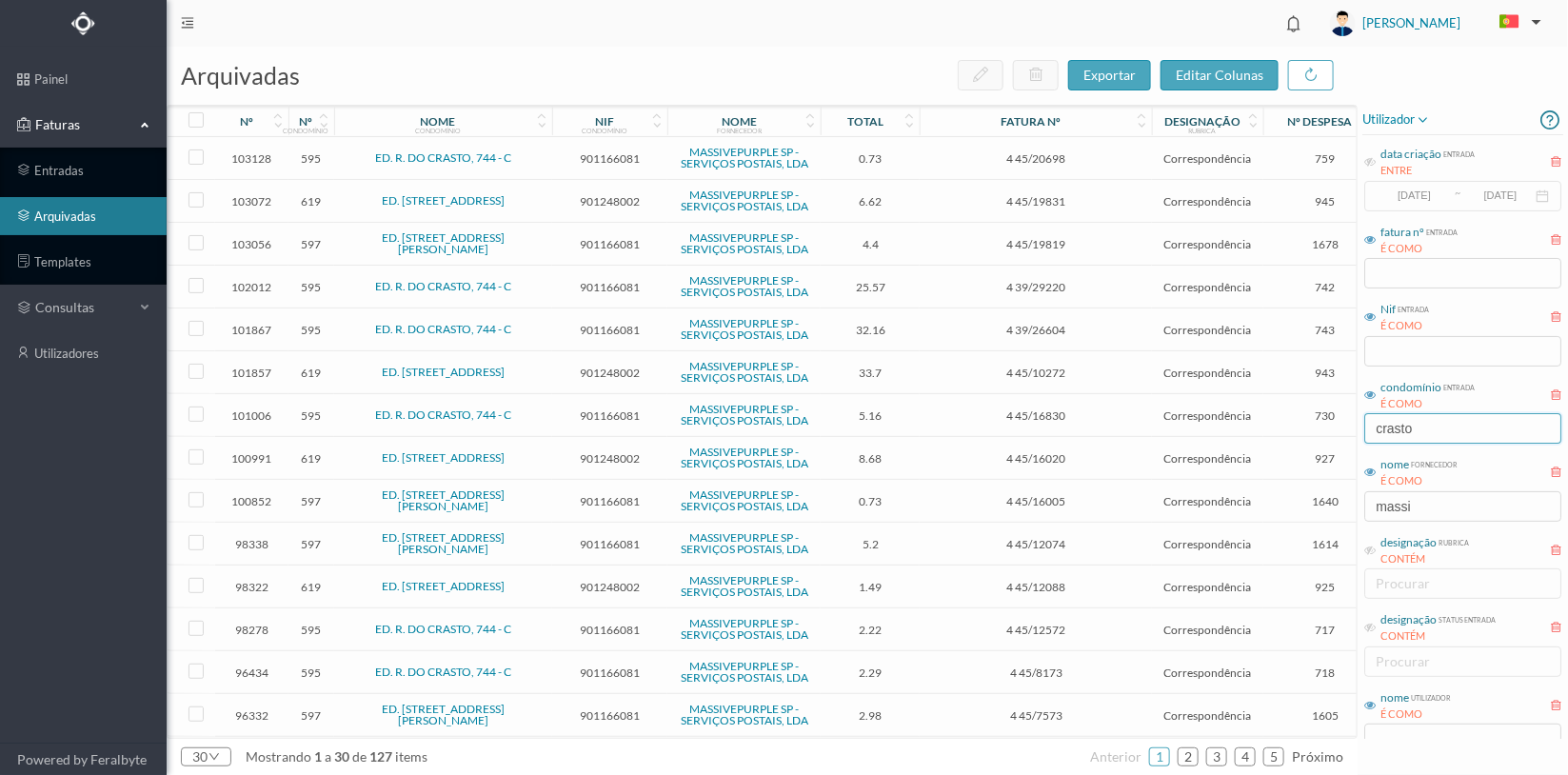 drag, startPoint x: 1445, startPoint y: 428, endPoint x: 1229, endPoint y: 435, distance: 216.1134 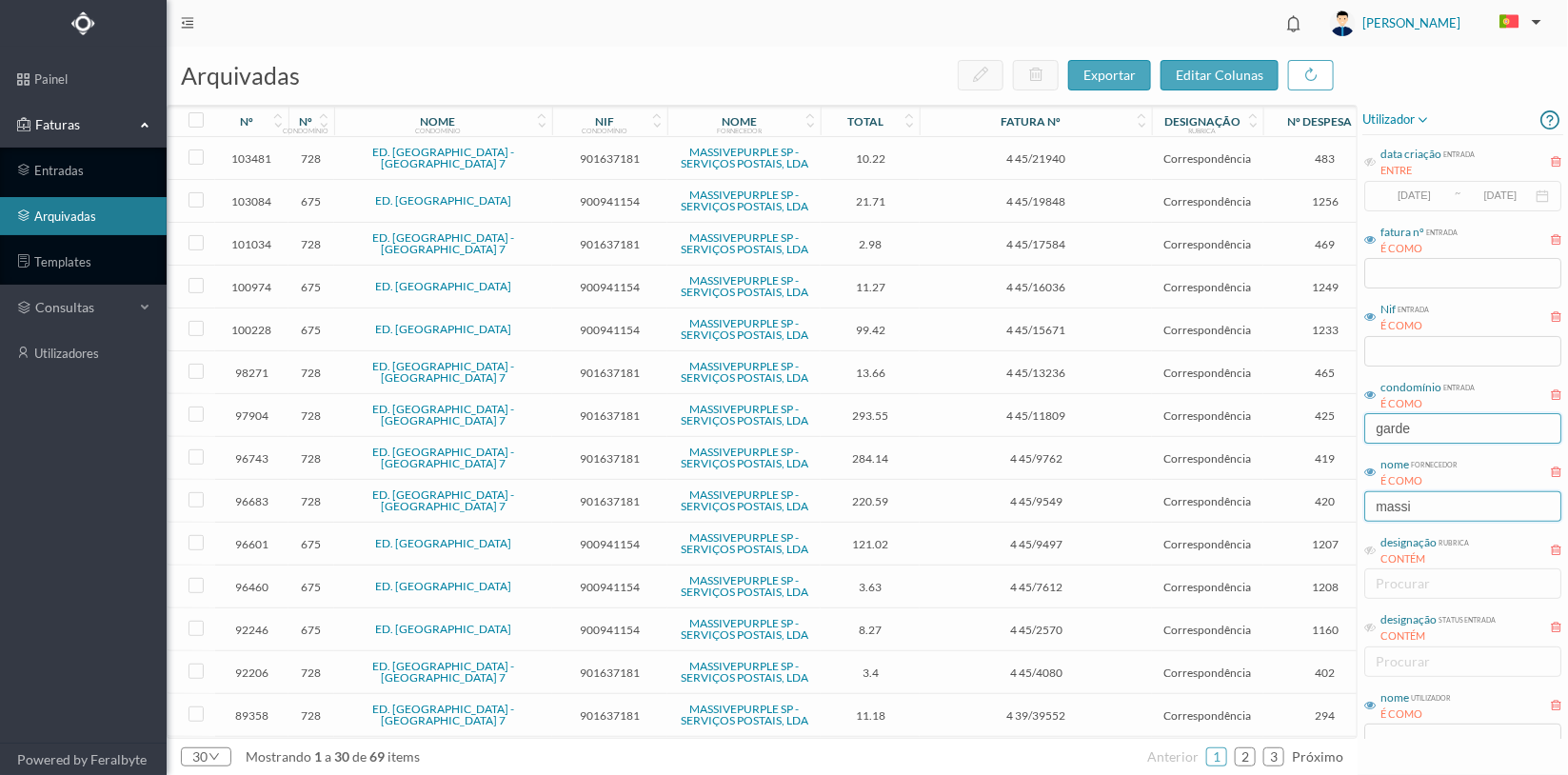 type on "garde" 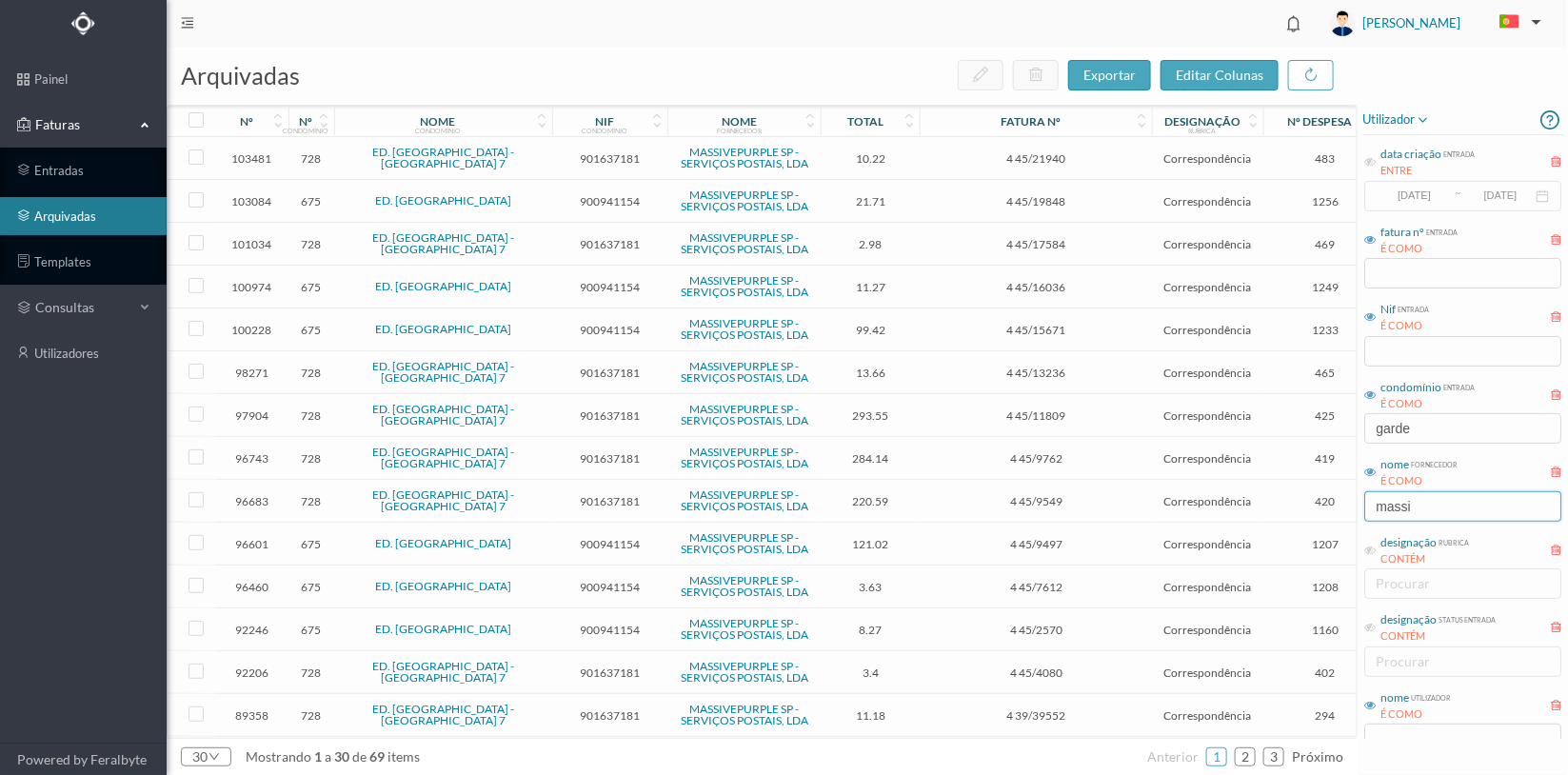 click on "massi" at bounding box center [1462, 507] 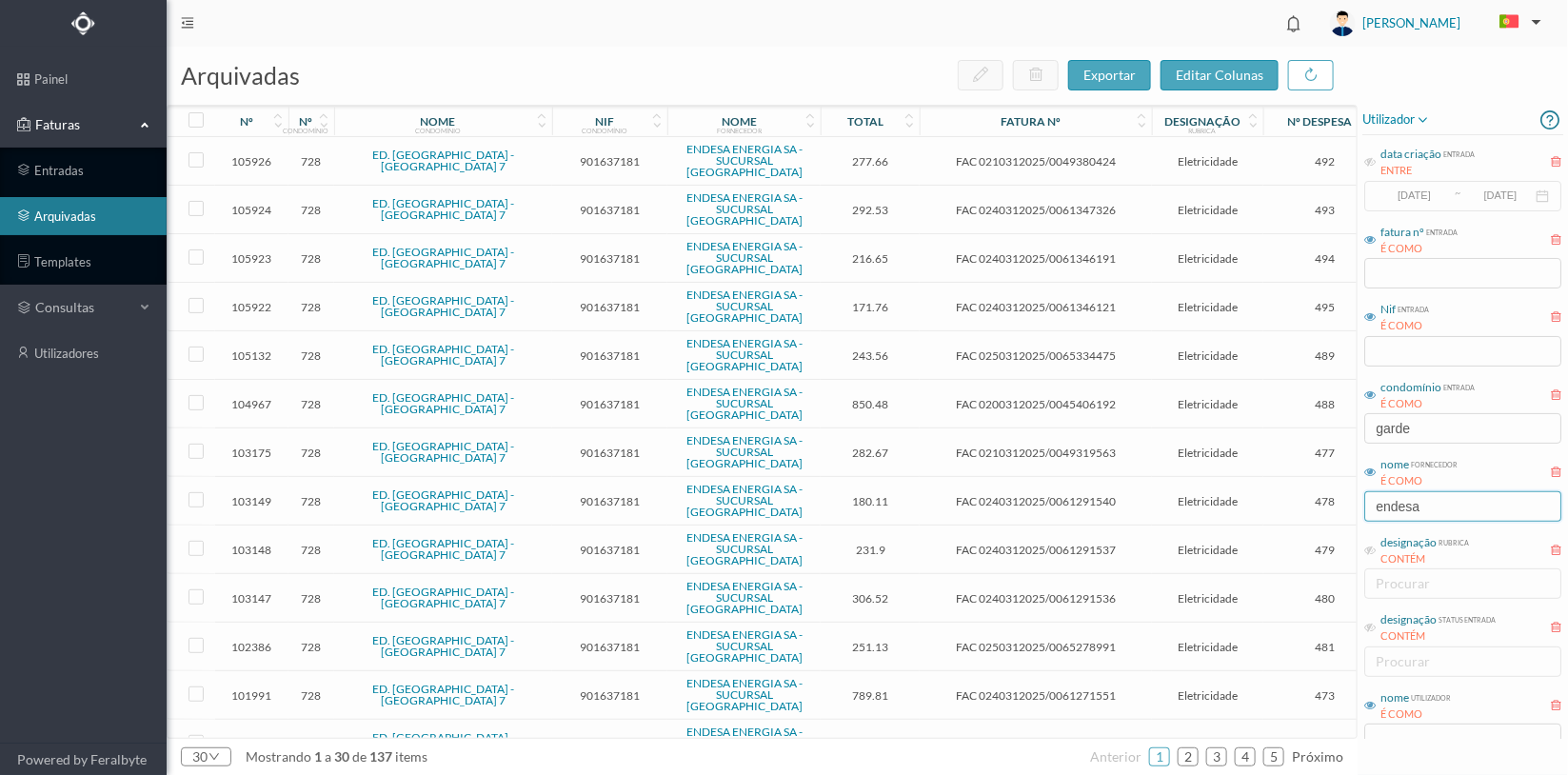 type on "endesa" 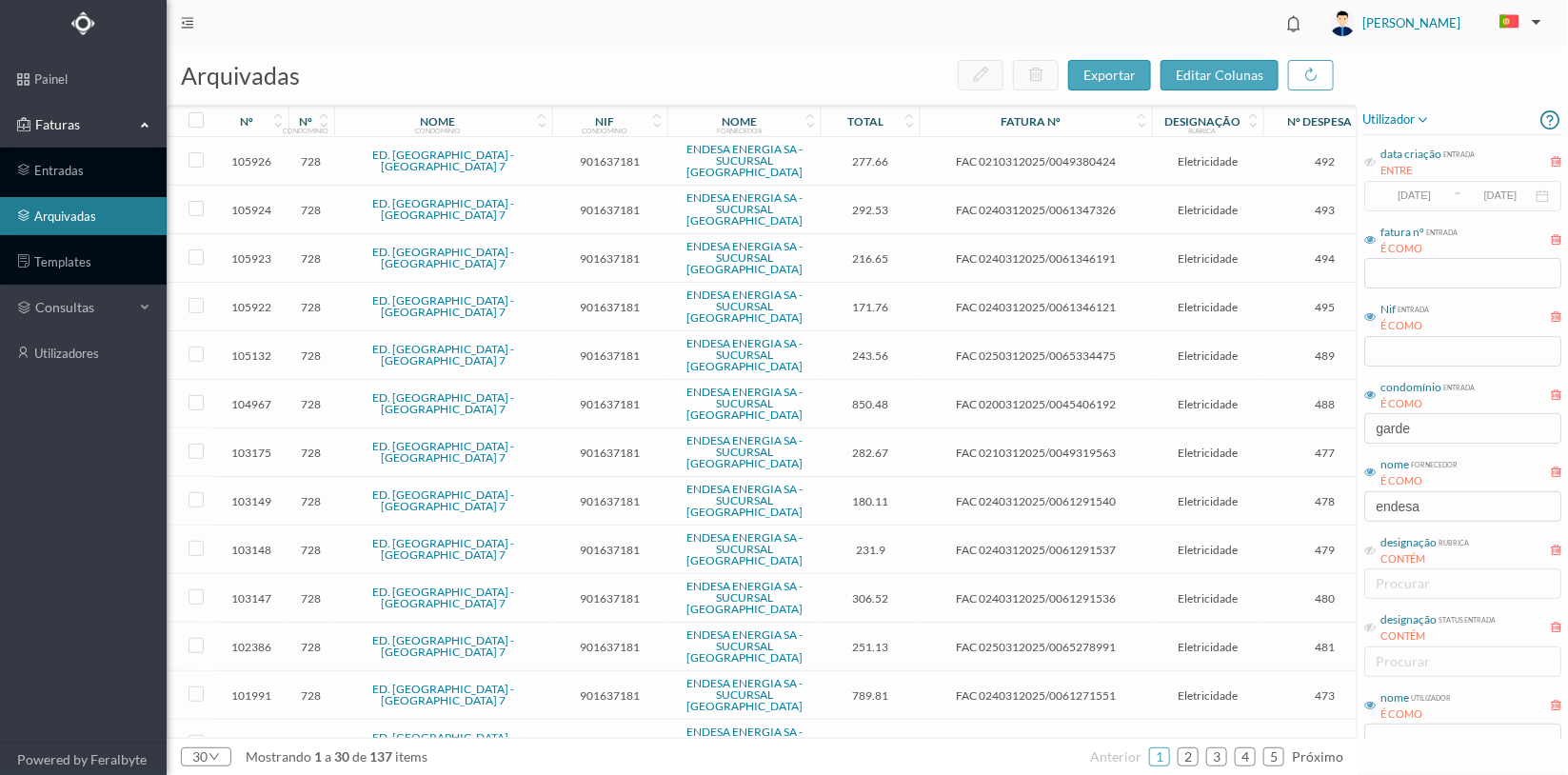 click on "901637181" at bounding box center [609, 161] 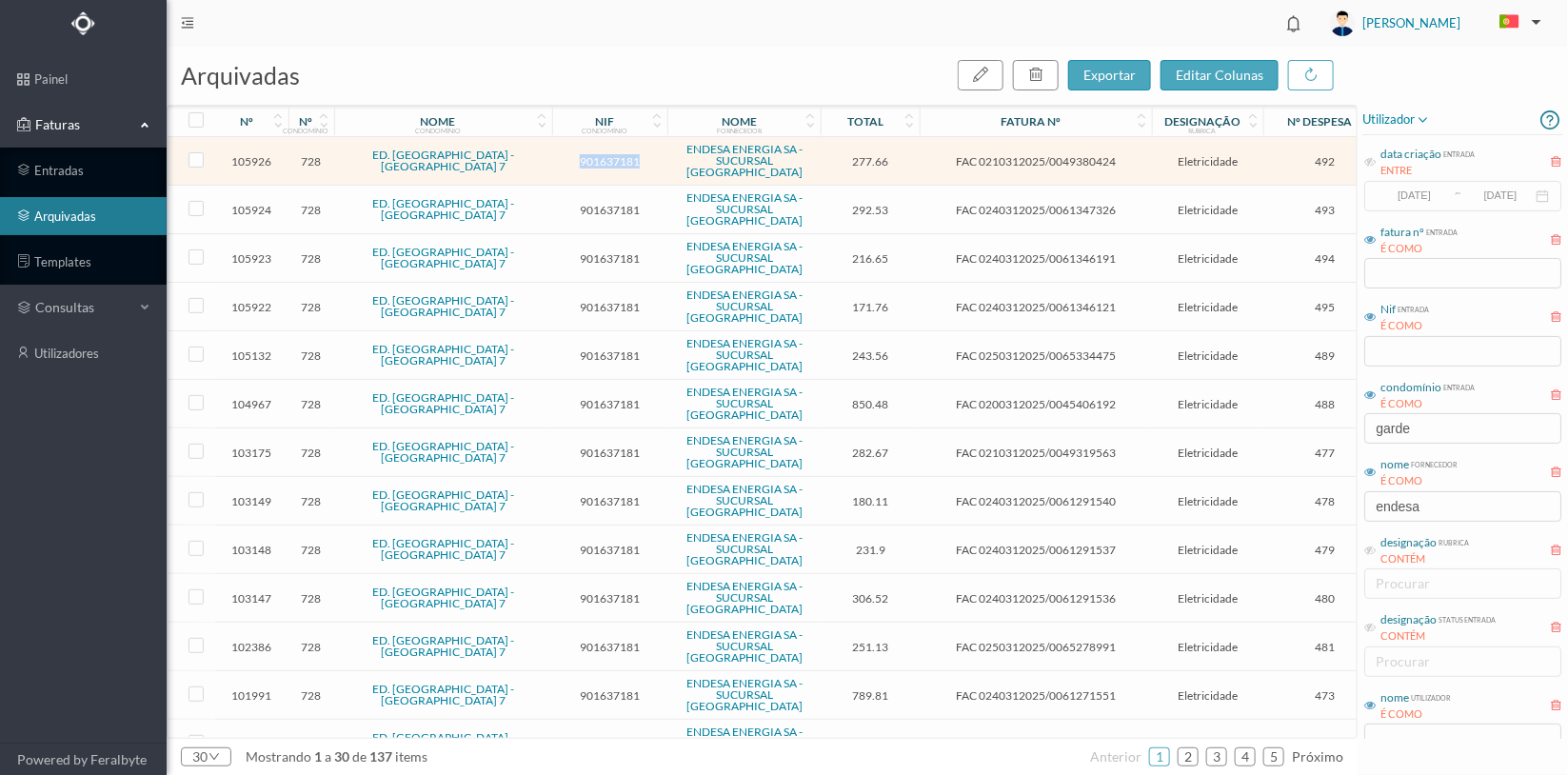 click on "901637181" at bounding box center (609, 161) 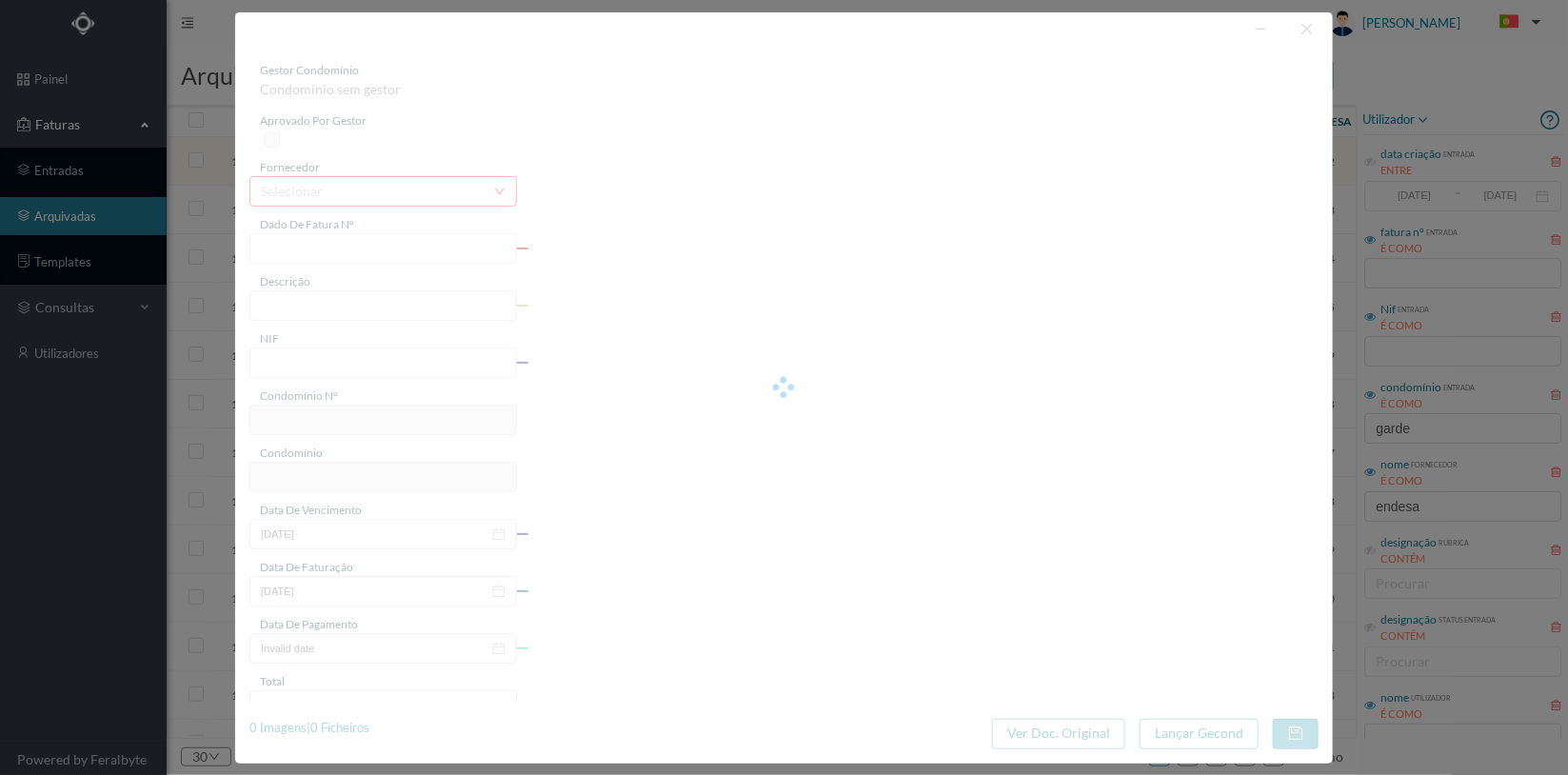 type on "FAC 0210312025/0049380424" 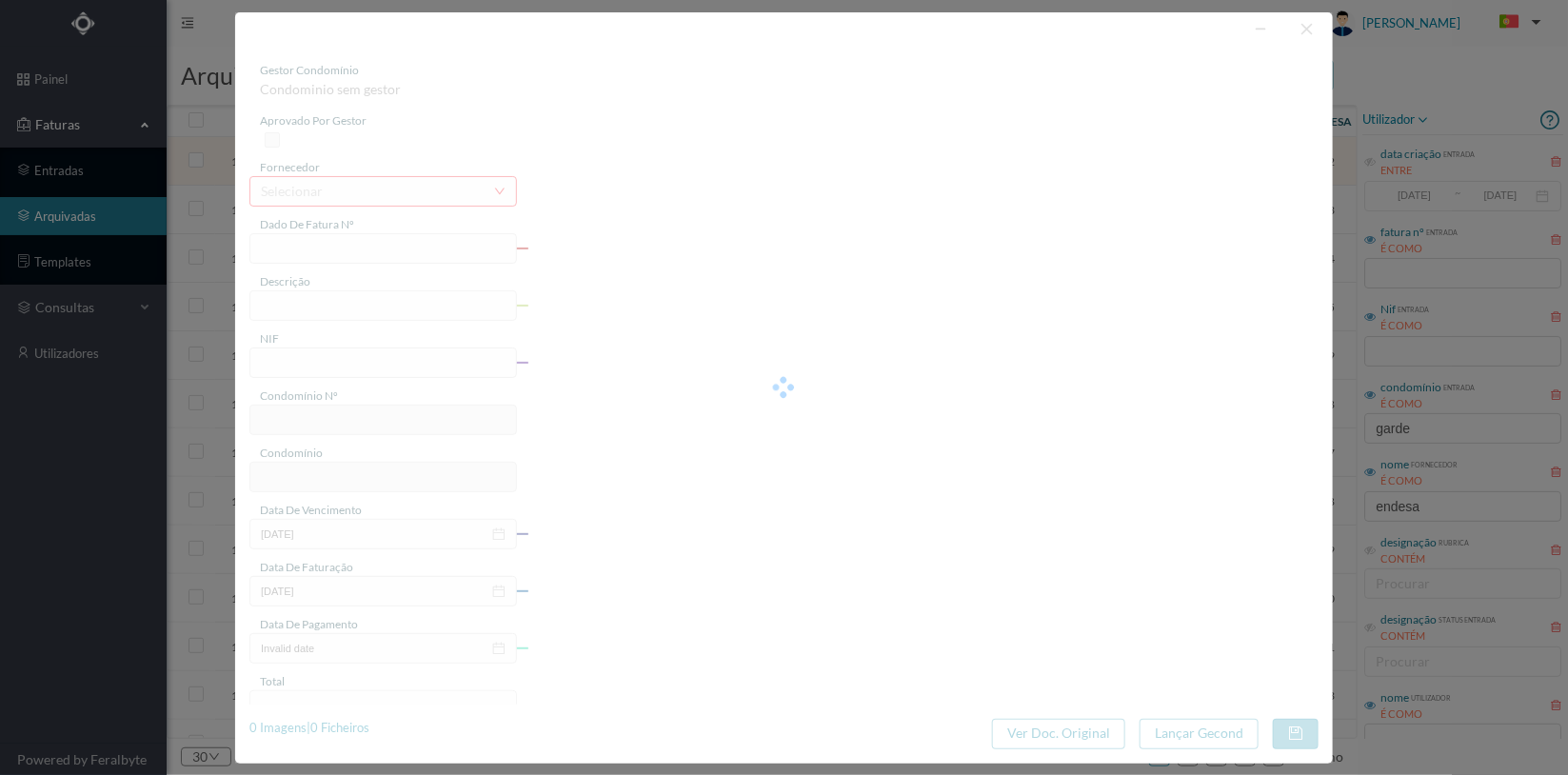 type on "459 (26.05.2025 a 25.06.2025)" 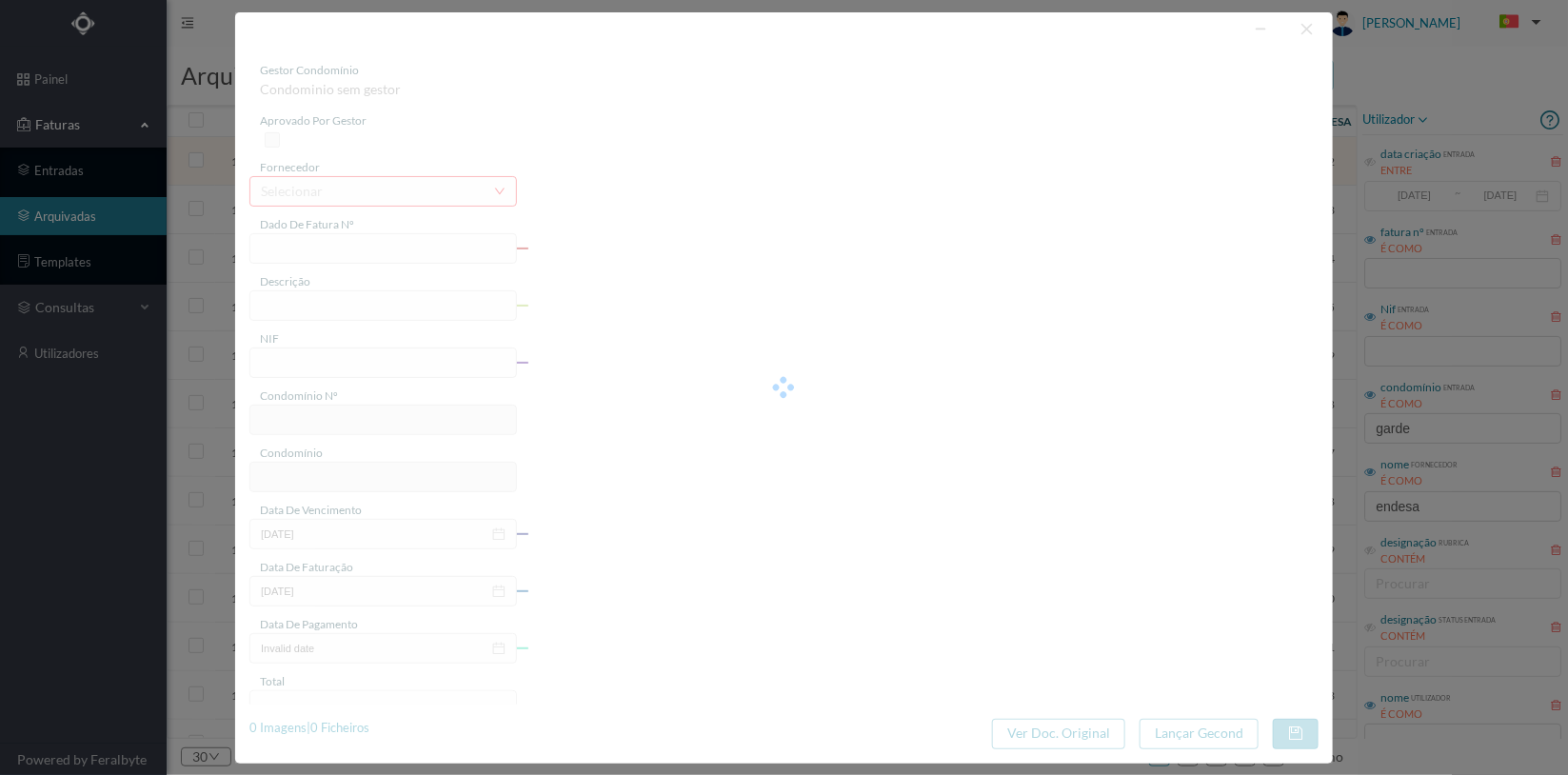 type on "901637181" 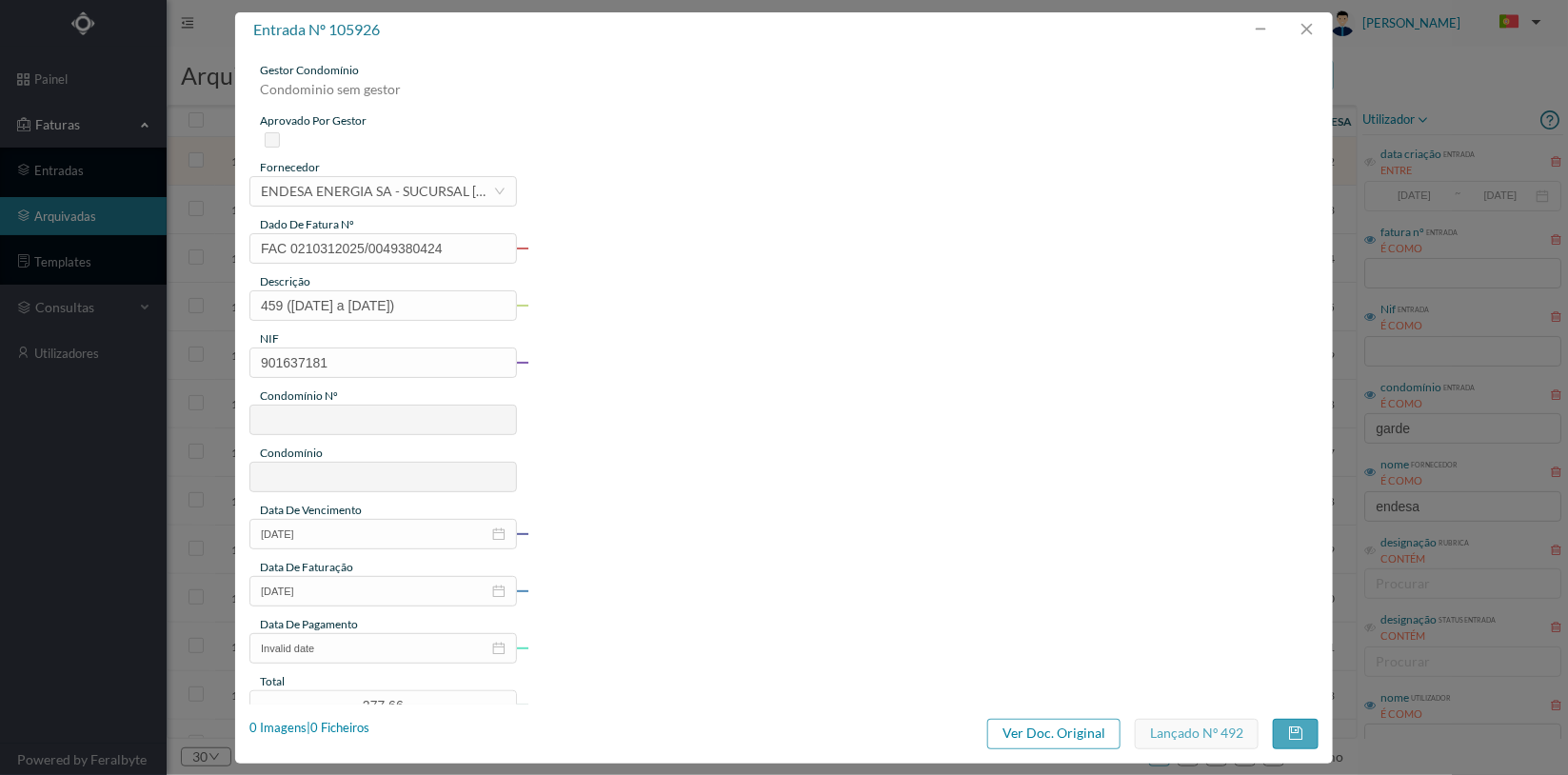 type on "728" 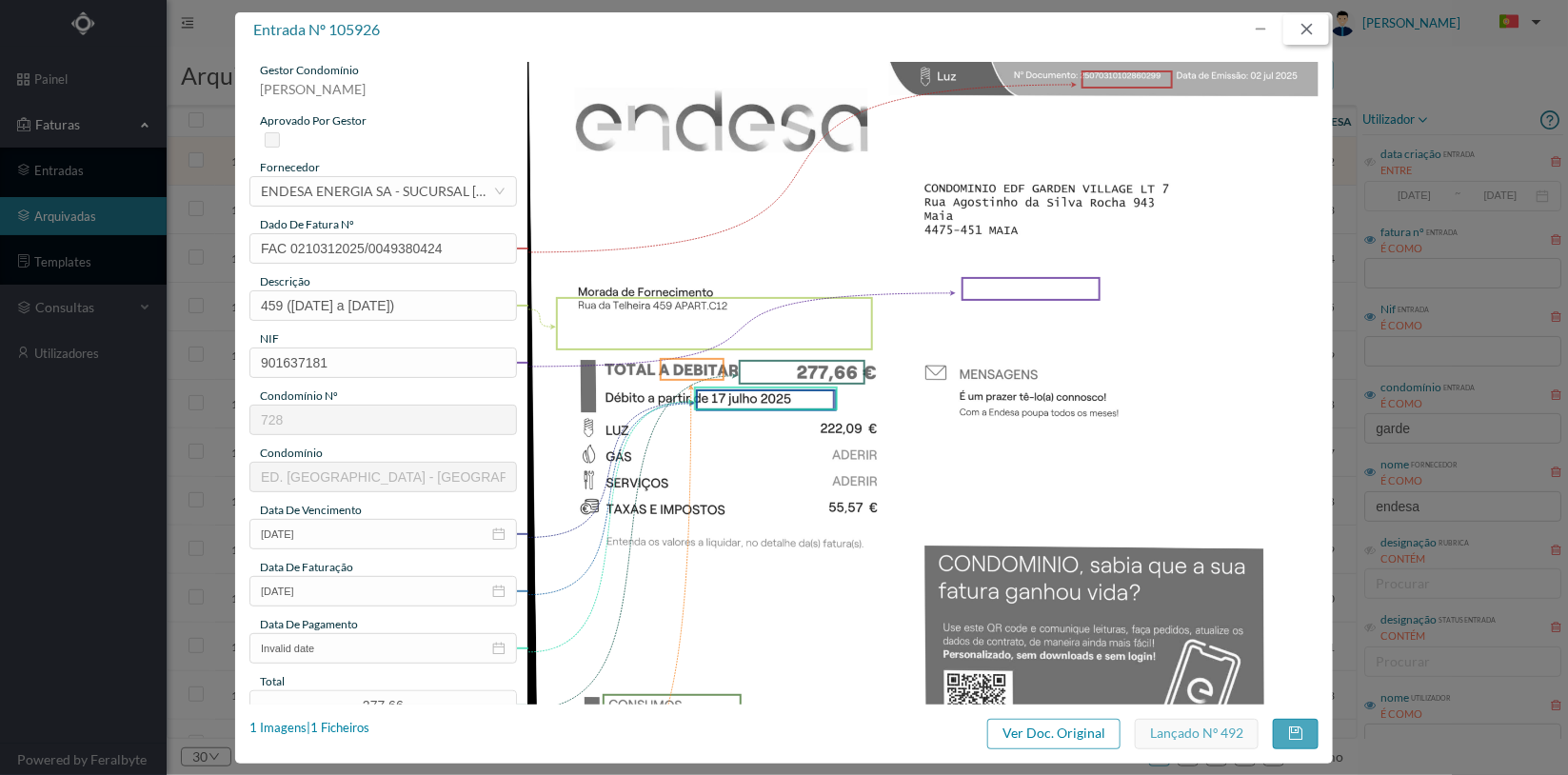 click at bounding box center (1306, 30) 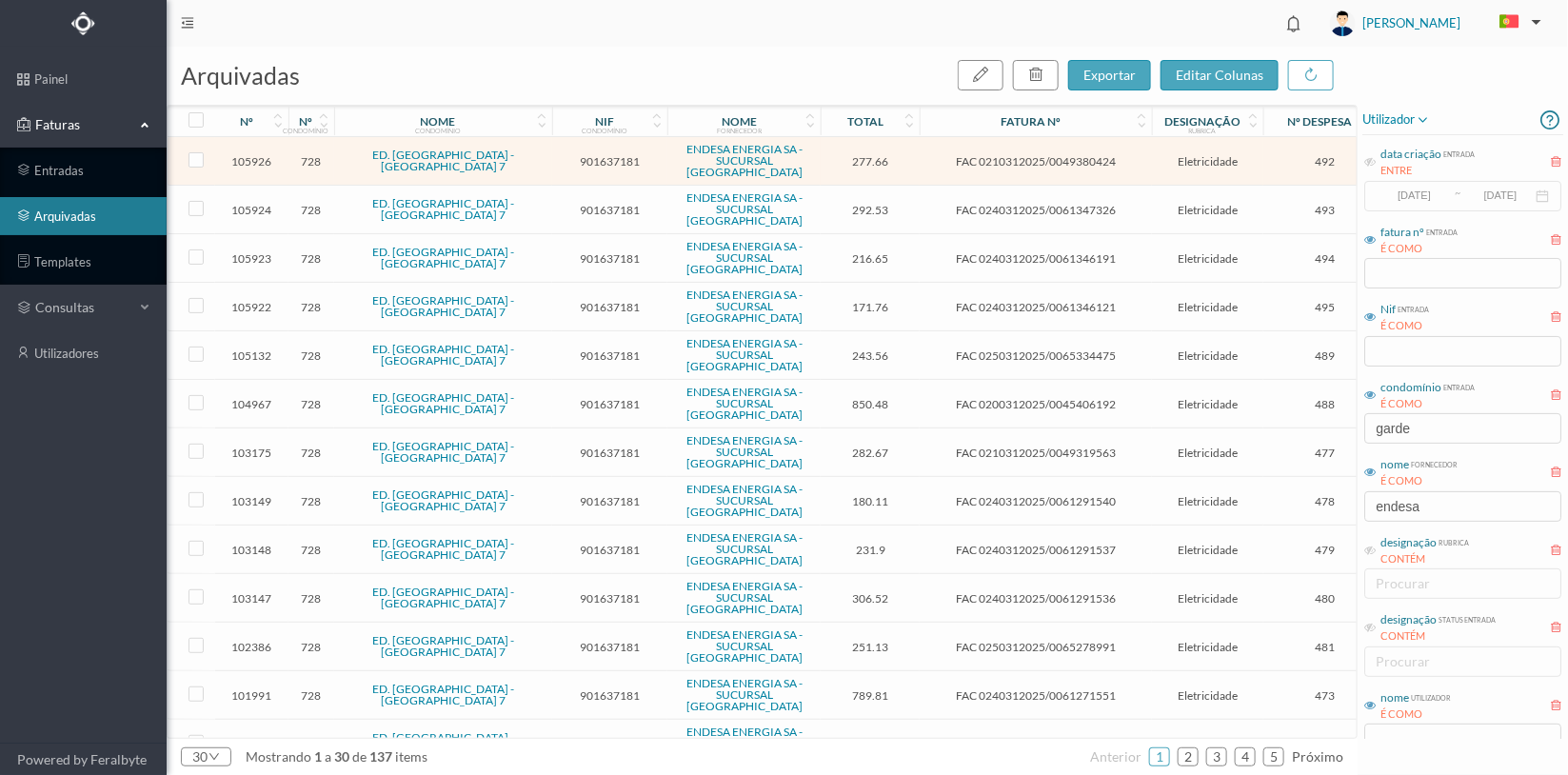 click on "901637181" at bounding box center (609, 209) 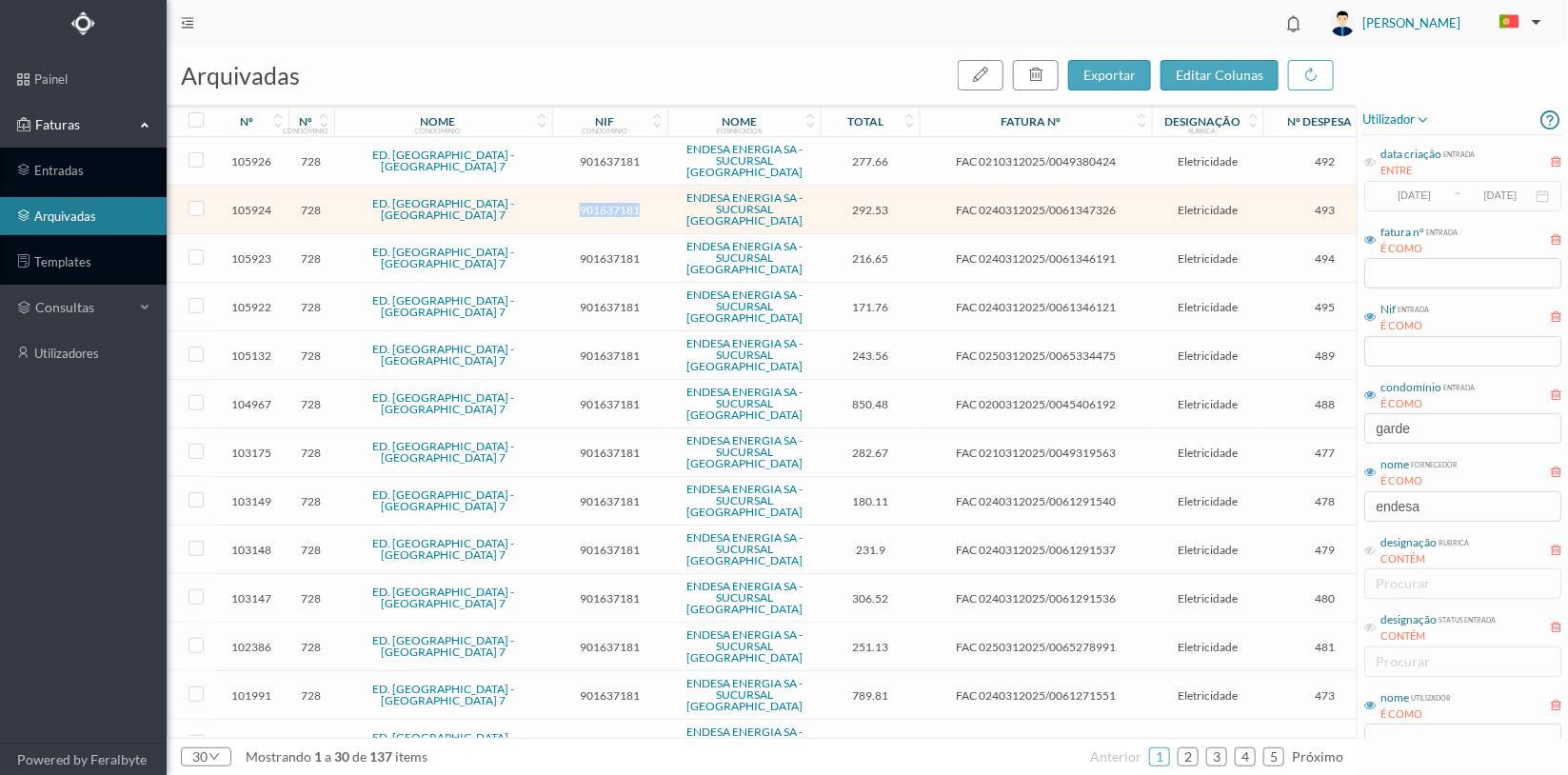 click on "901637181" at bounding box center [609, 209] 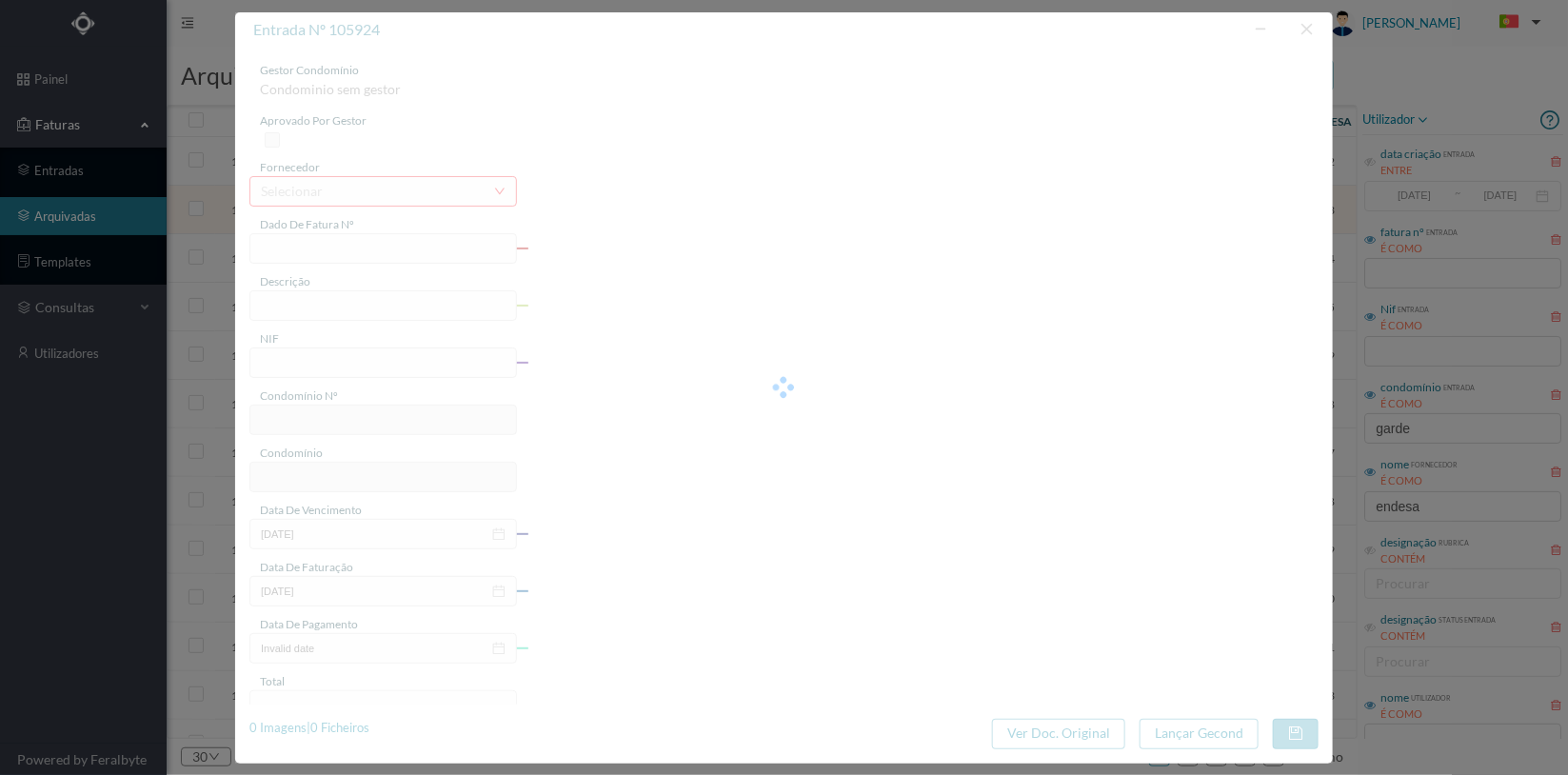 type on "FAC 0240312025/0061347326" 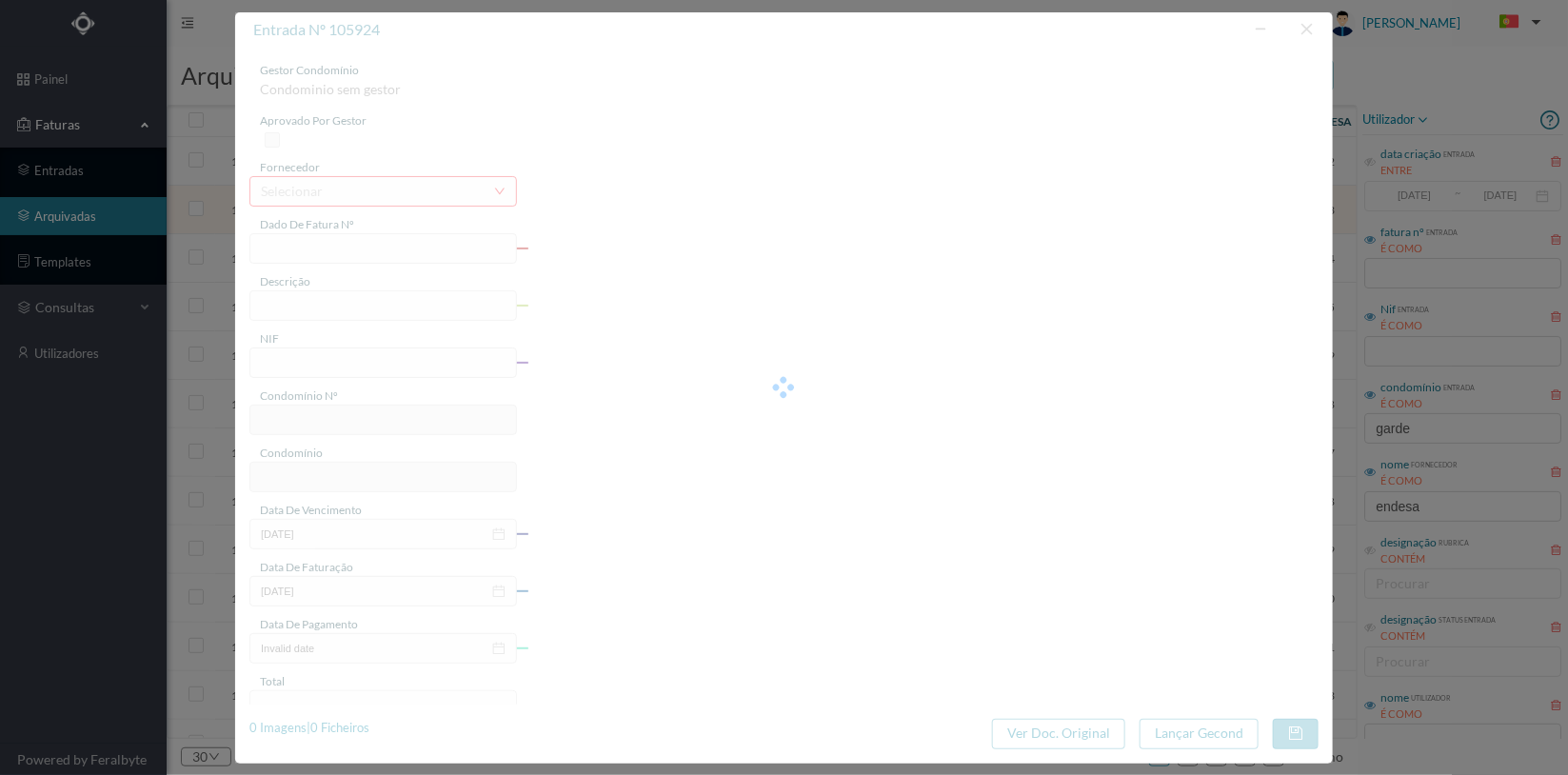 type on "479 COMUNS (26.05.2025 a 25.06.2025)" 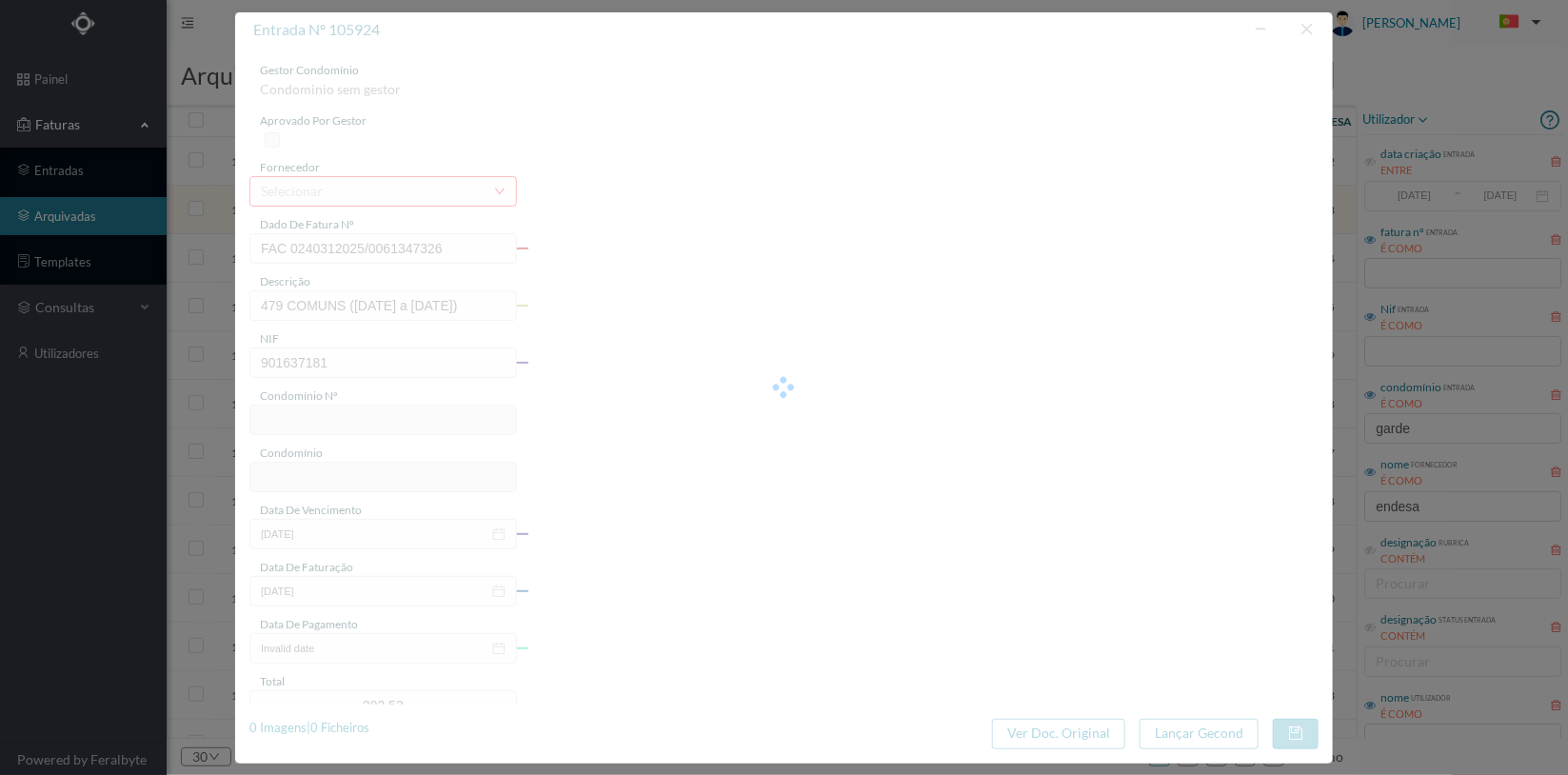 type on "728" 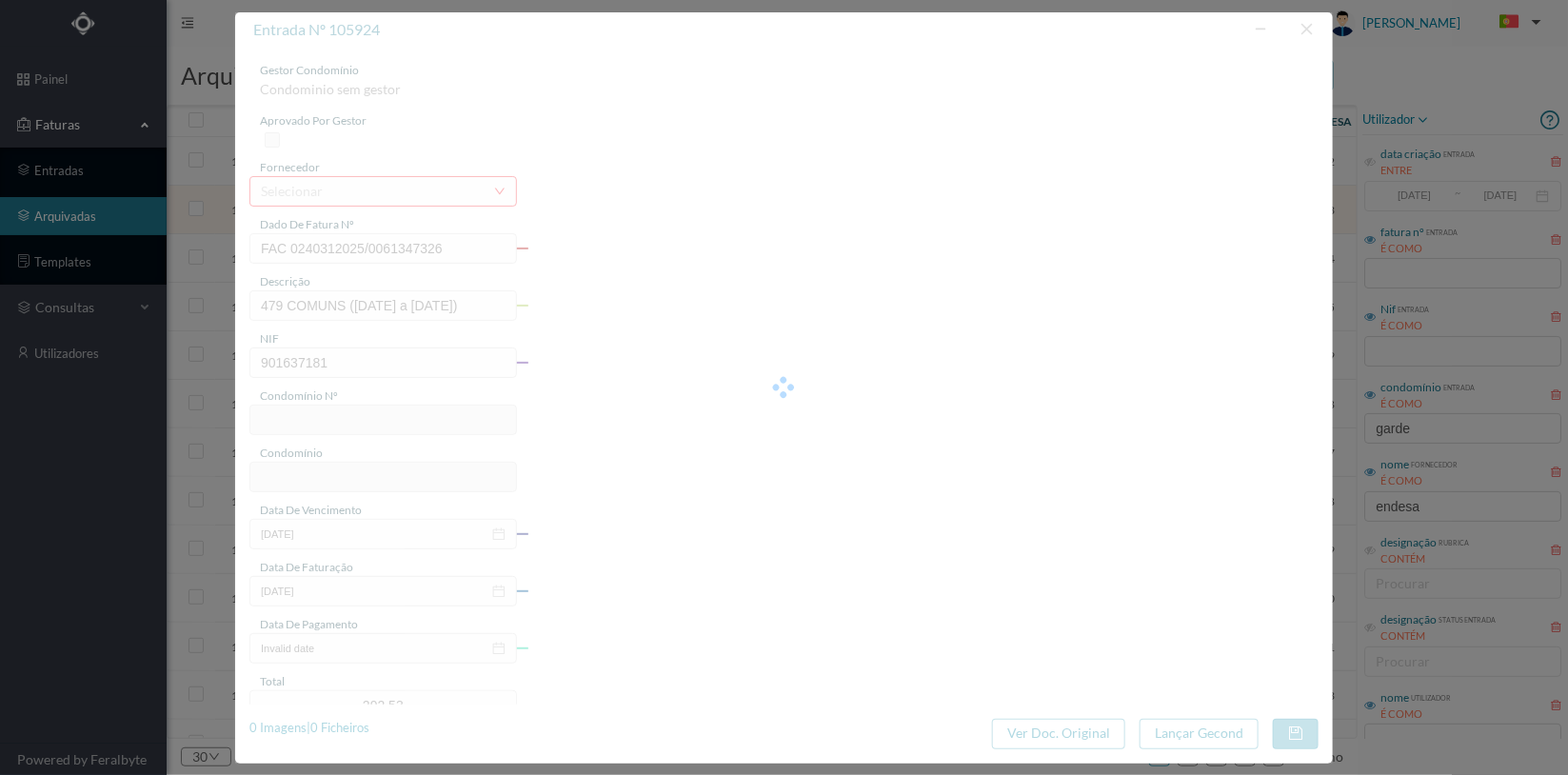type on "ED. [GEOGRAPHIC_DATA] - [GEOGRAPHIC_DATA] 7" 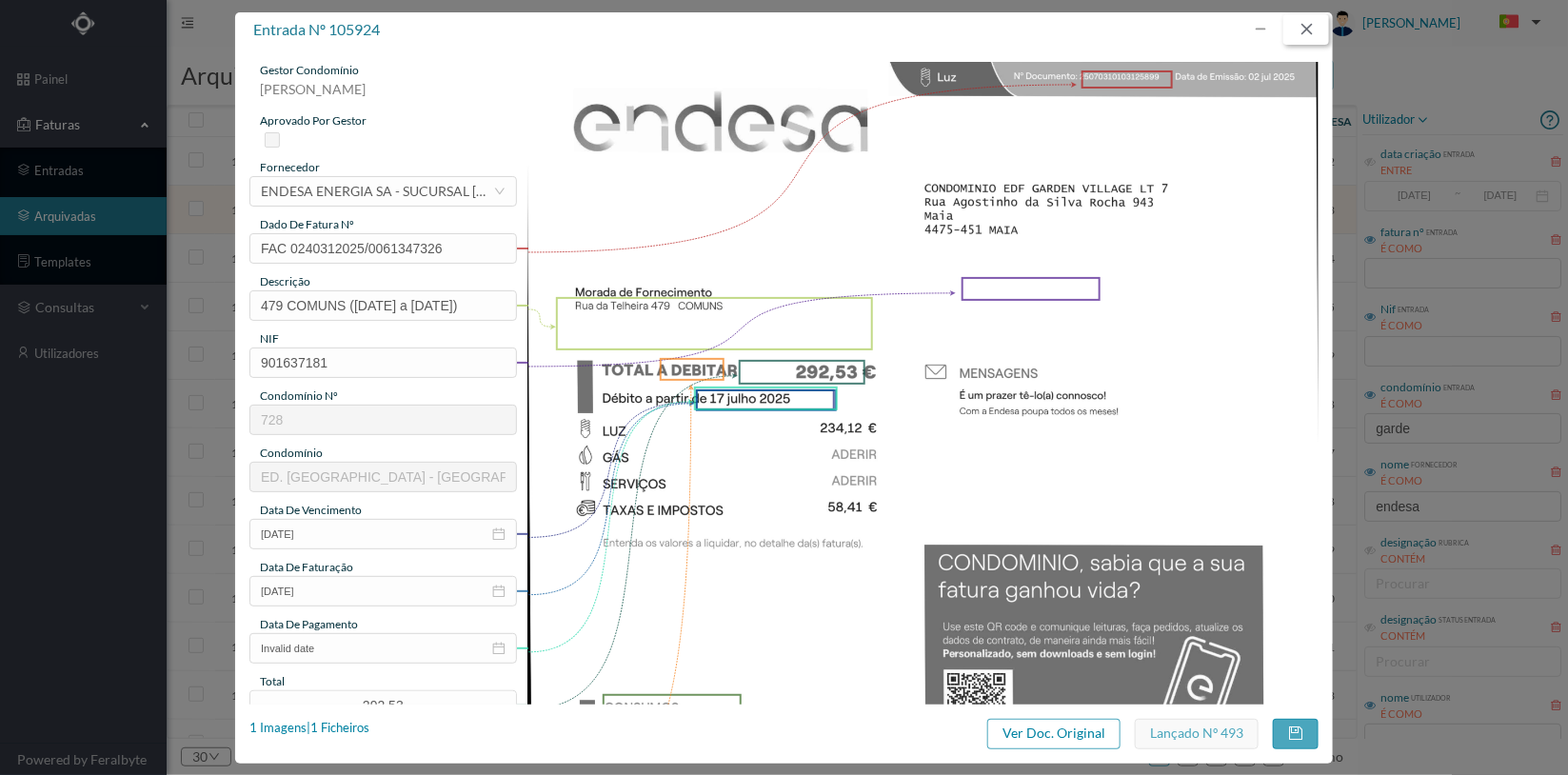 click at bounding box center (1306, 30) 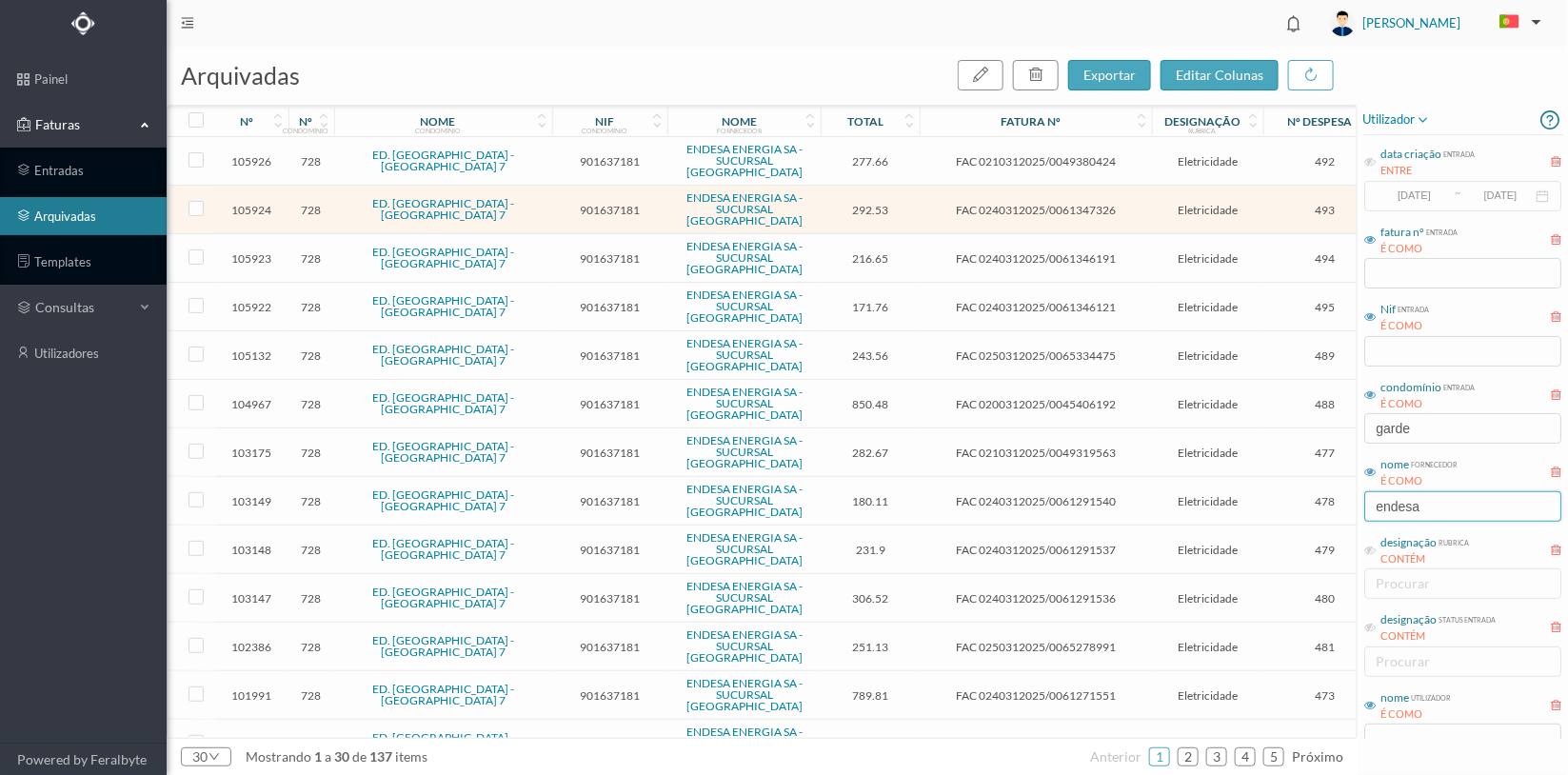 drag, startPoint x: 1448, startPoint y: 511, endPoint x: 1240, endPoint y: 498, distance: 208.40585 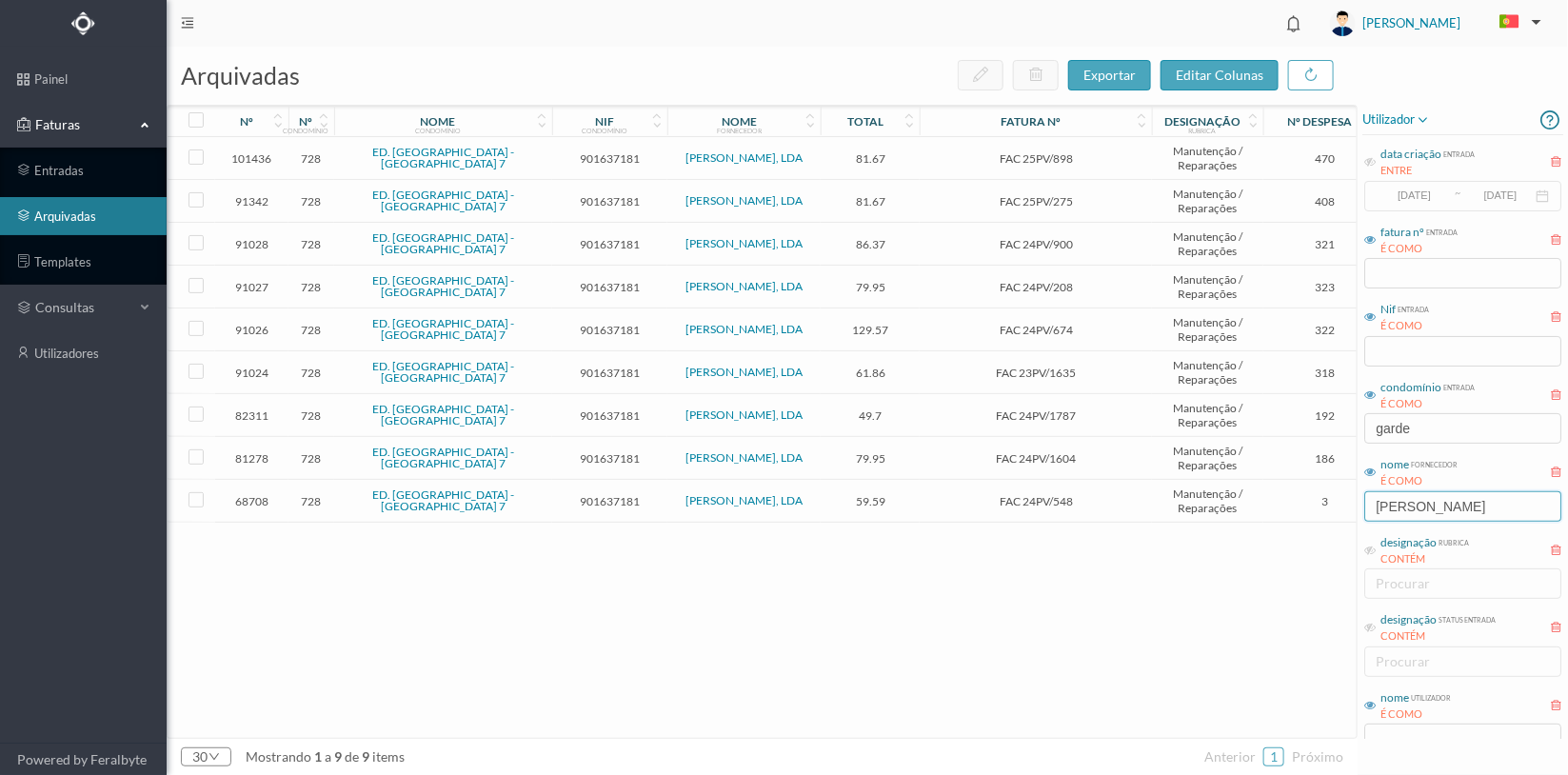 type on "ALFREDO" 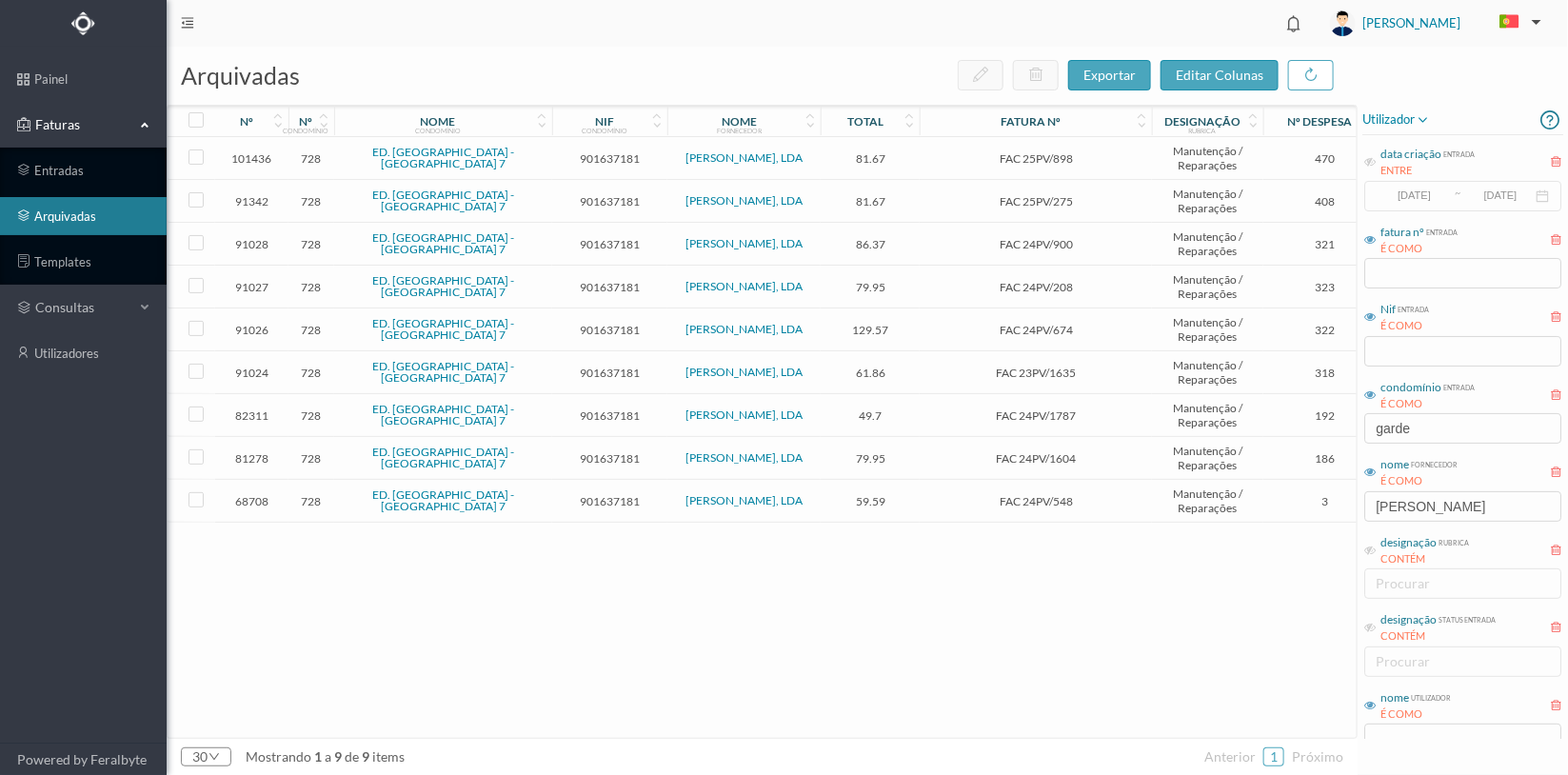 click on "901637181" at bounding box center [609, 158] 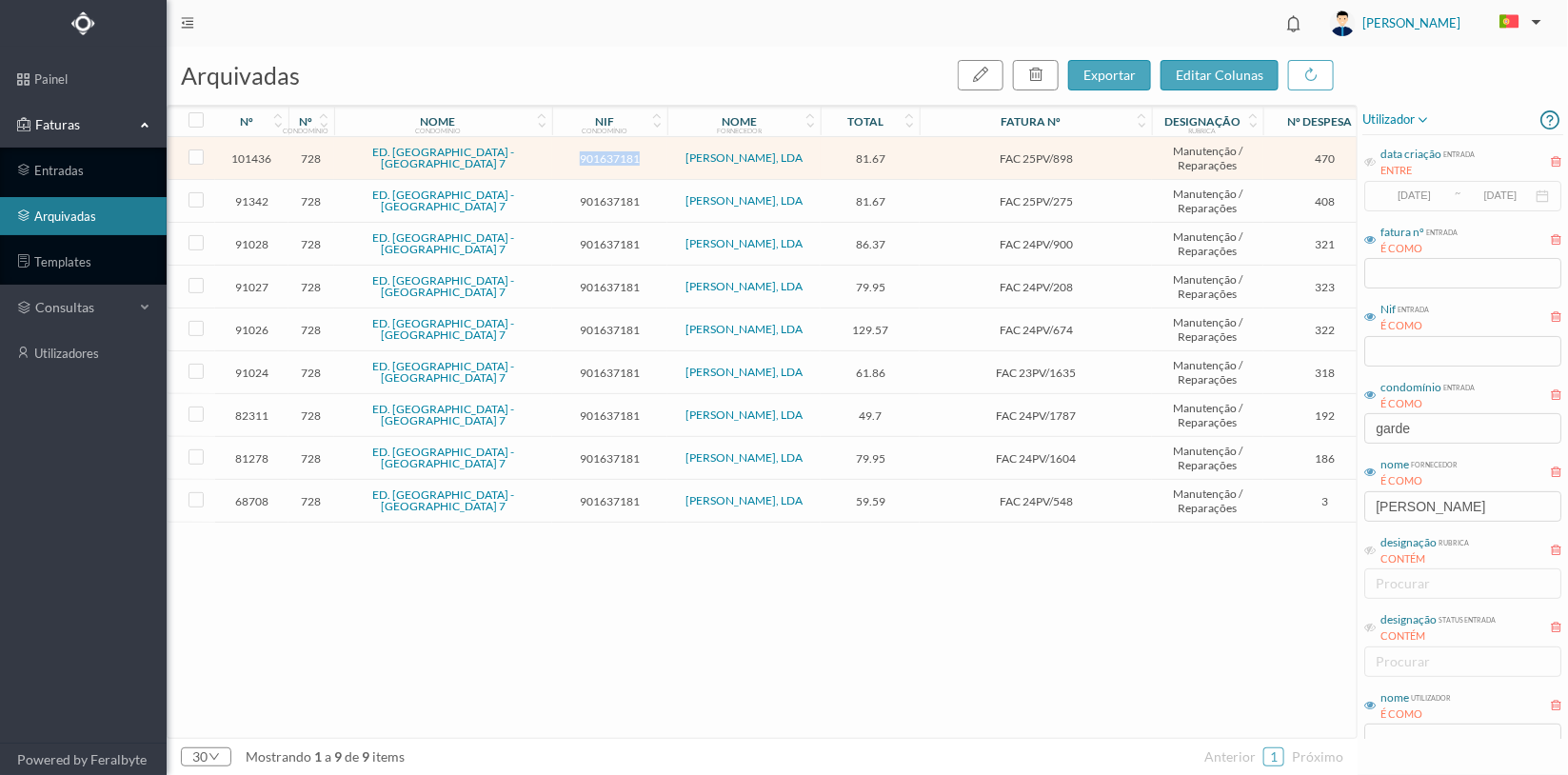 click on "901637181" at bounding box center (609, 158) 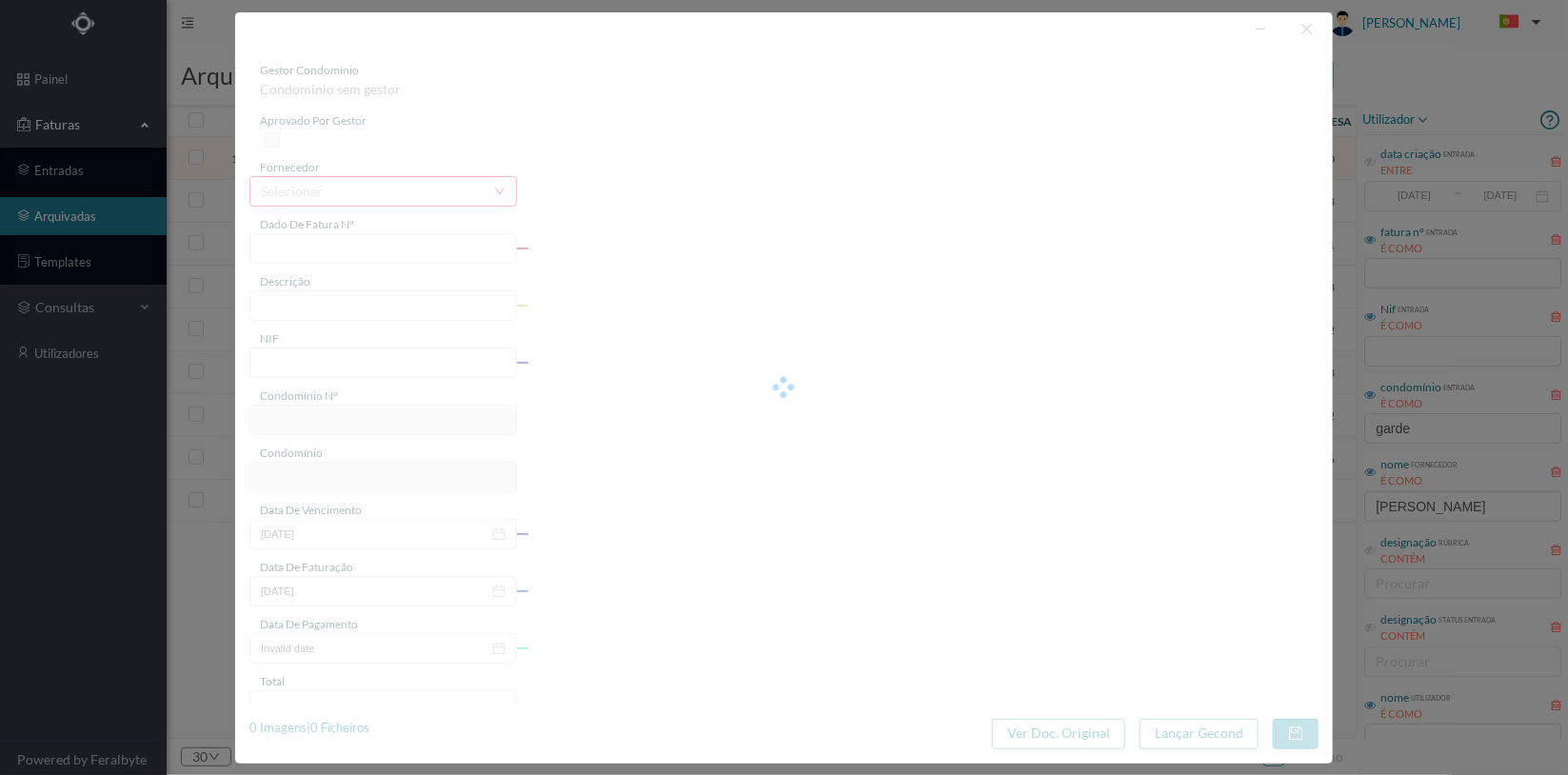 type on "FAC 25PV/898" 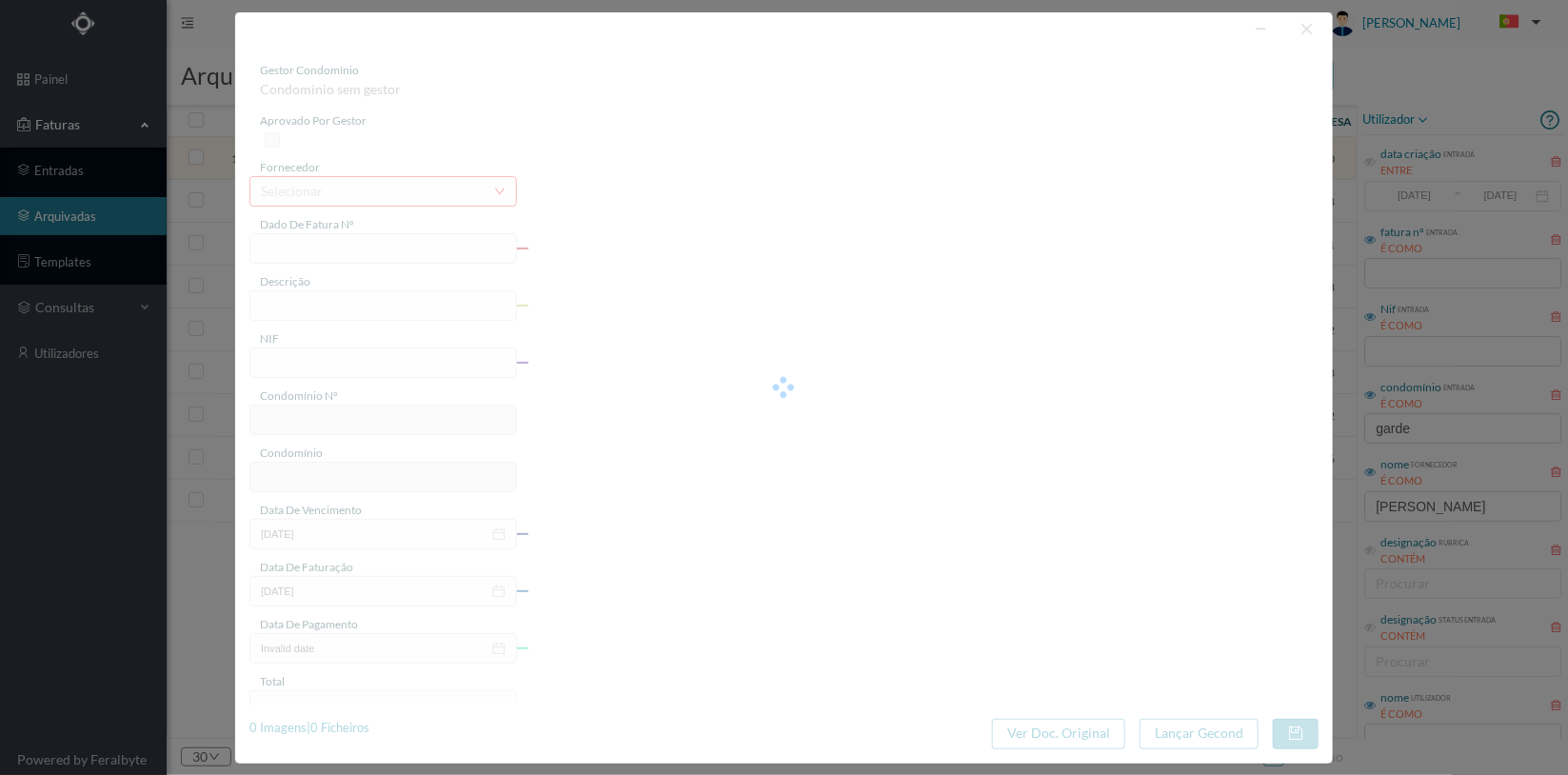 type on "Contrato de Assistencia (01.05.2025 a 31.08.2025)" 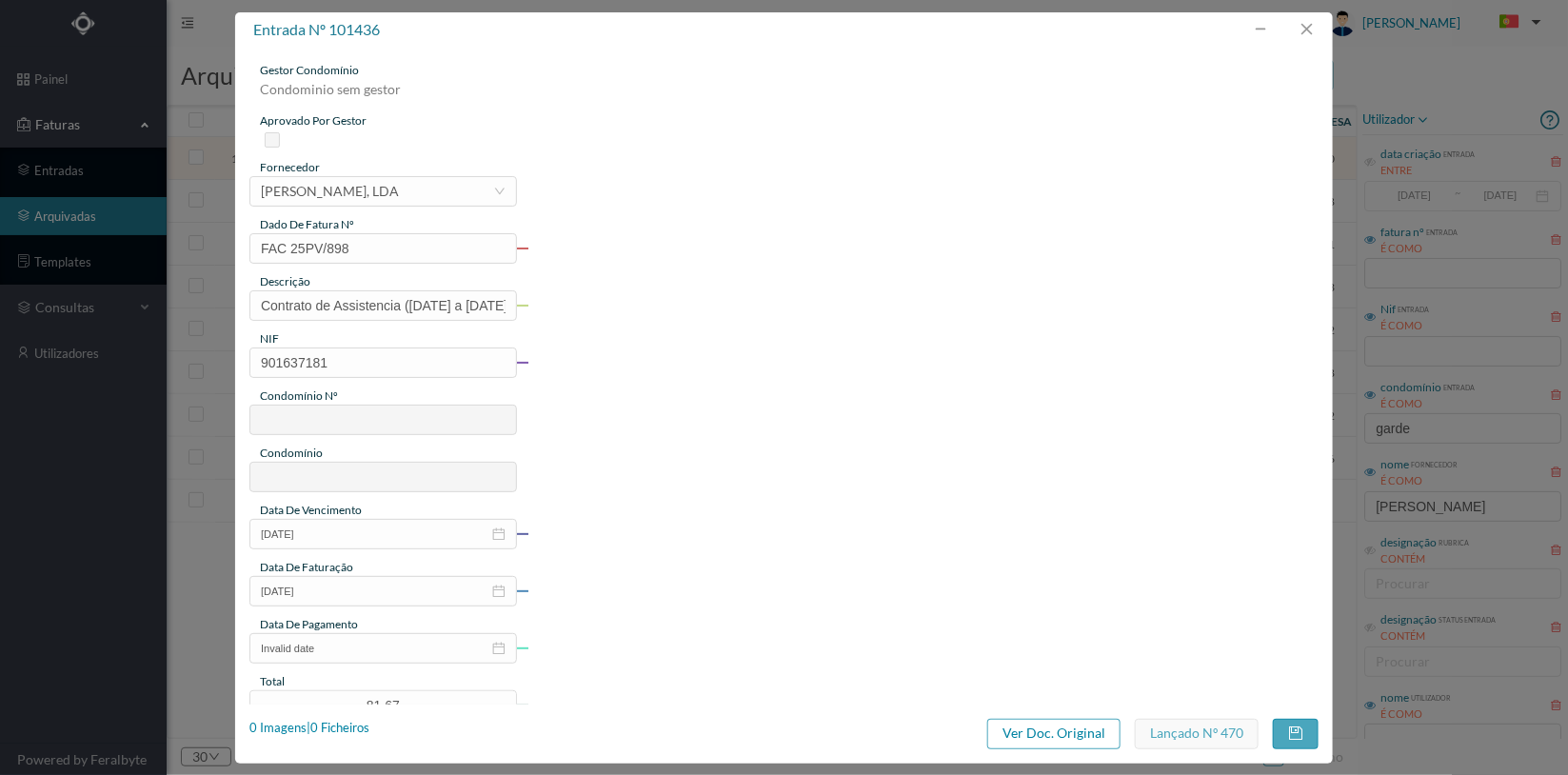 type on "728" 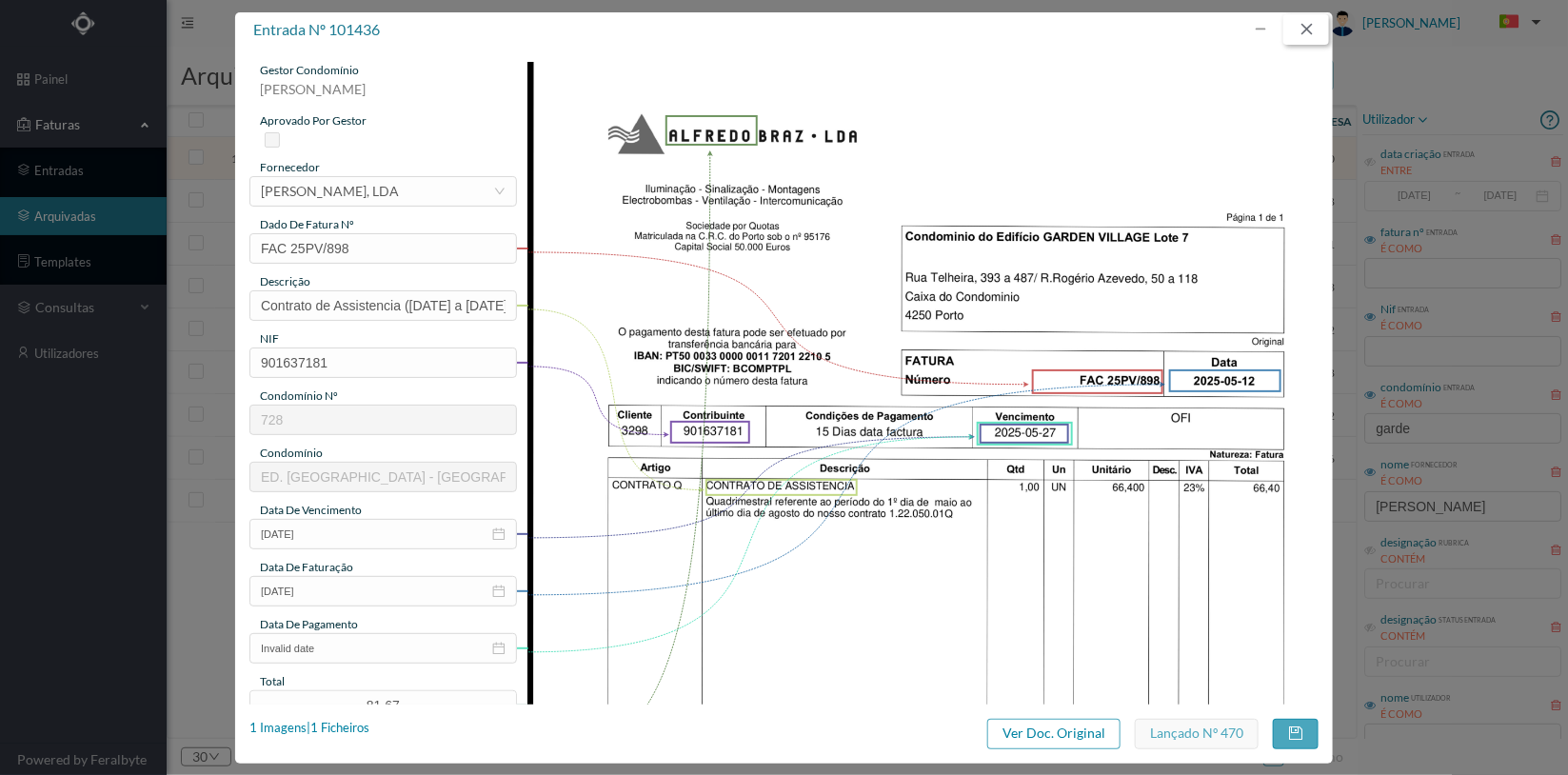 click at bounding box center [1306, 30] 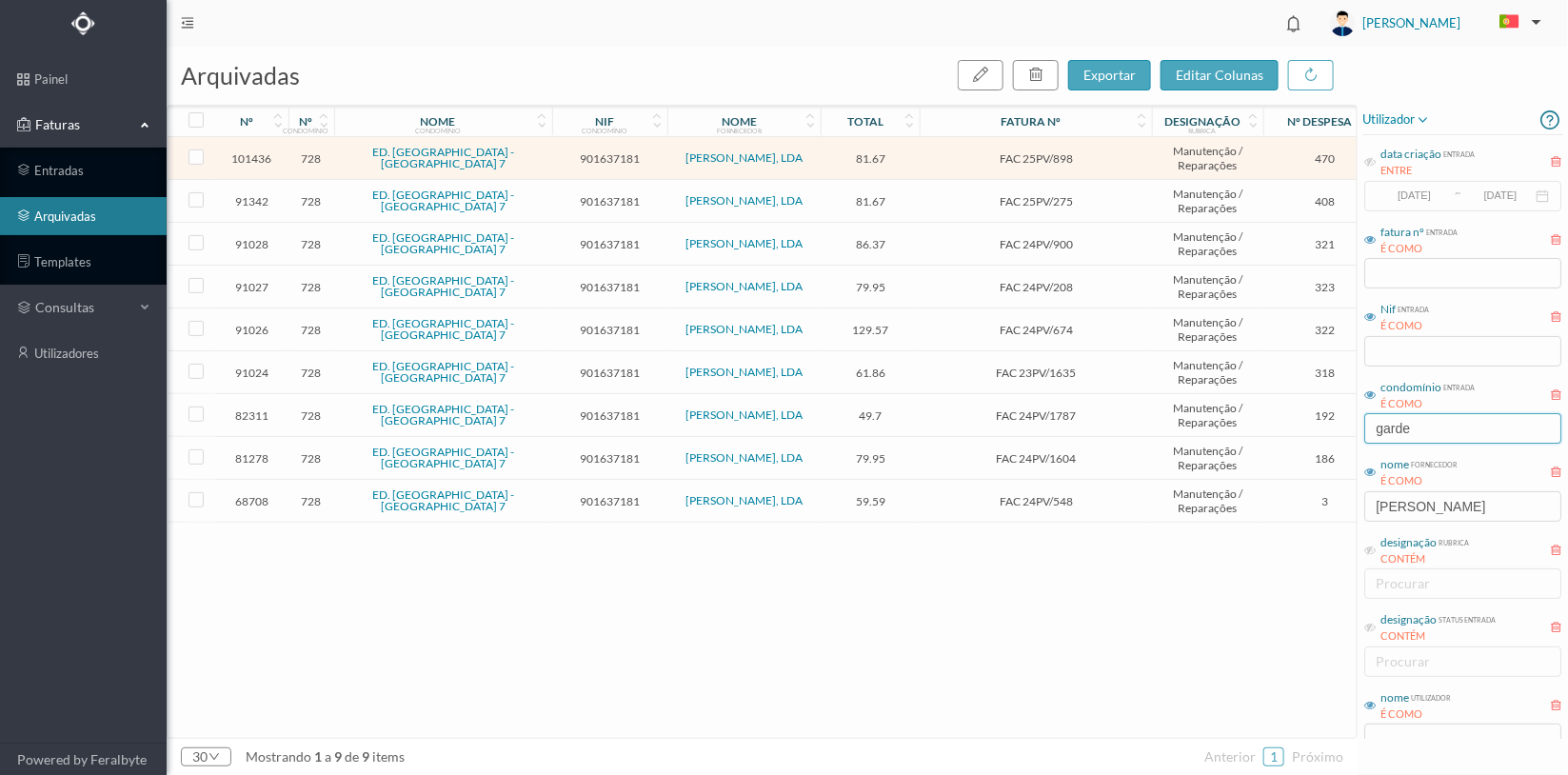 drag, startPoint x: 1450, startPoint y: 431, endPoint x: 1421, endPoint y: 431, distance: 29 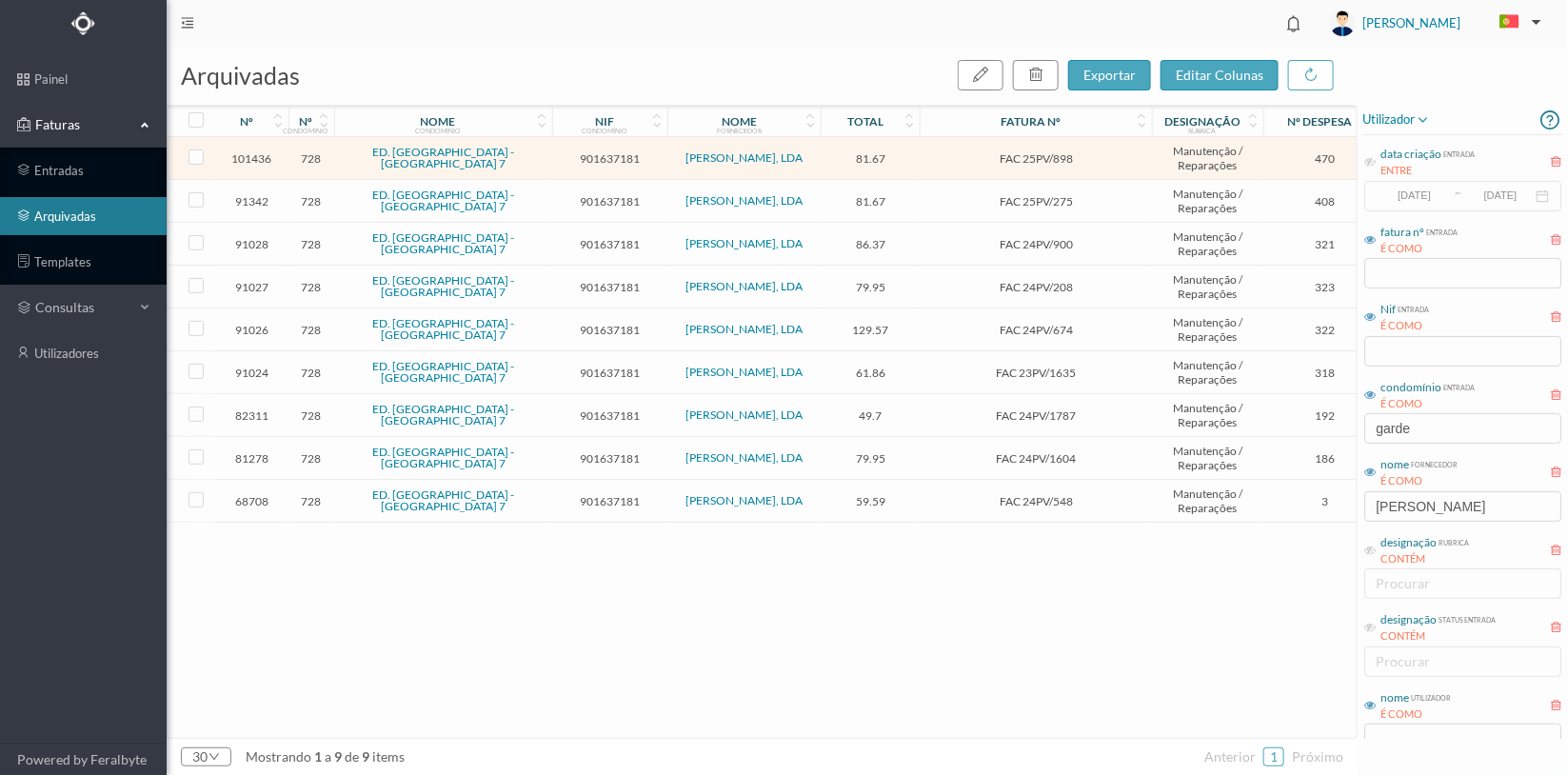click on "101436 728 ED. GARDEN VILLAGE - LOTE 7 901637181 ALFREDO BRAZ,  LDA 81.67 FAC 25PV/898 Manutenção / Reparações 470 Arquivo Despesa 91342 728 ED. GARDEN VILLAGE - LOTE 7 901637181 ALFREDO BRAZ,  LDA 81.67 FAC 25PV/275 Manutenção / Reparações 408 Arquivo Despesa 91028 728 ED. GARDEN VILLAGE - LOTE 7 901637181 ALFREDO BRAZ,  LDA 86.37 FAC 24PV/900 Manutenção / Reparações 321 Arquivo Despesa 91027 728 ED. GARDEN VILLAGE - LOTE 7 901637181 ALFREDO BRAZ,  LDA 79.95 FAC 24PV/208 Manutenção / Reparações 323 Arquivo Despesa 91026 728 ED. GARDEN VILLAGE - LOTE 7 901637181 ALFREDO BRAZ,  LDA 129.57 FAC 24PV/674 Manutenção / Reparações 322 Arquivo Despesa 91024 728 ED. GARDEN VILLAGE - LOTE 7 901637181 ALFREDO BRAZ,  LDA 61.86 FAC 23PV/1635 Manutenção / Reparações 318 Arquivo Despesa 82311 728 ED. GARDEN VILLAGE - LOTE 7 901637181 ALFREDO BRAZ,  LDA 49.7 FAC 24PV/1787 Manutenção / Reparações 192 Arquivo Despesa 81278 728 ED. GARDEN VILLAGE - LOTE 7 901637181 ALFREDO BRAZ,  LDA 79.95 186 68708" at bounding box center (818, 437) 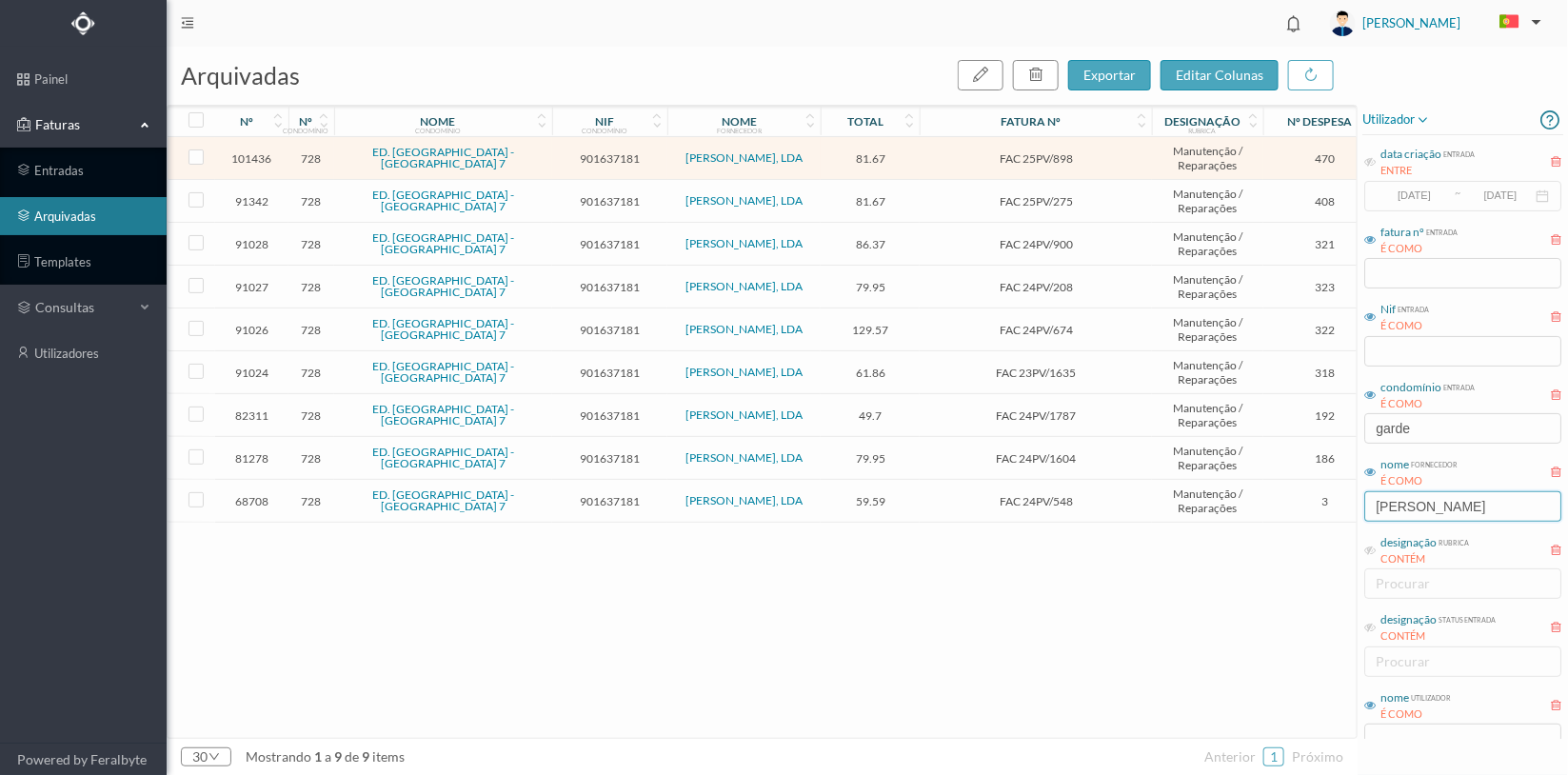 drag, startPoint x: 1462, startPoint y: 507, endPoint x: 1329, endPoint y: 513, distance: 133.1353 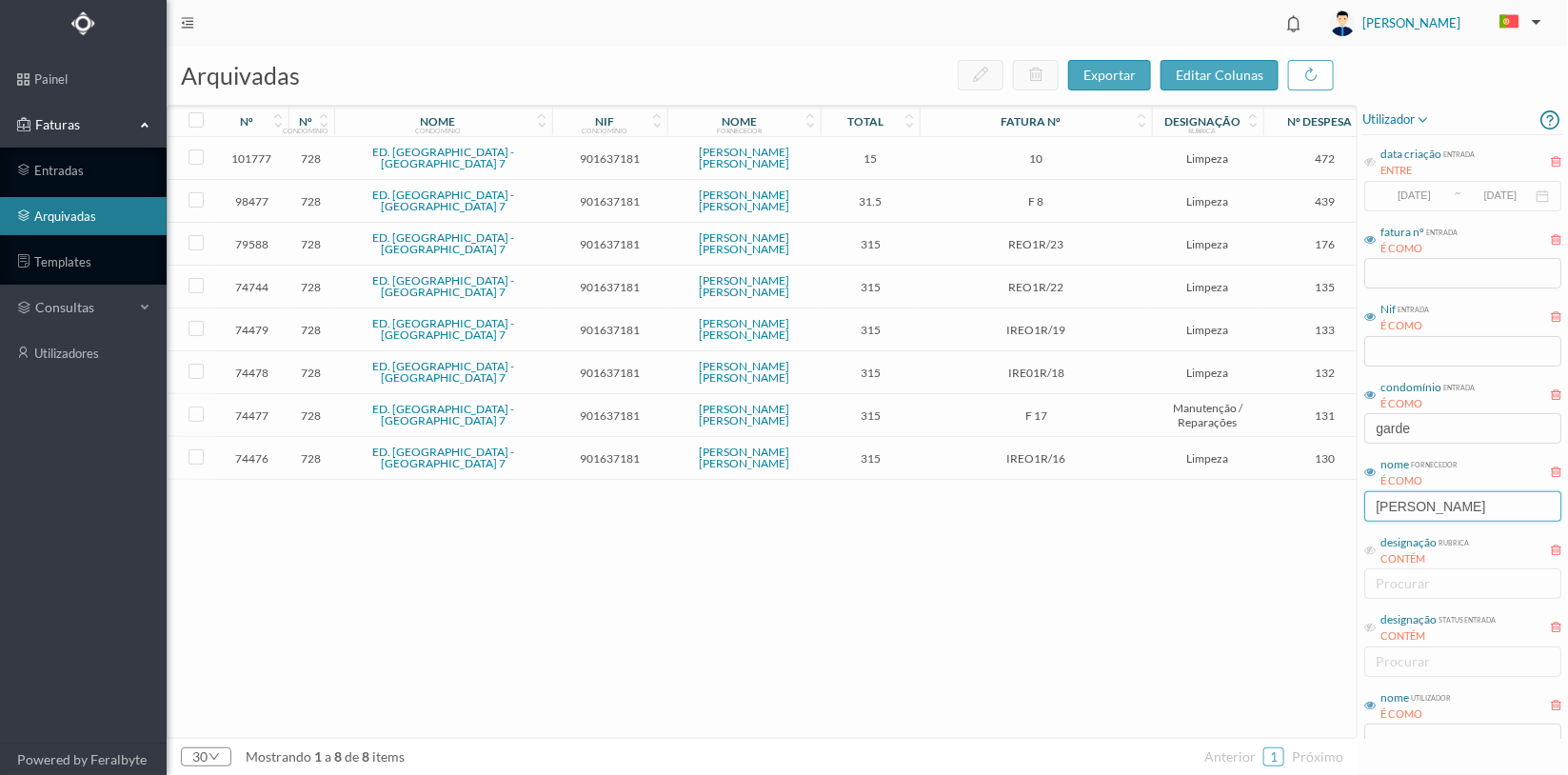 type on "luisa" 